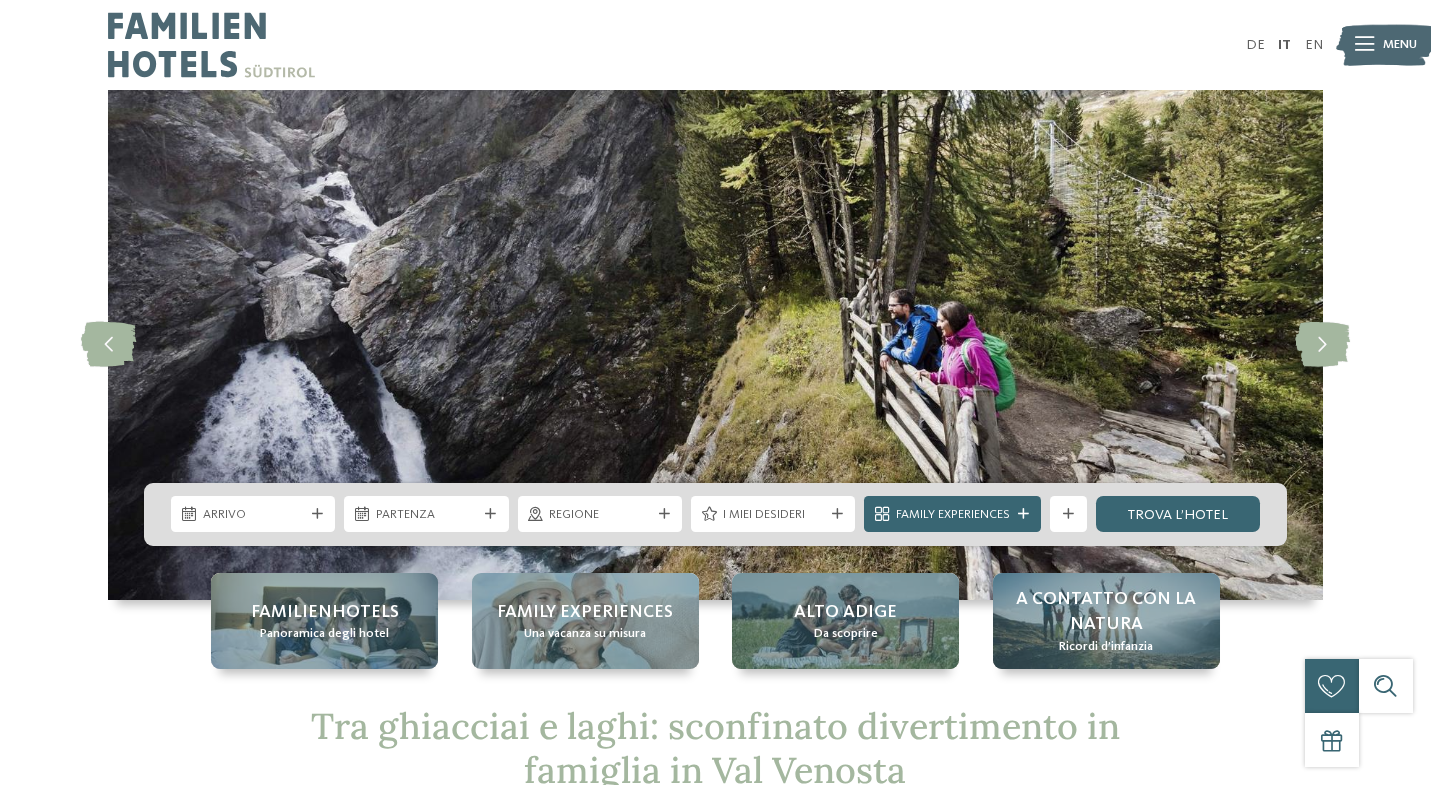 scroll, scrollTop: 0, scrollLeft: 0, axis: both 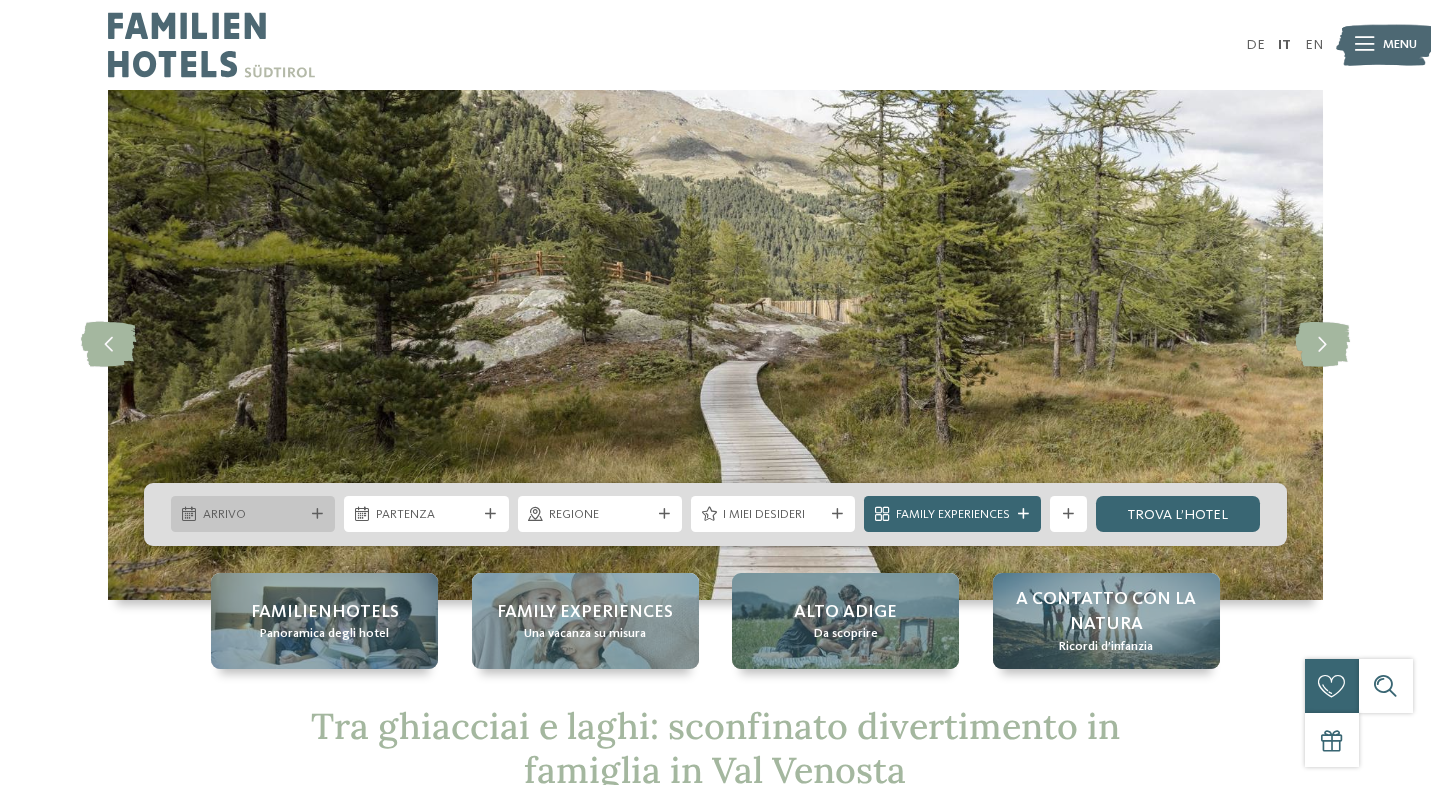 click on "Arrivo" at bounding box center [253, 514] 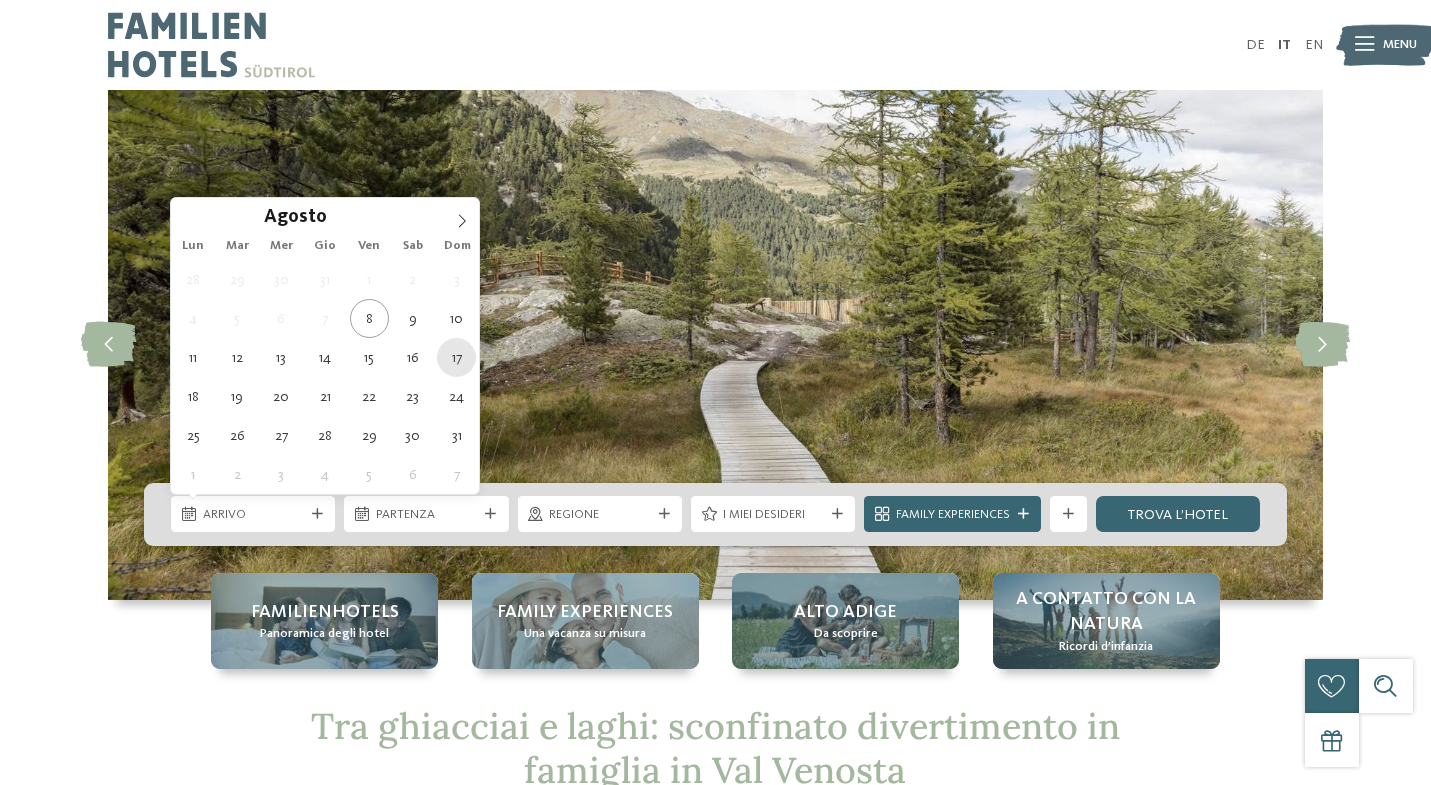 type on "17.08.2025" 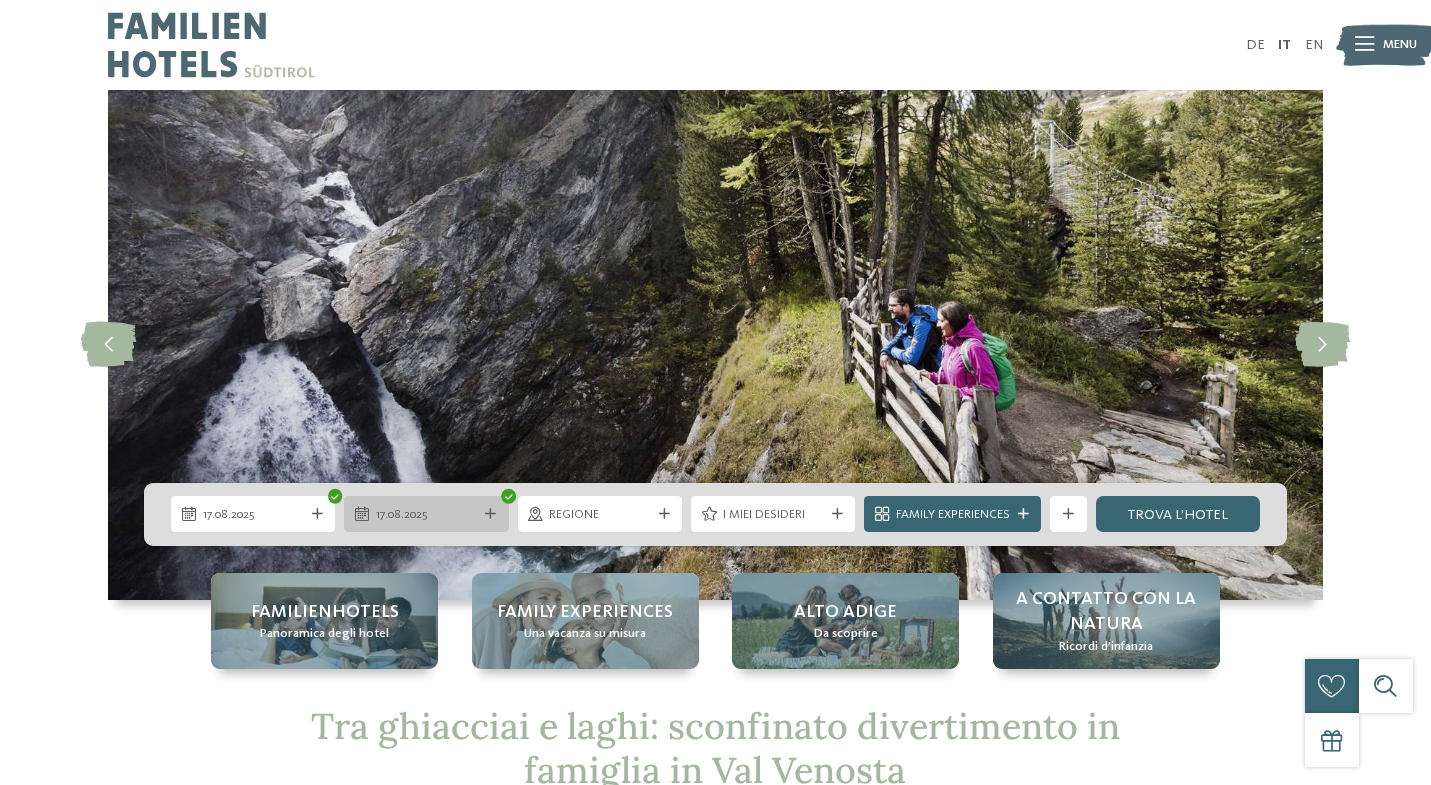 click on "17.08.2025" at bounding box center (426, 515) 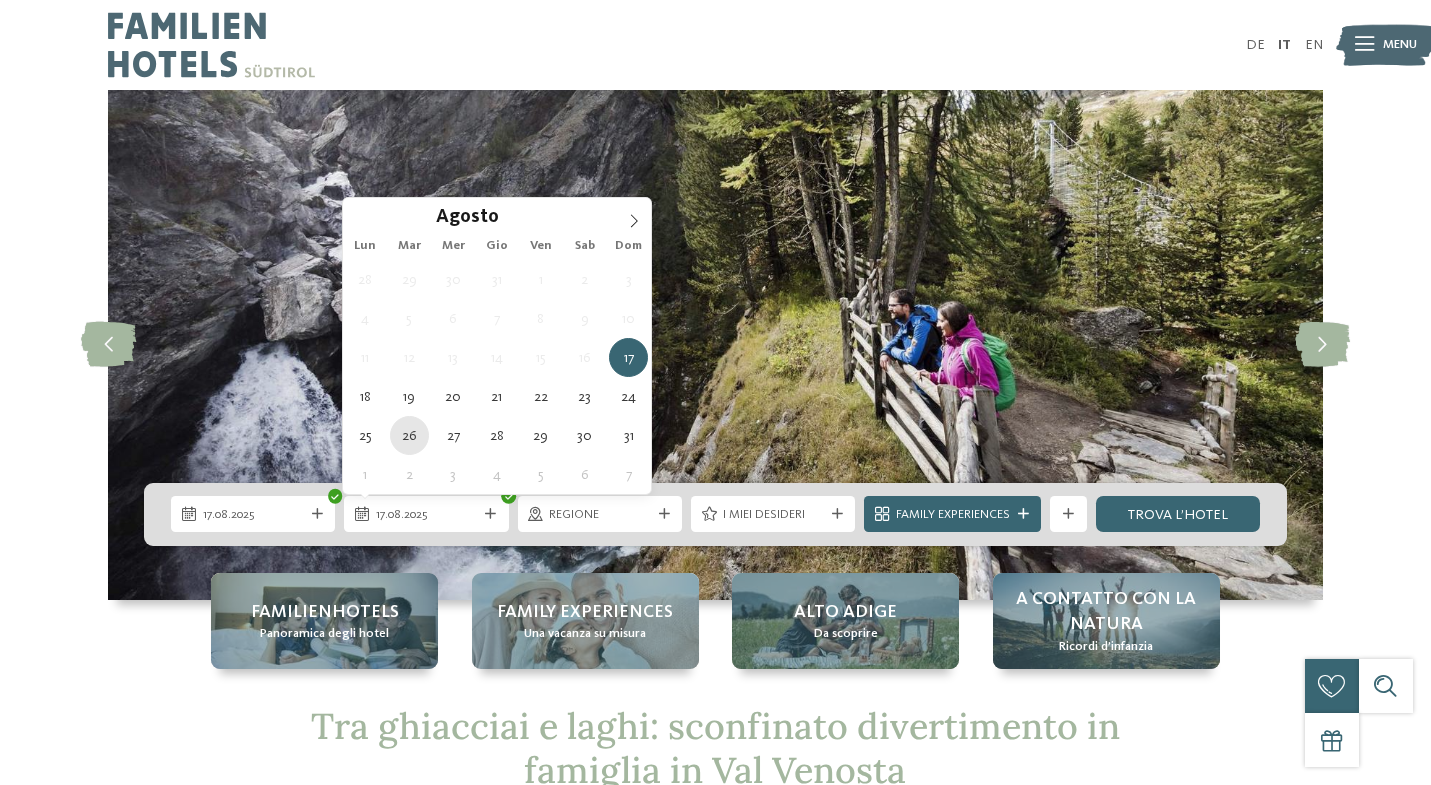 type on "26.08.2025" 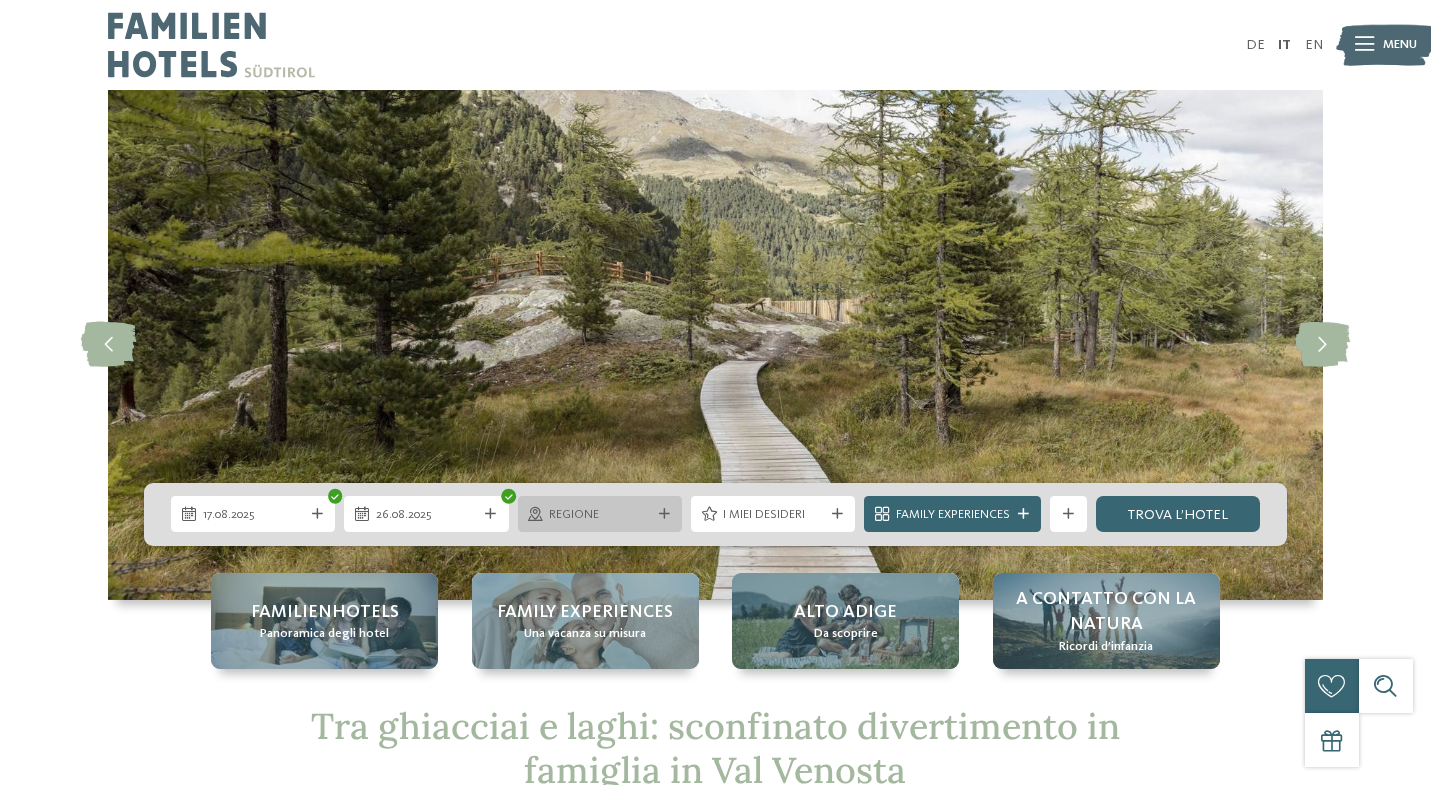click at bounding box center [664, 514] 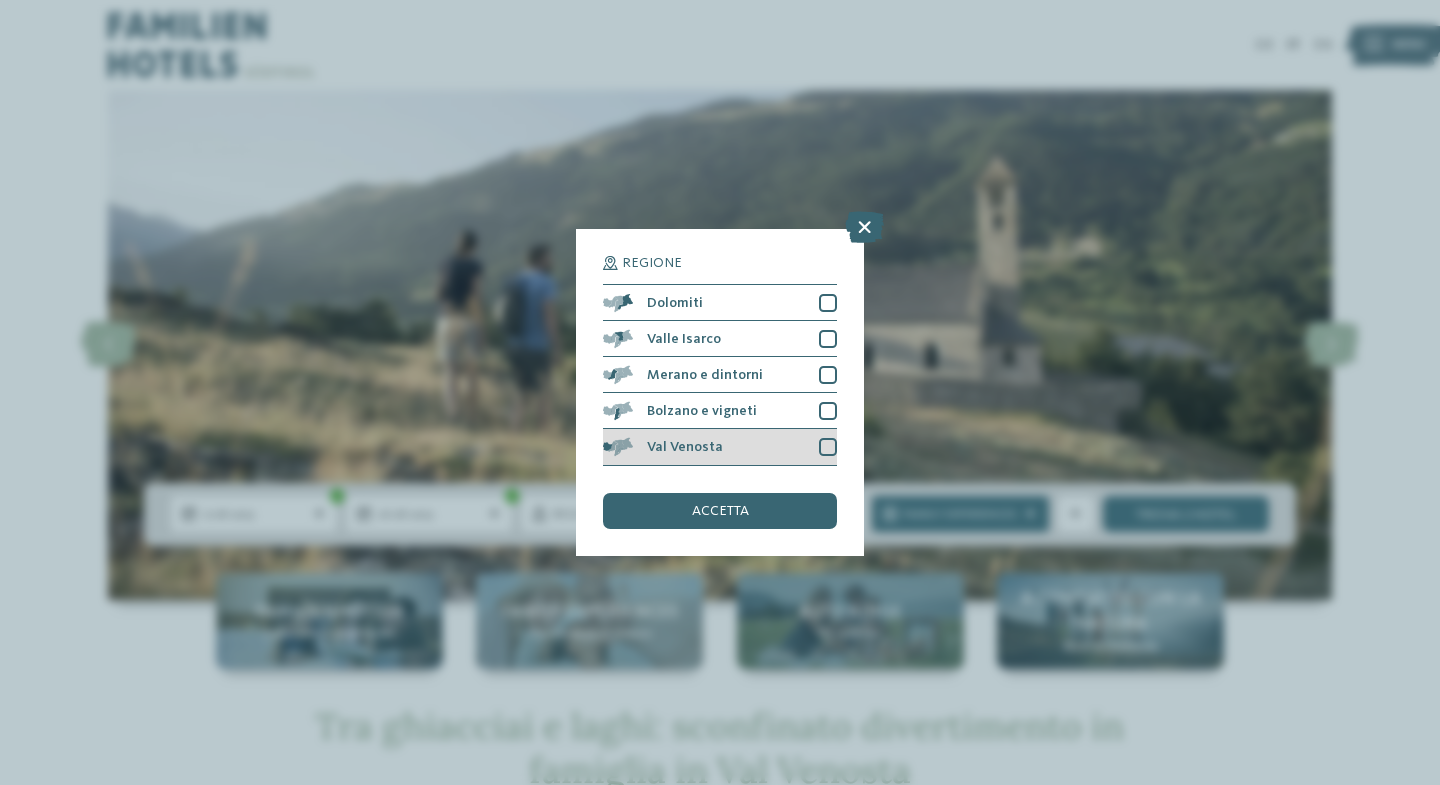 click at bounding box center [828, 447] 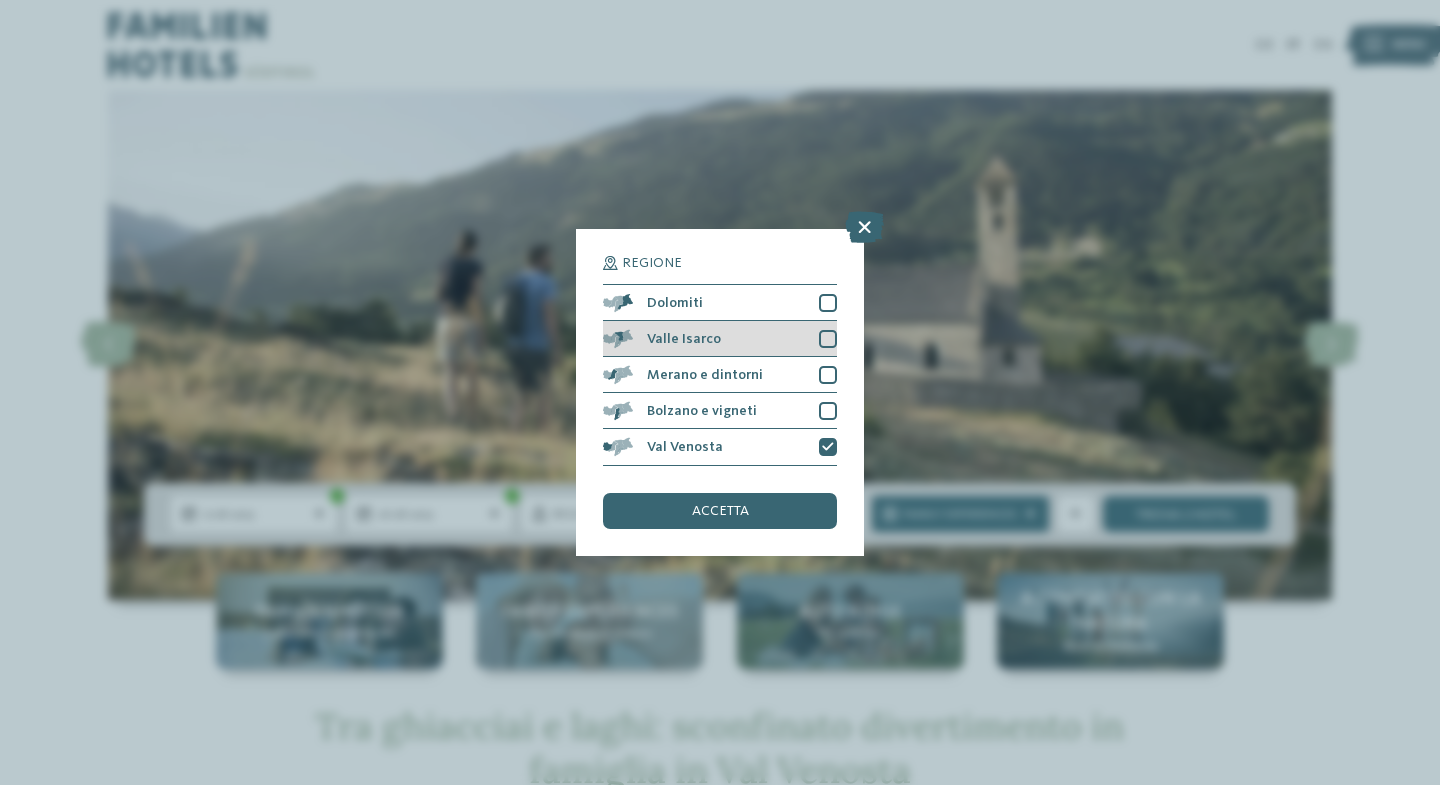 click at bounding box center [828, 339] 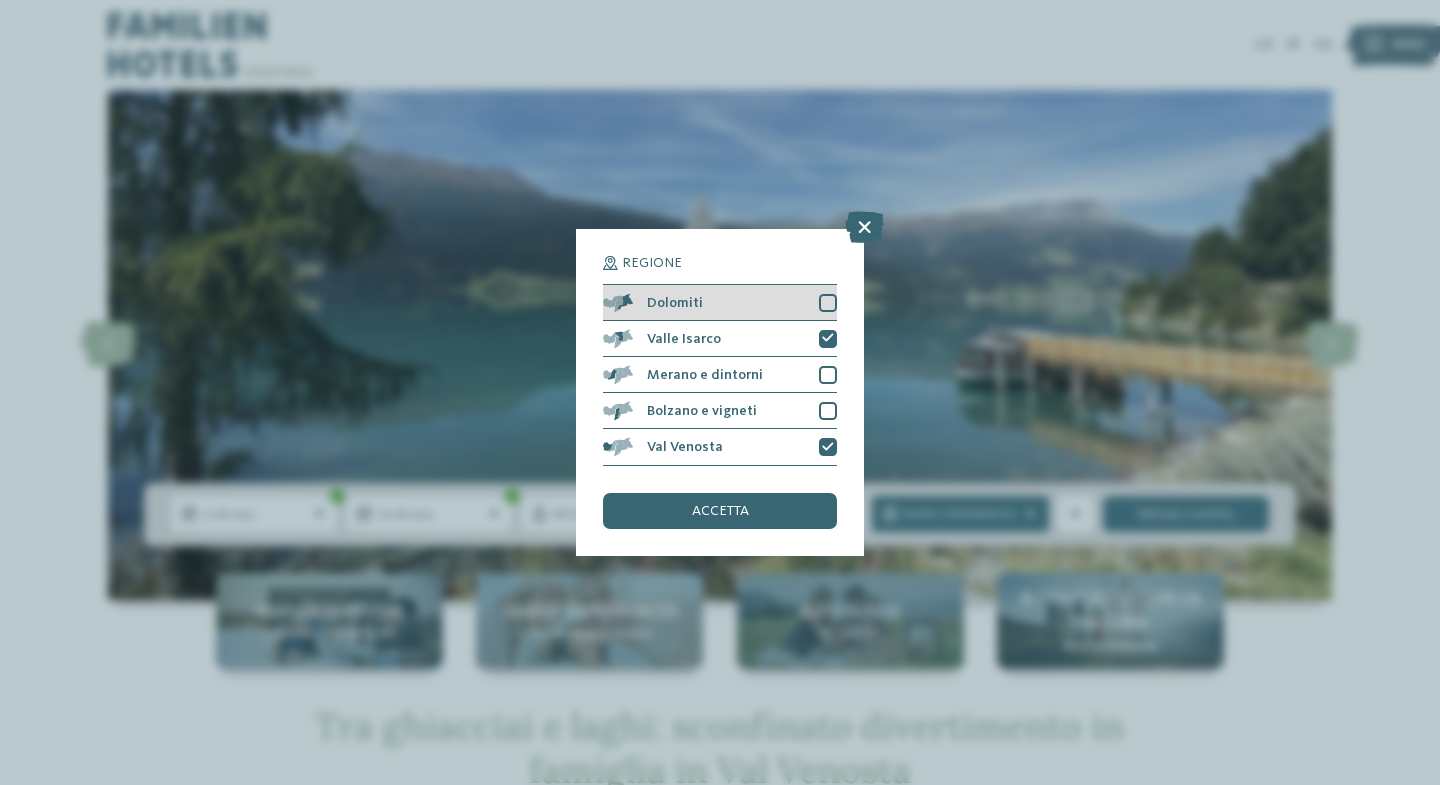 click at bounding box center [828, 303] 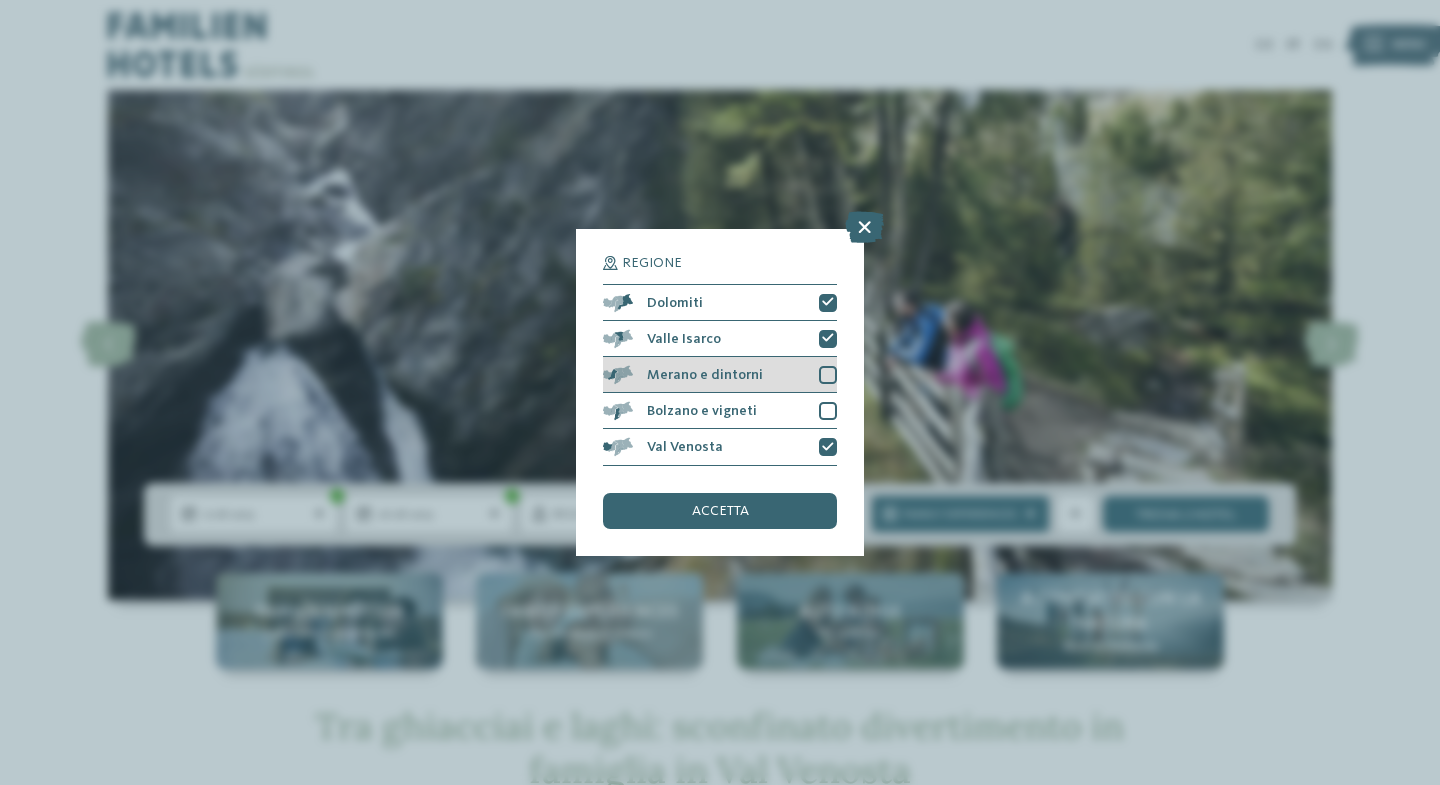 click at bounding box center [828, 375] 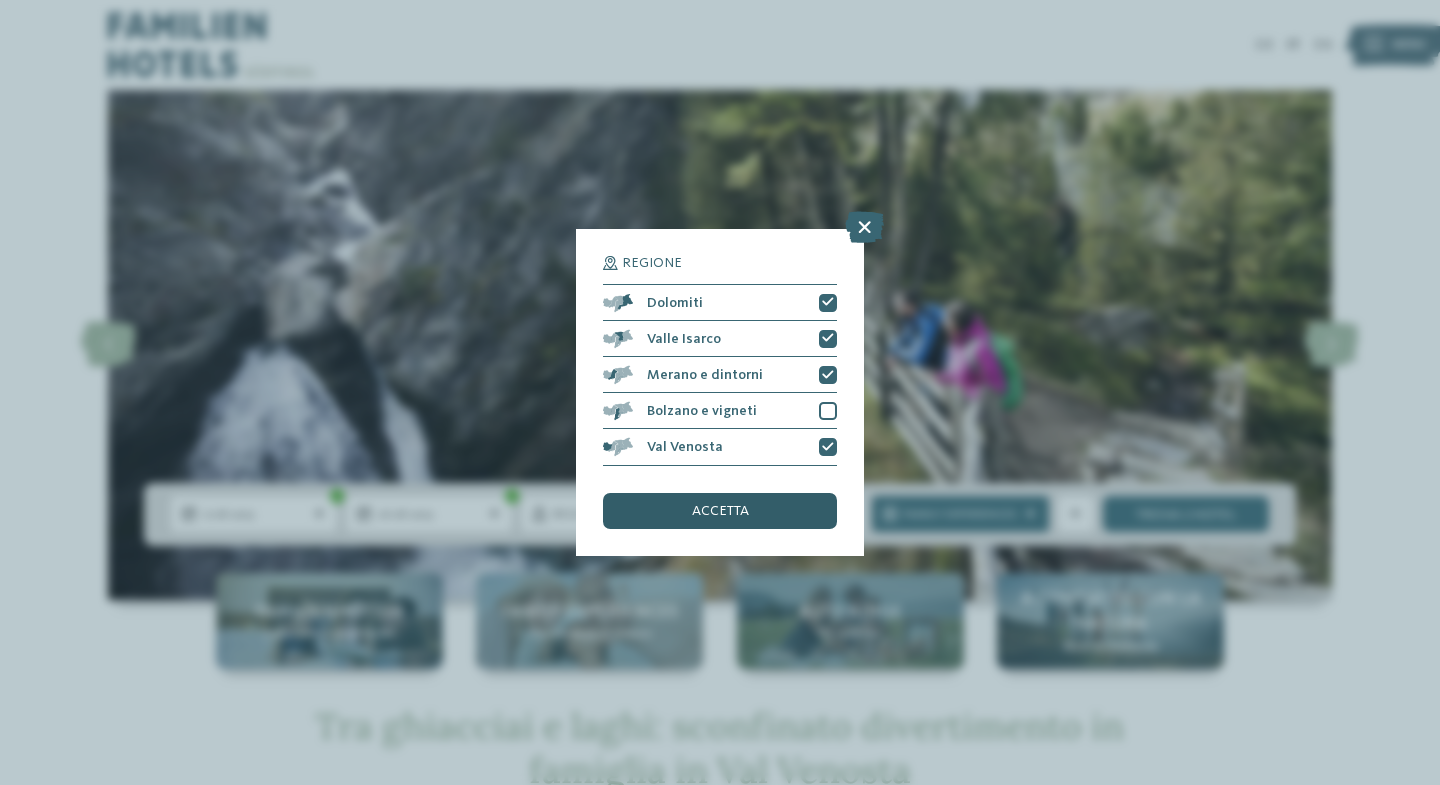 click on "accetta" at bounding box center (720, 511) 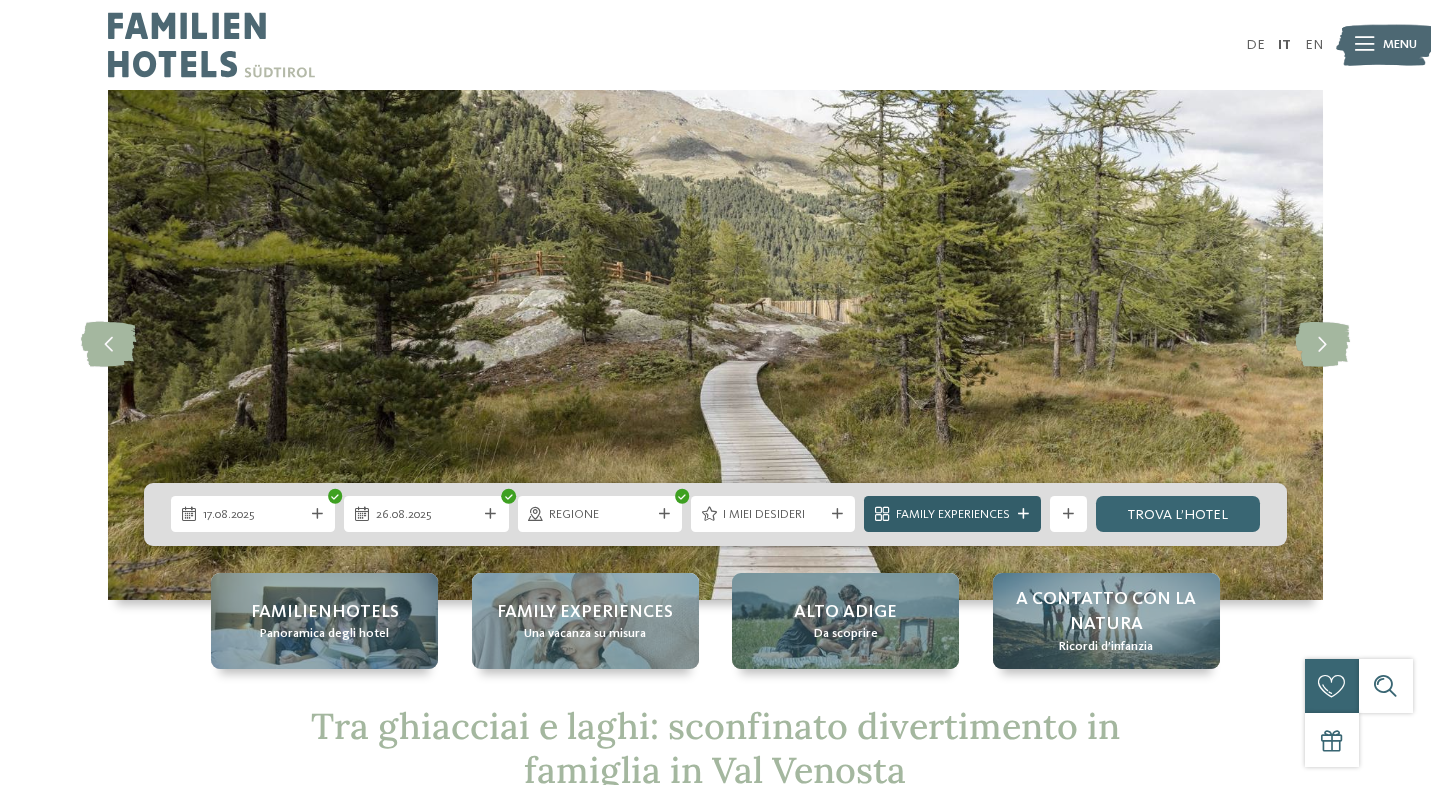 click at bounding box center [1023, 514] 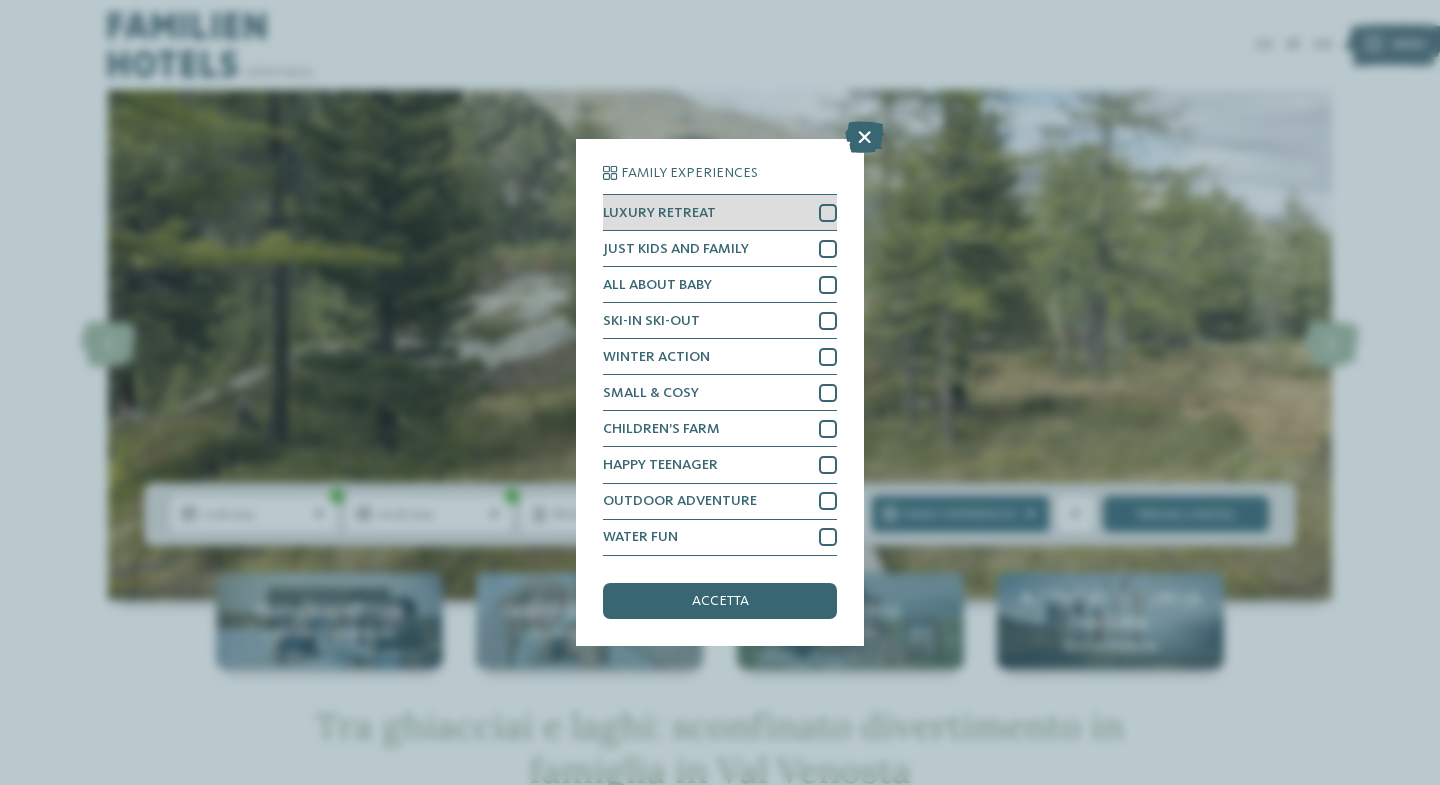 click at bounding box center [828, 213] 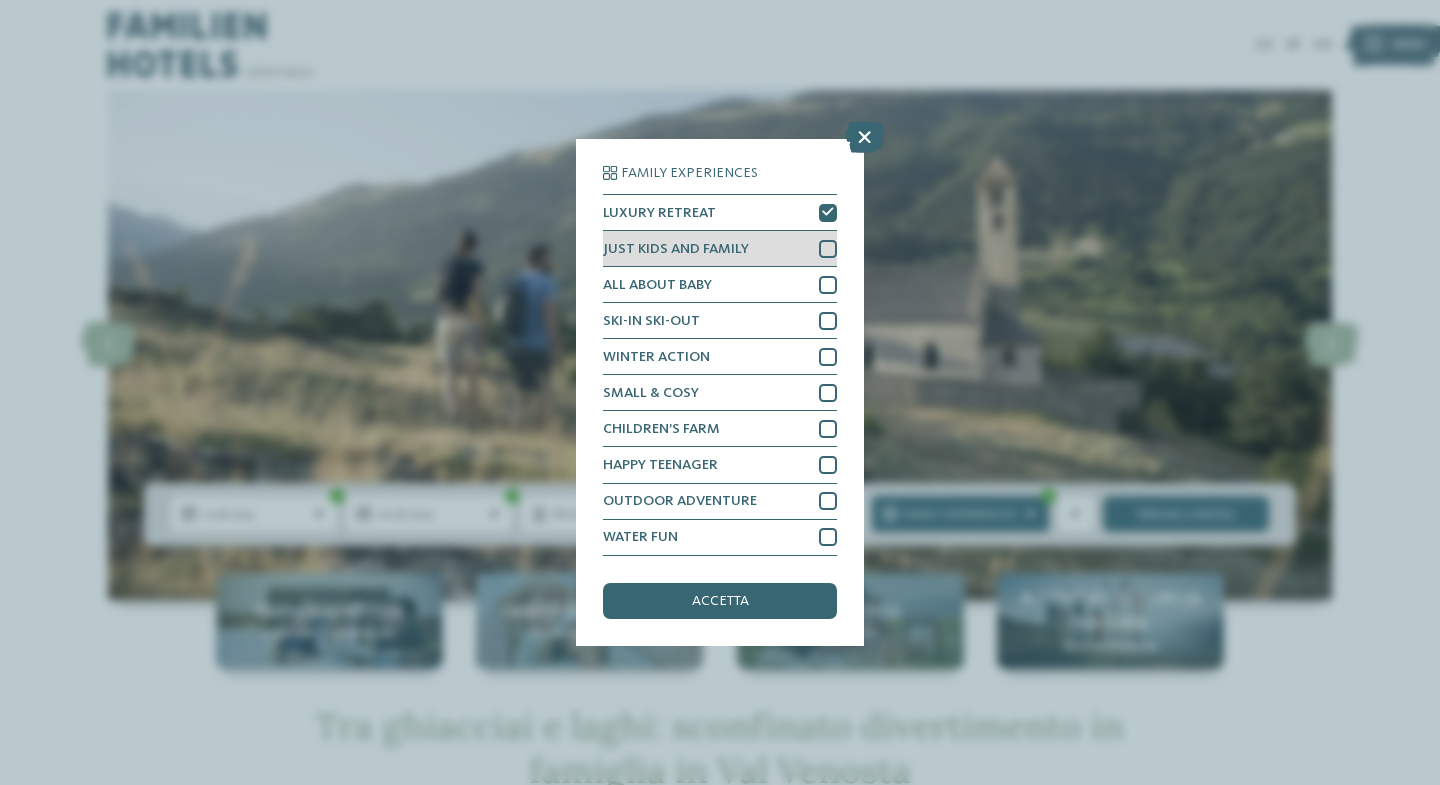click at bounding box center [828, 249] 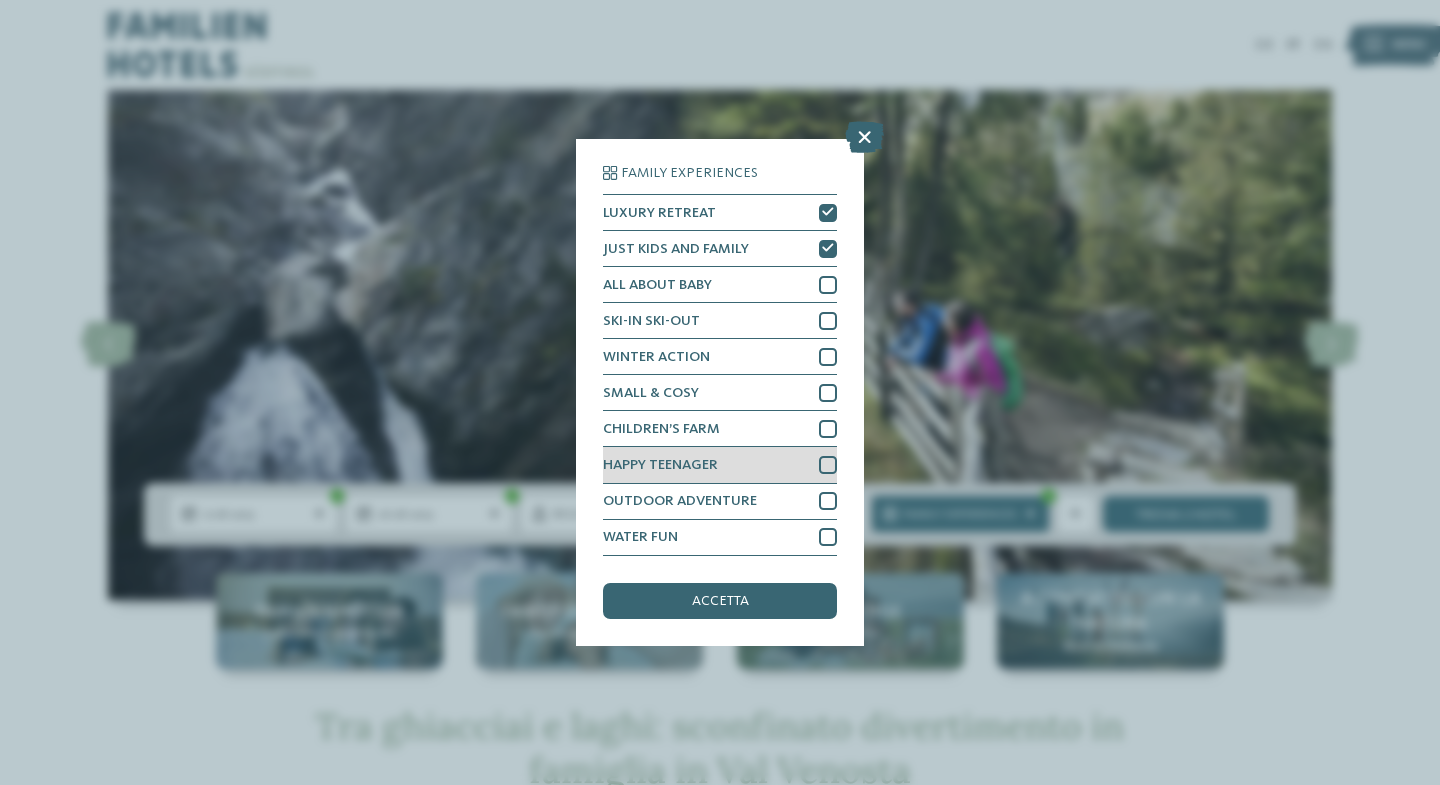 click at bounding box center [828, 465] 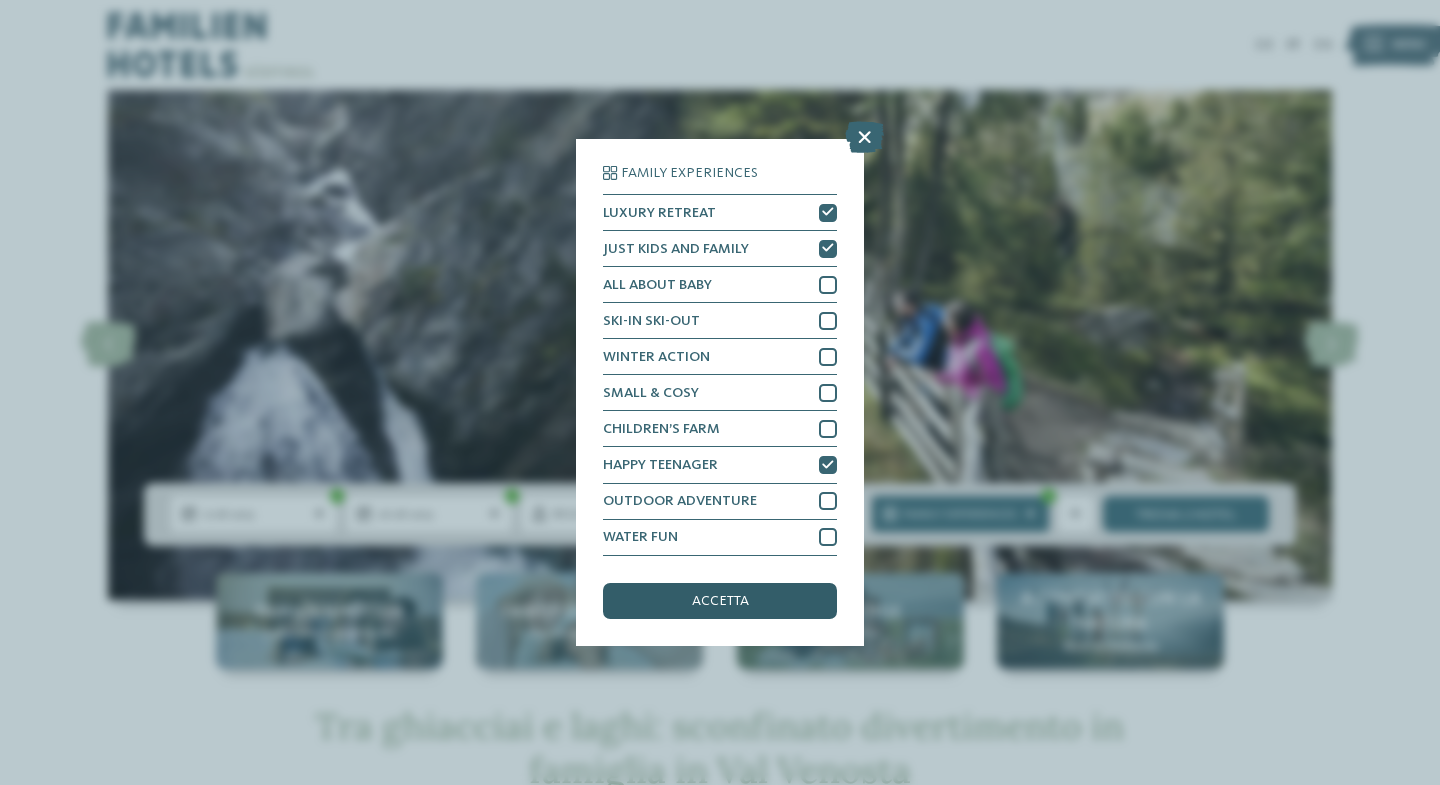 click on "accetta" at bounding box center [720, 601] 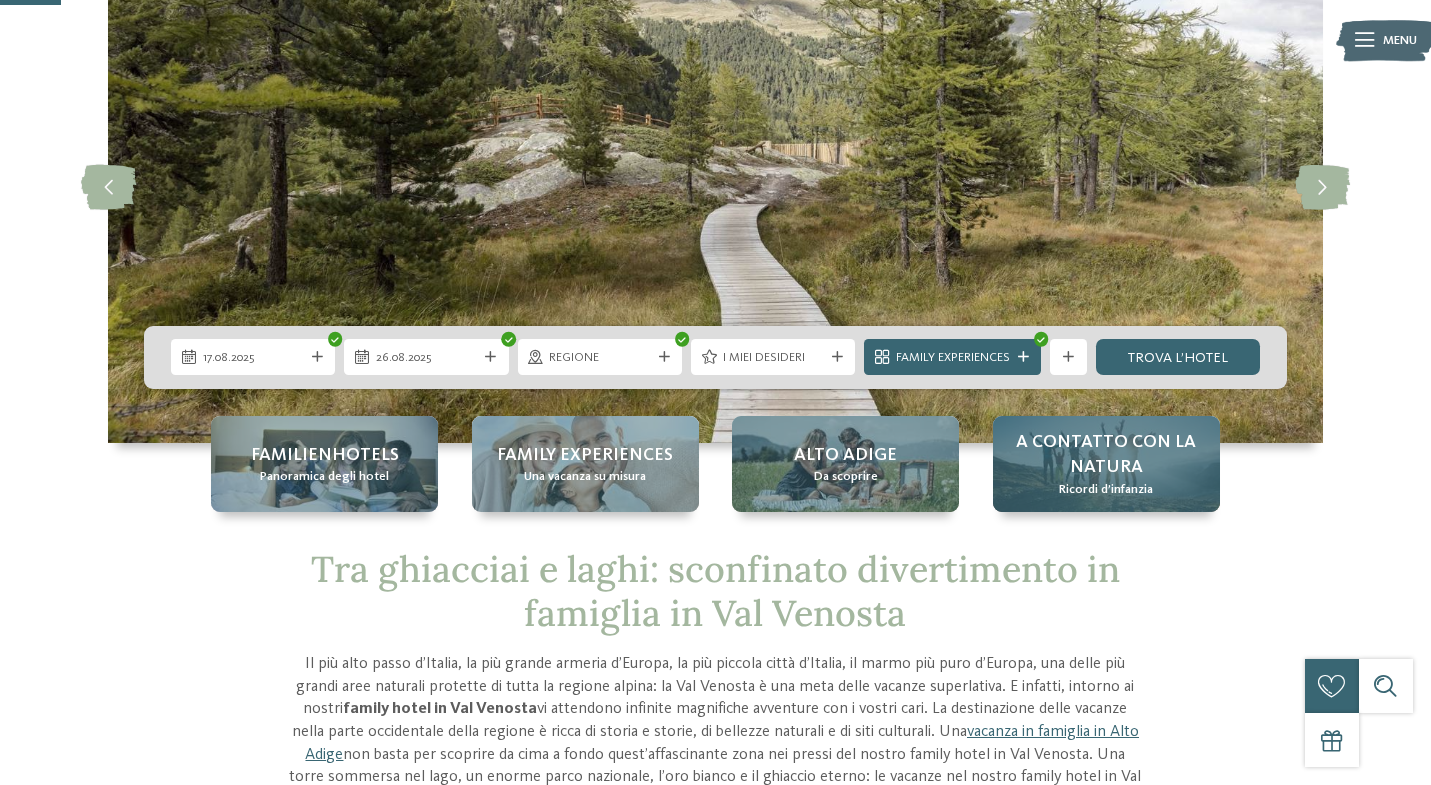 scroll, scrollTop: 157, scrollLeft: 0, axis: vertical 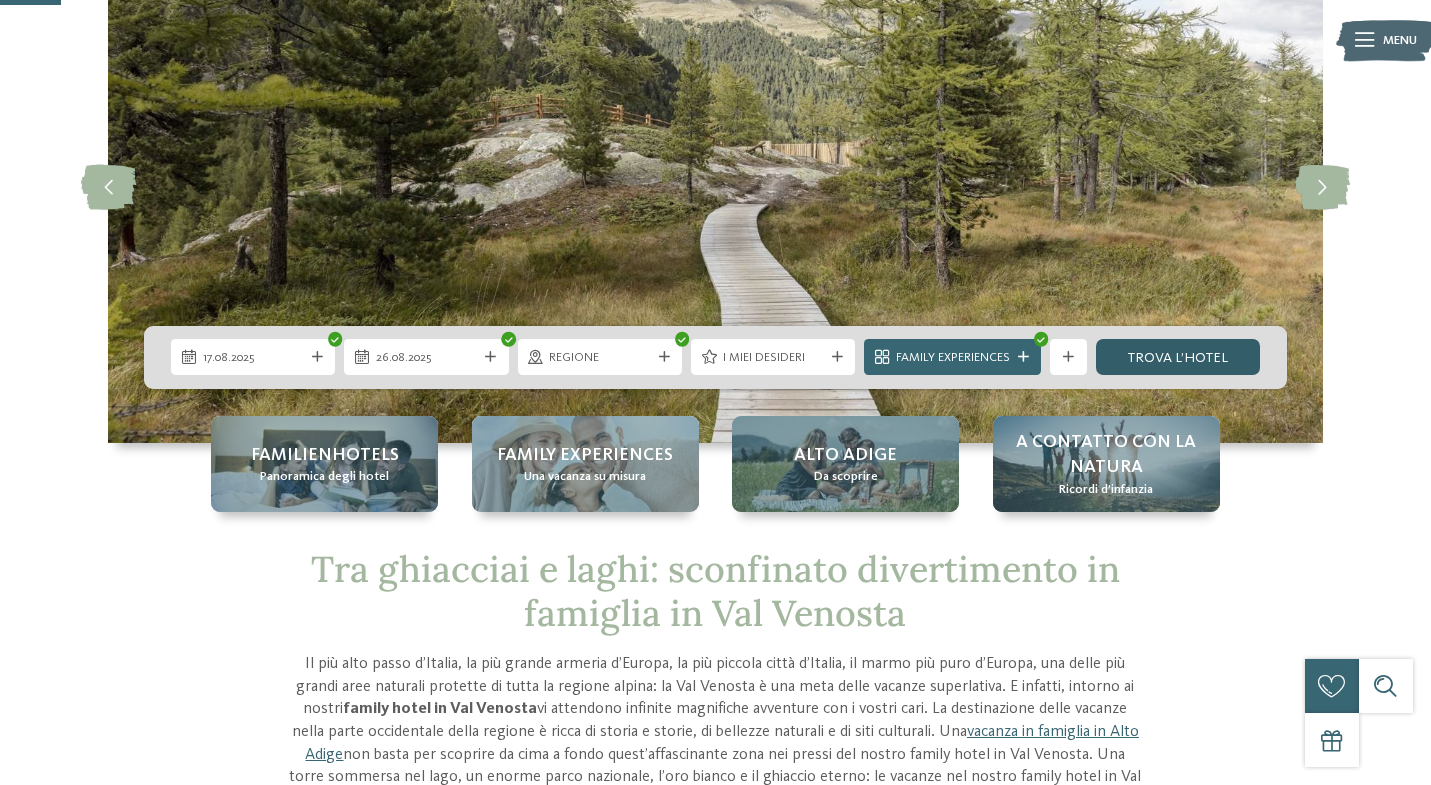 click on "trova l’hotel" at bounding box center (1178, 357) 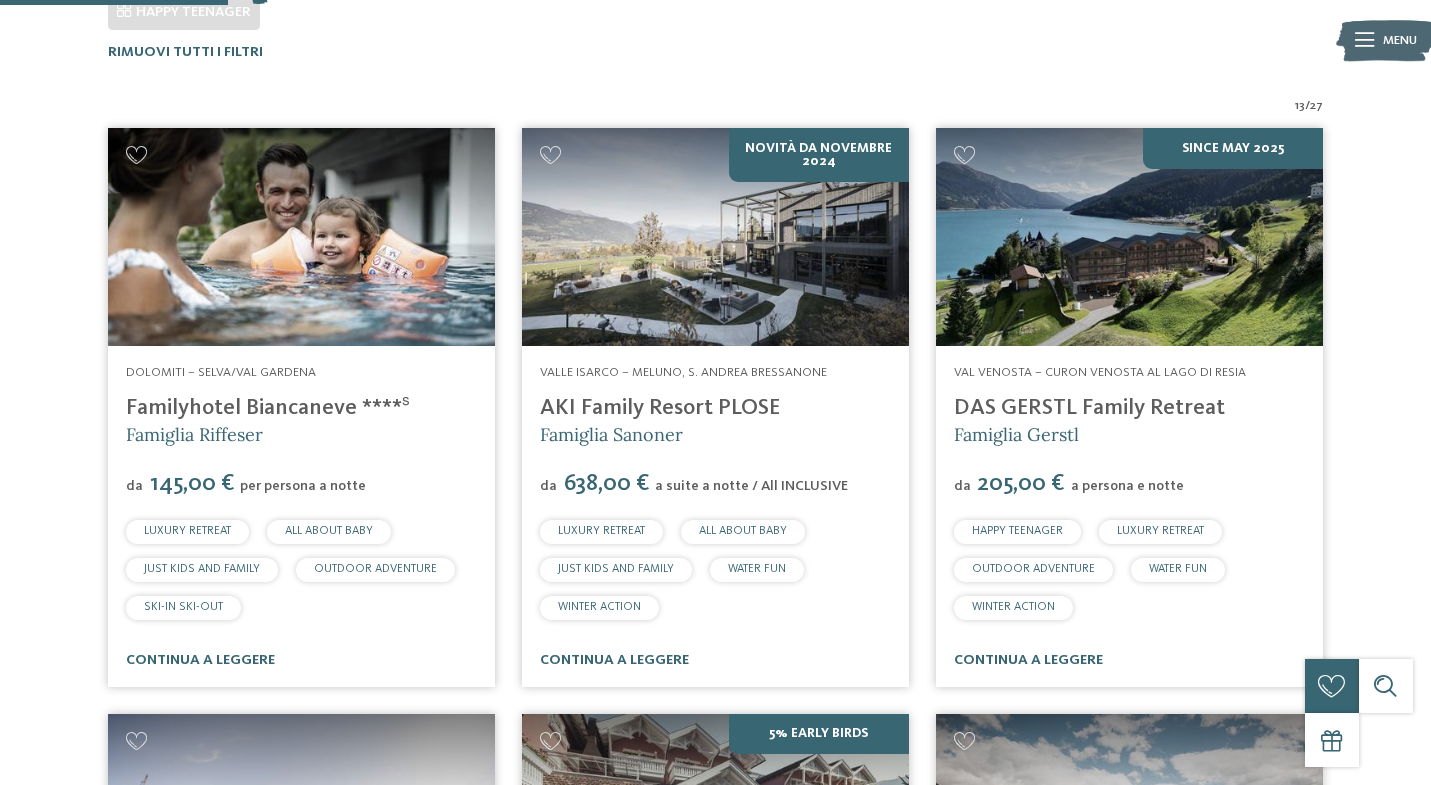 scroll, scrollTop: 620, scrollLeft: 0, axis: vertical 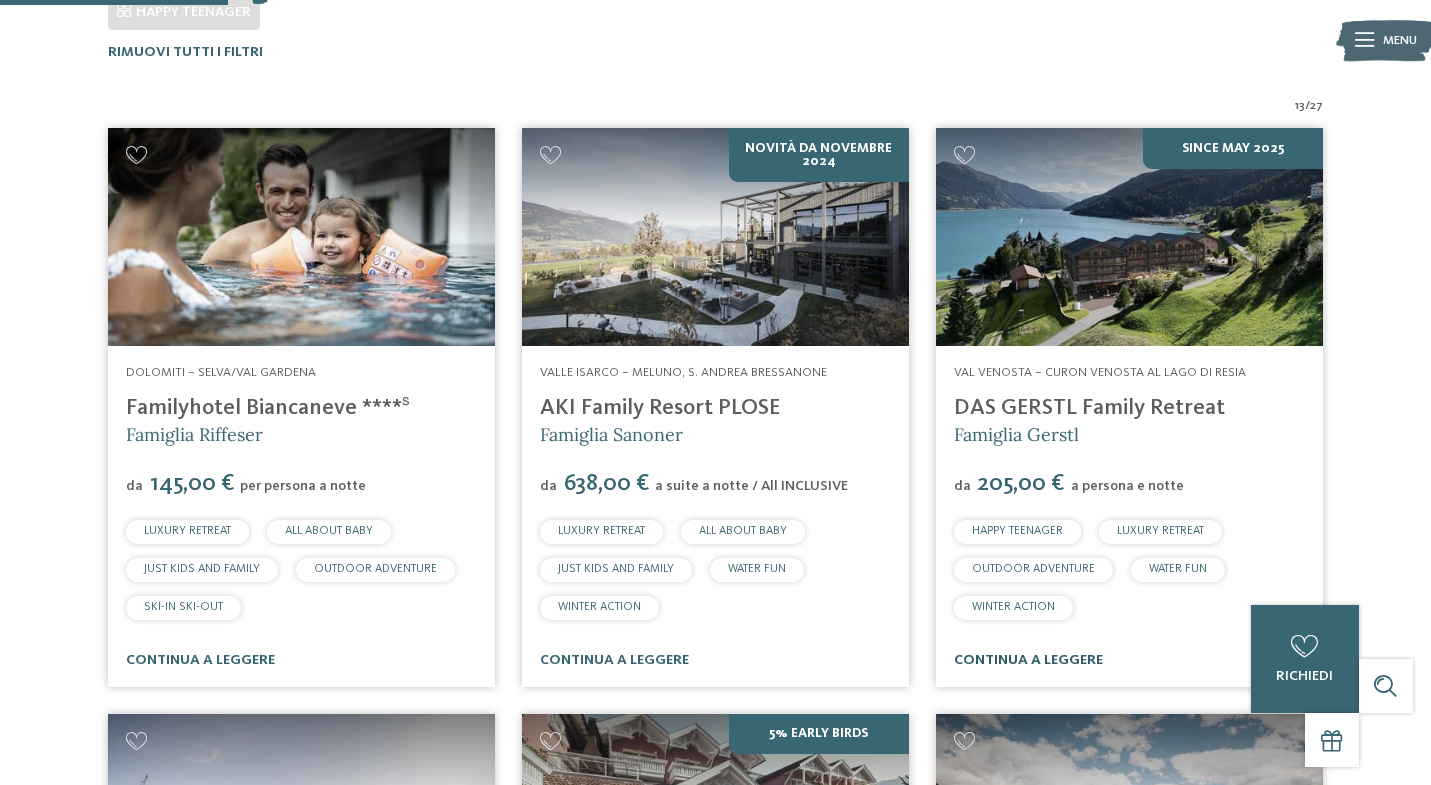 click on "continua a leggere" at bounding box center [1028, 660] 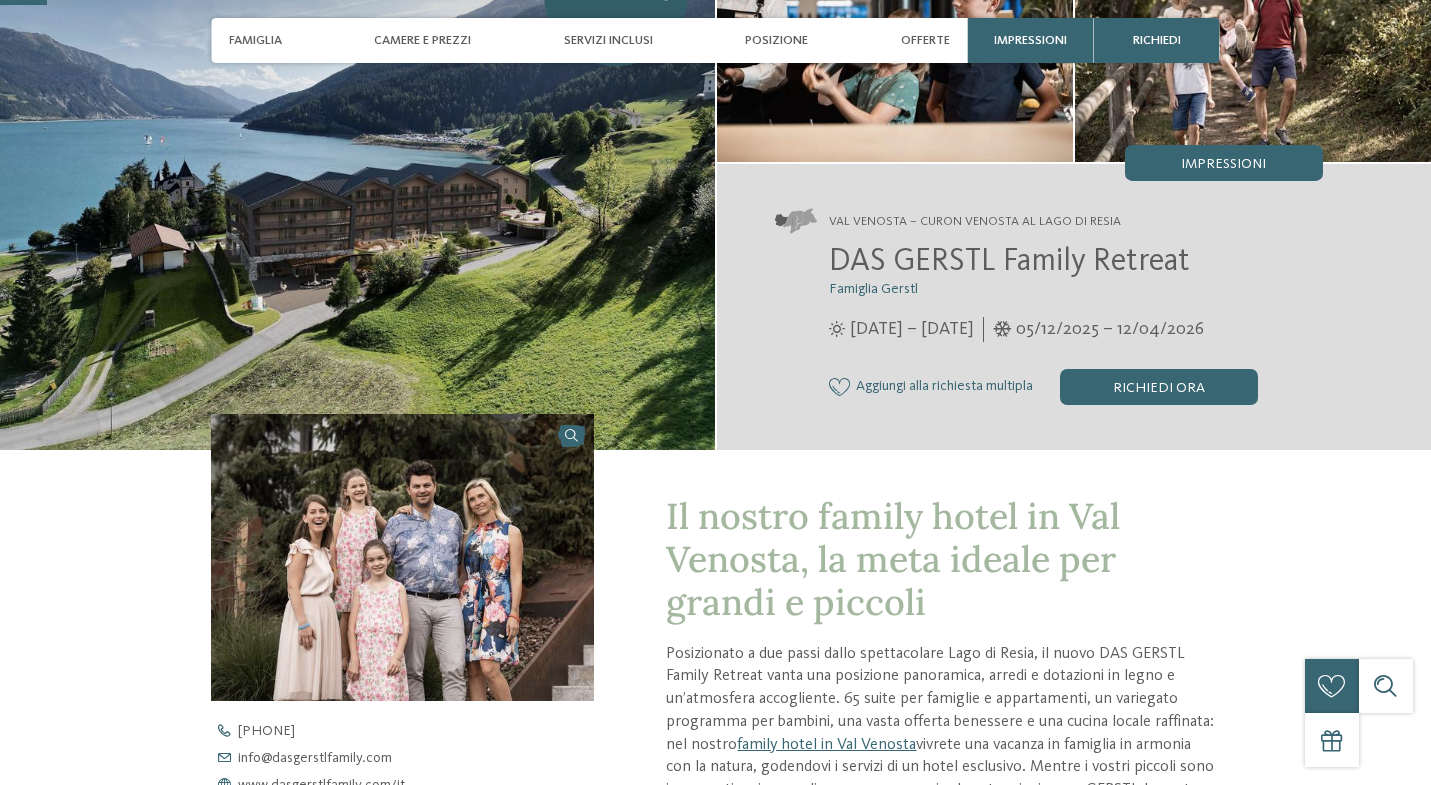 scroll, scrollTop: 203, scrollLeft: 0, axis: vertical 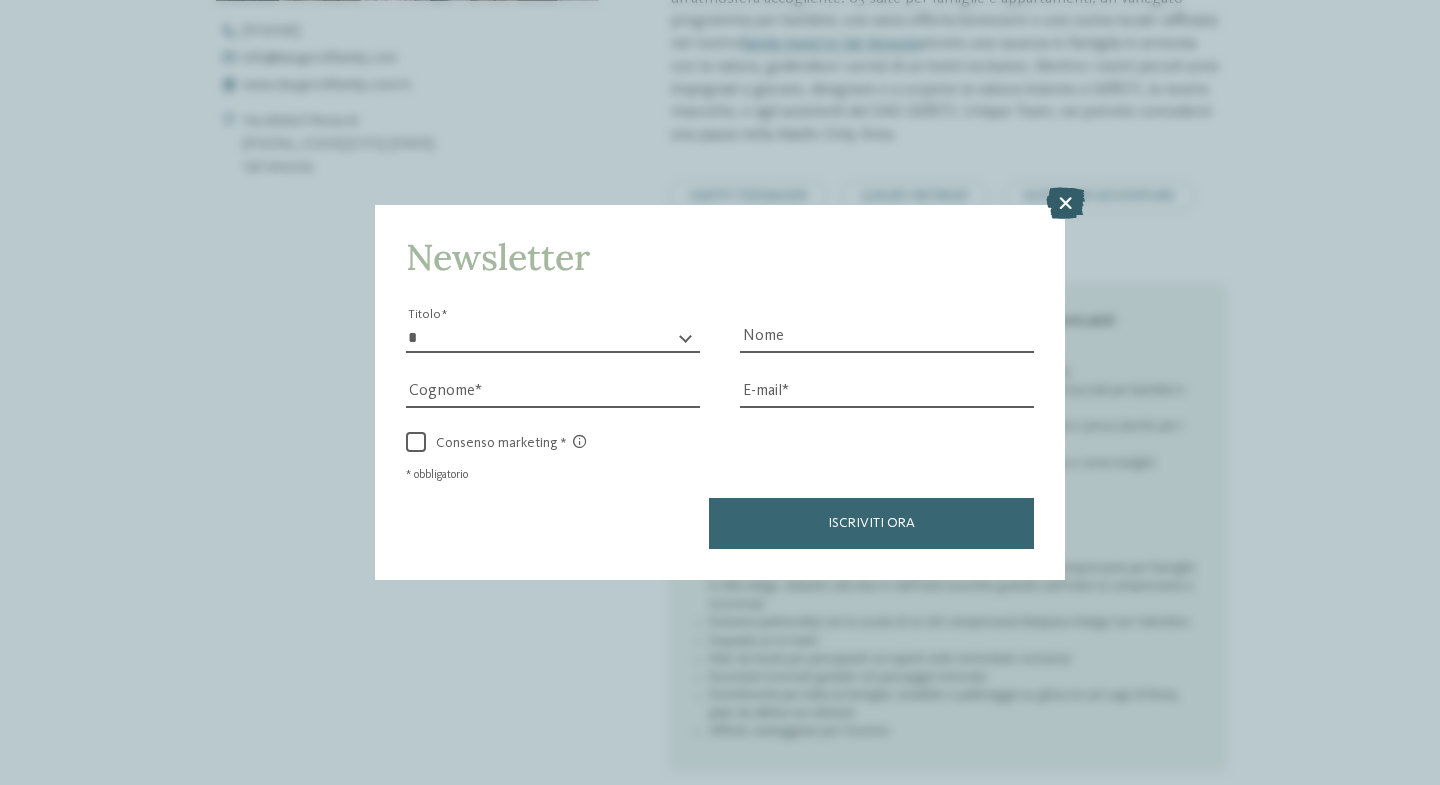 click at bounding box center [1065, 203] 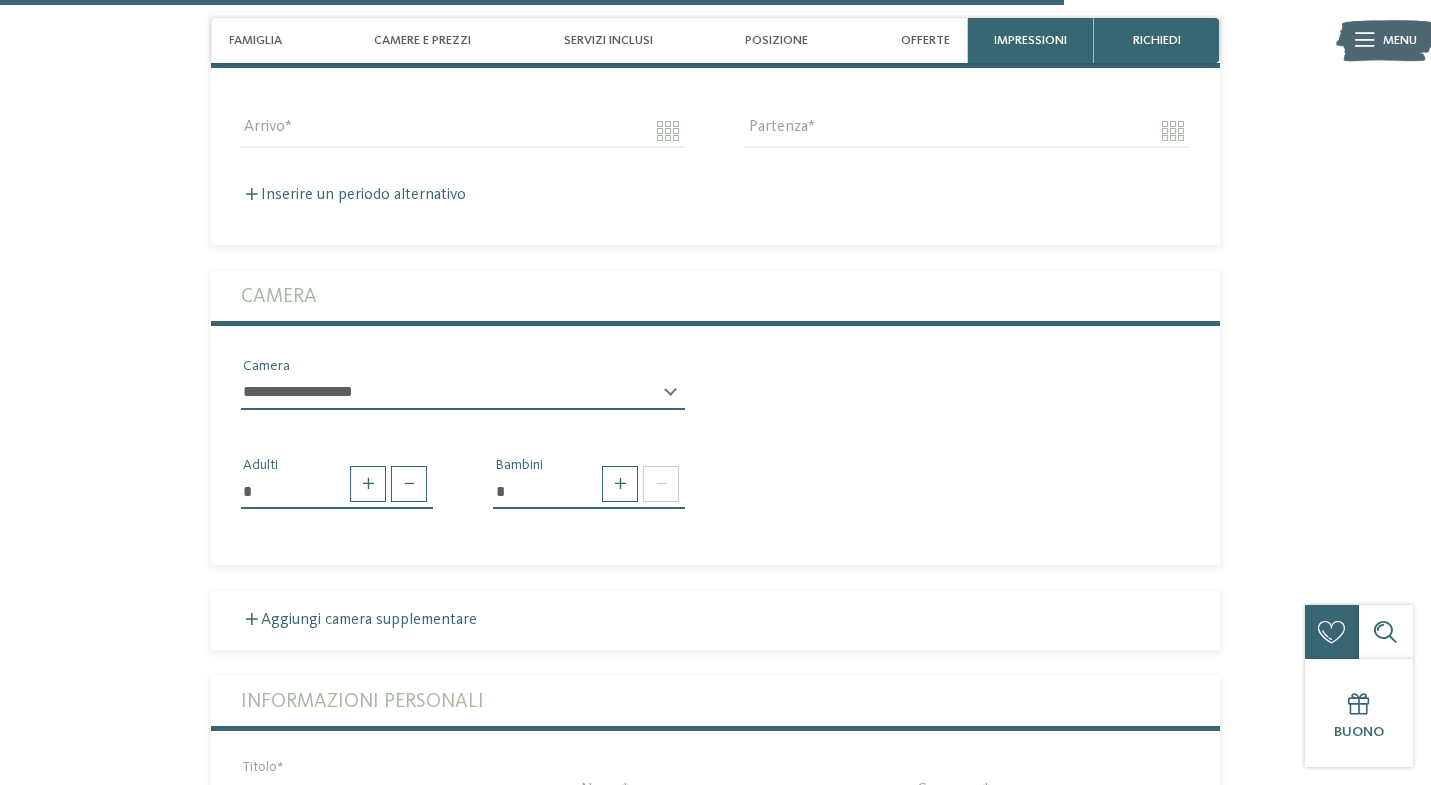 scroll, scrollTop: 4454, scrollLeft: 0, axis: vertical 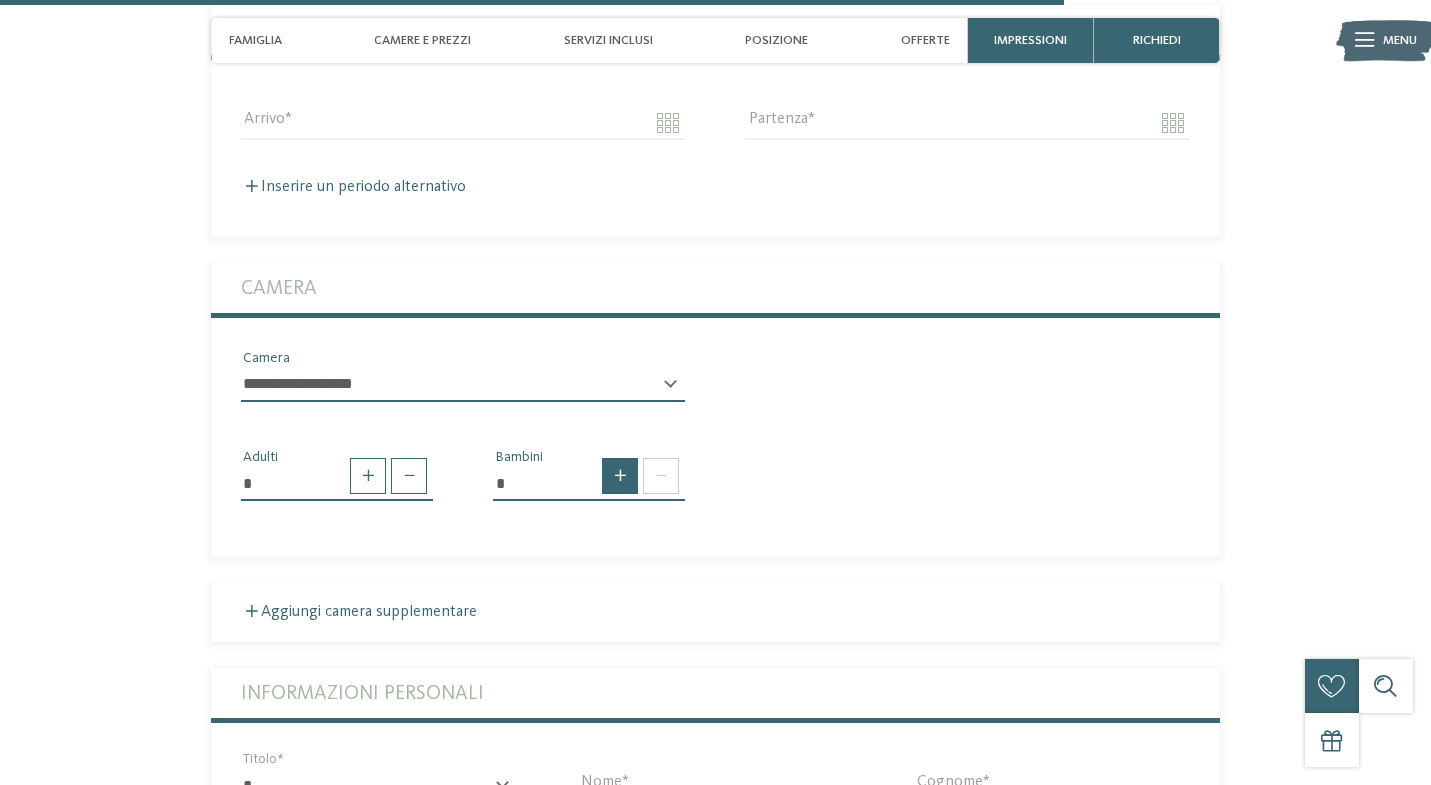 click at bounding box center [620, 476] 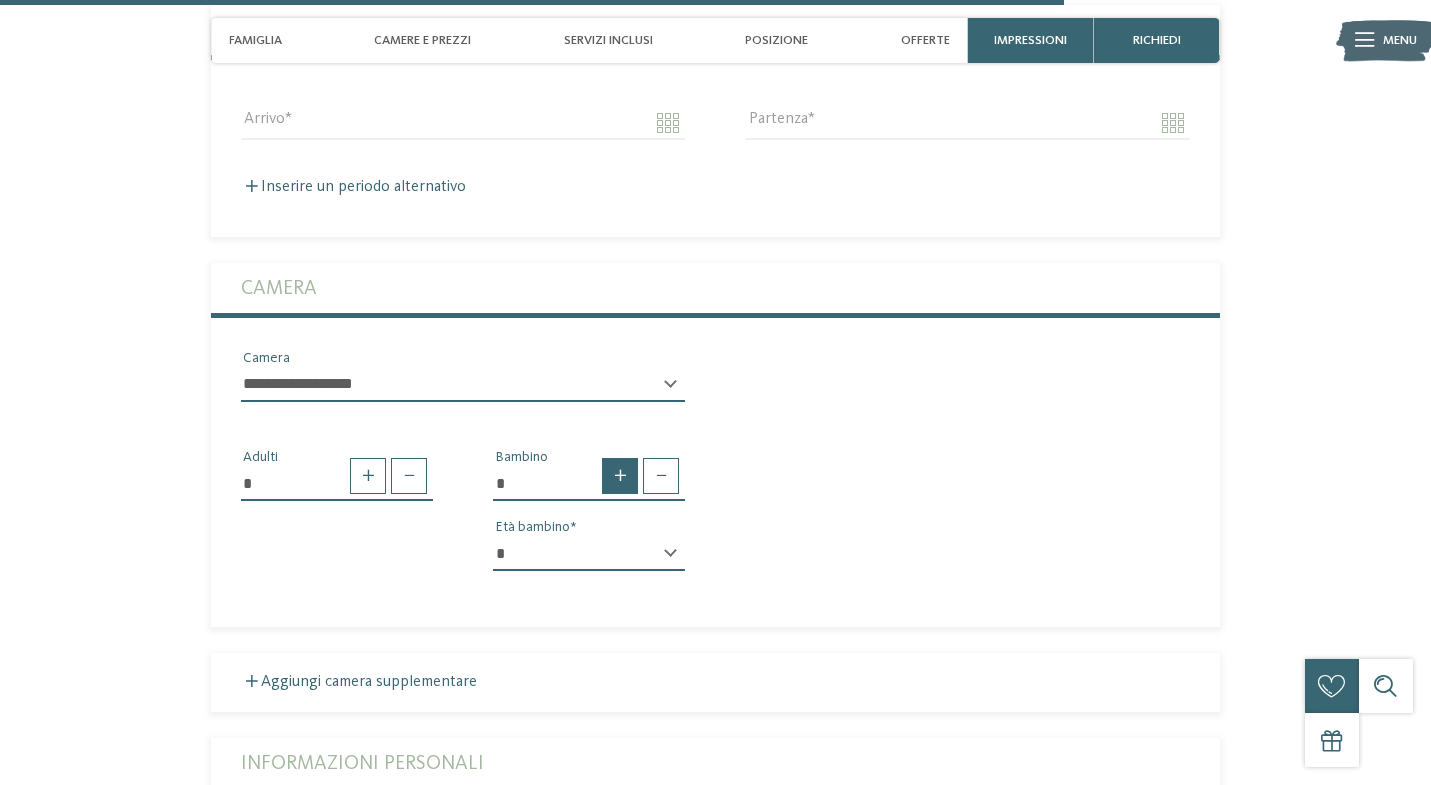 click at bounding box center (620, 476) 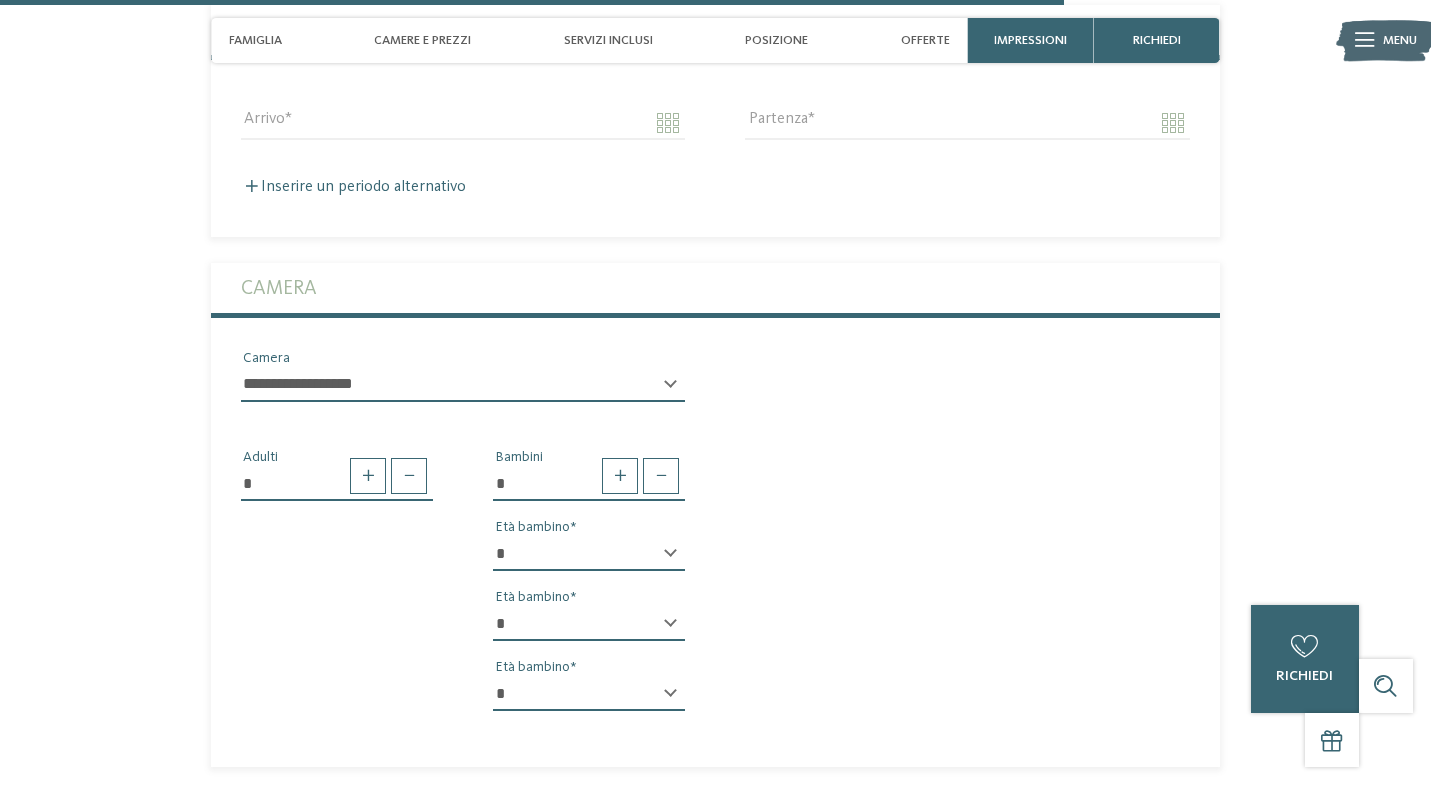 click on "* * * * * * * * * * * ** ** ** ** ** ** ** **     Età bambino" at bounding box center [589, 562] 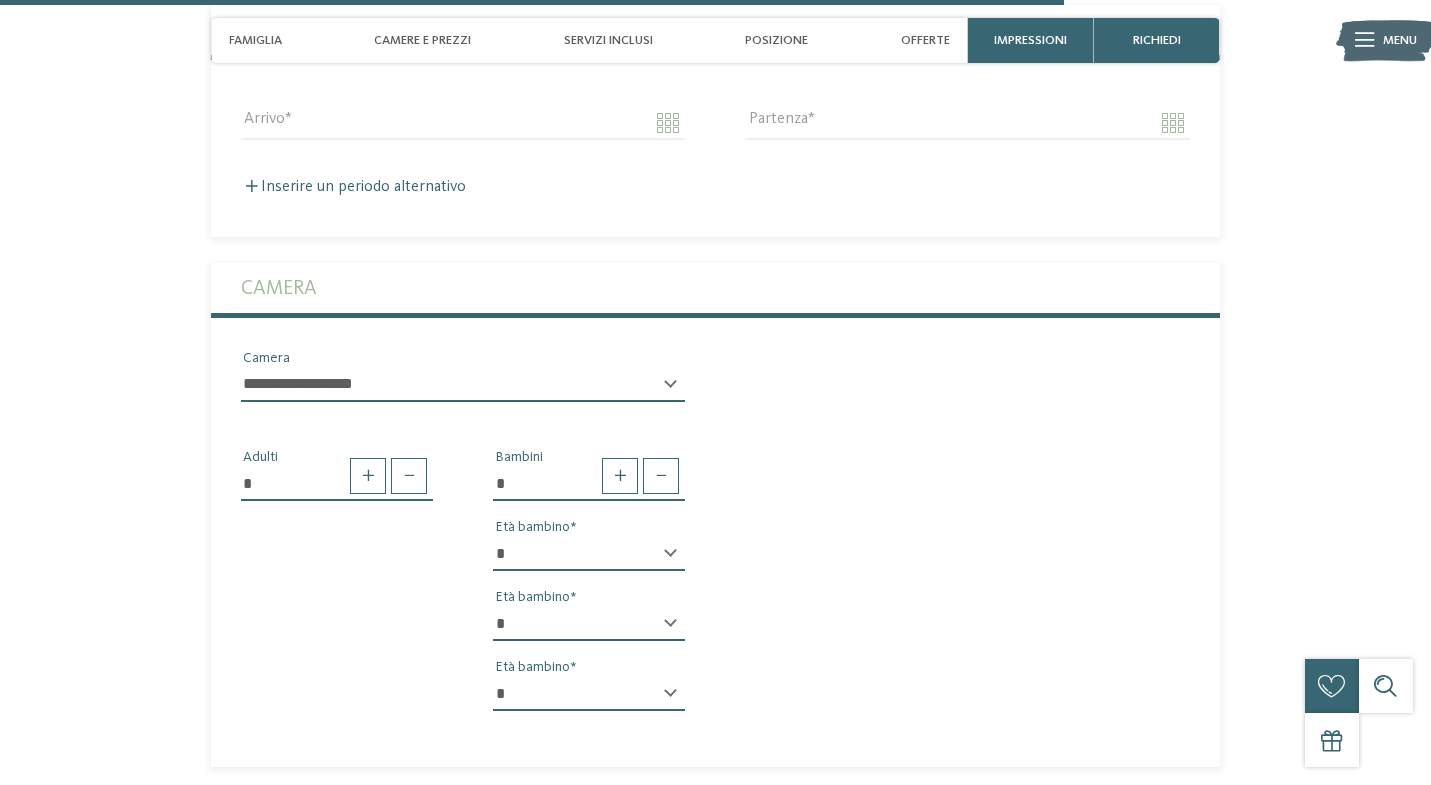 click on "* * * * * * * * * * * ** ** ** ** ** ** ** **     Età bambino" at bounding box center [589, 562] 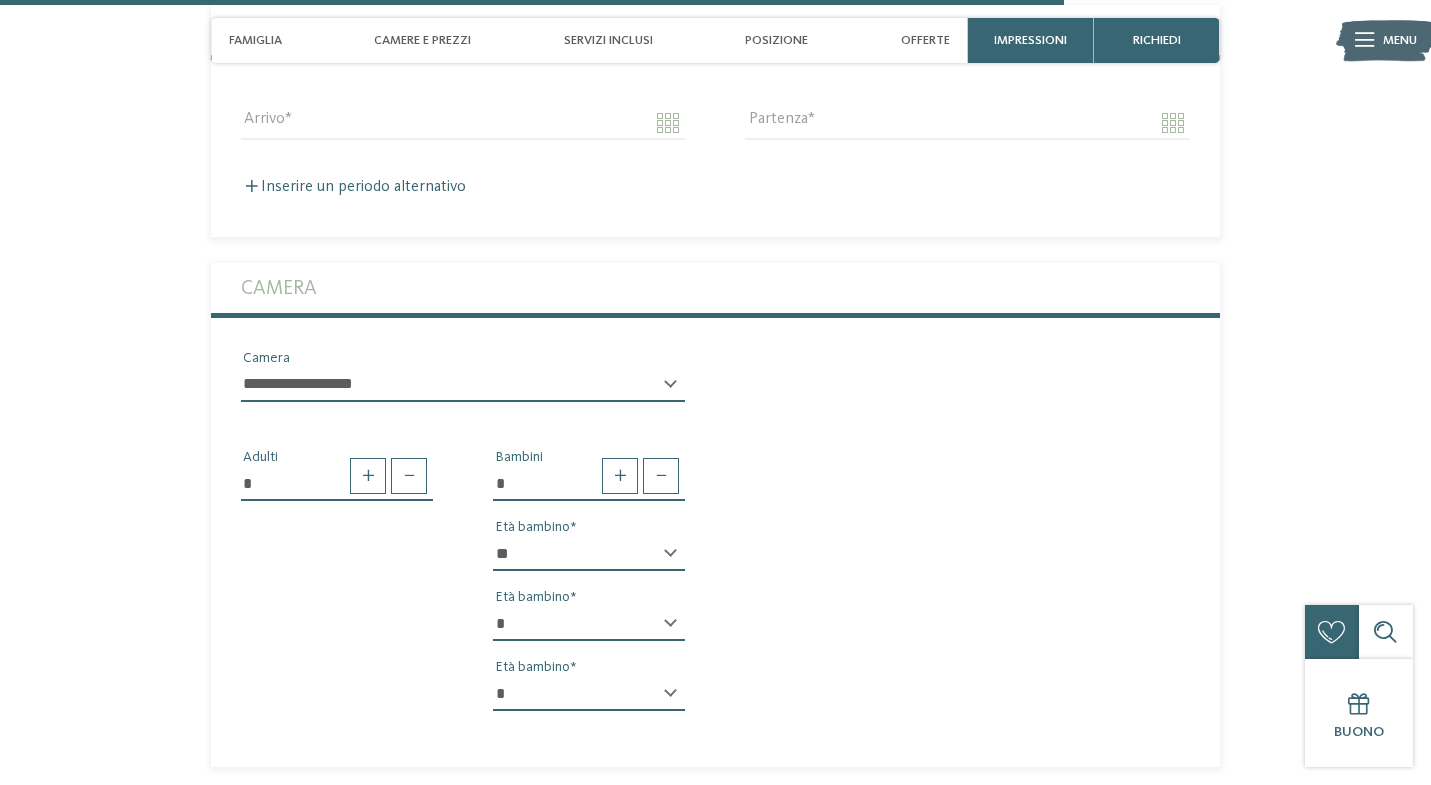select on "**" 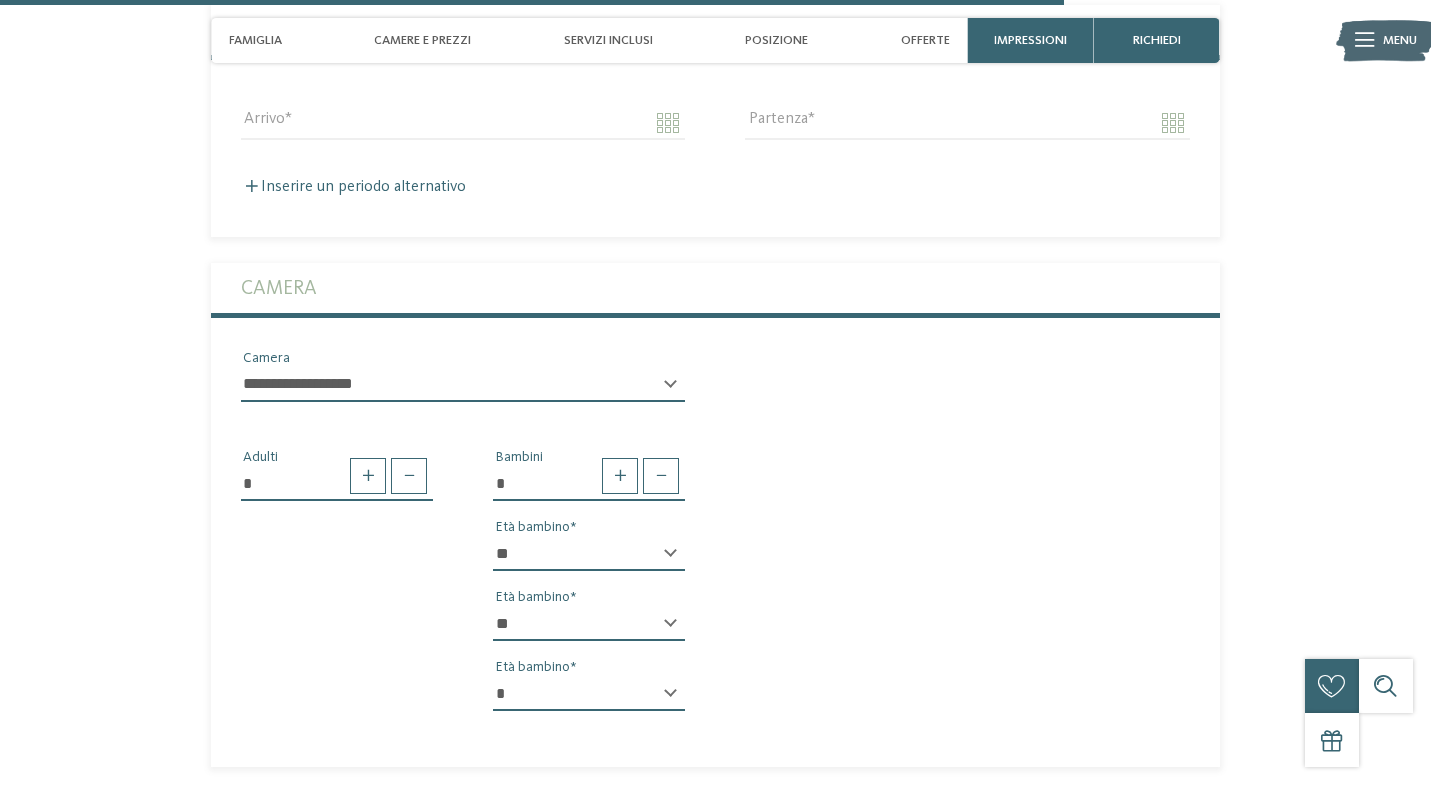 select on "*" 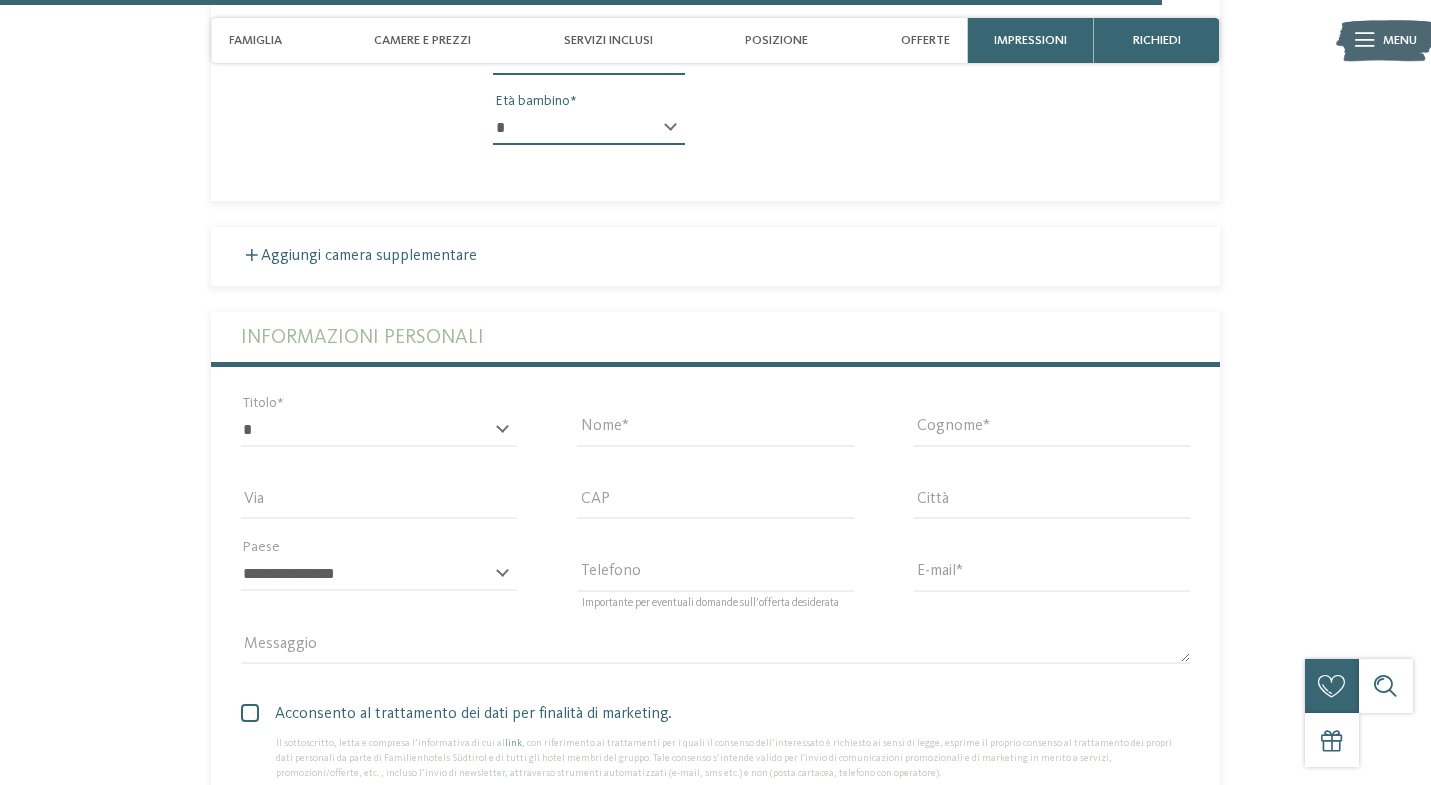 scroll, scrollTop: 5035, scrollLeft: 0, axis: vertical 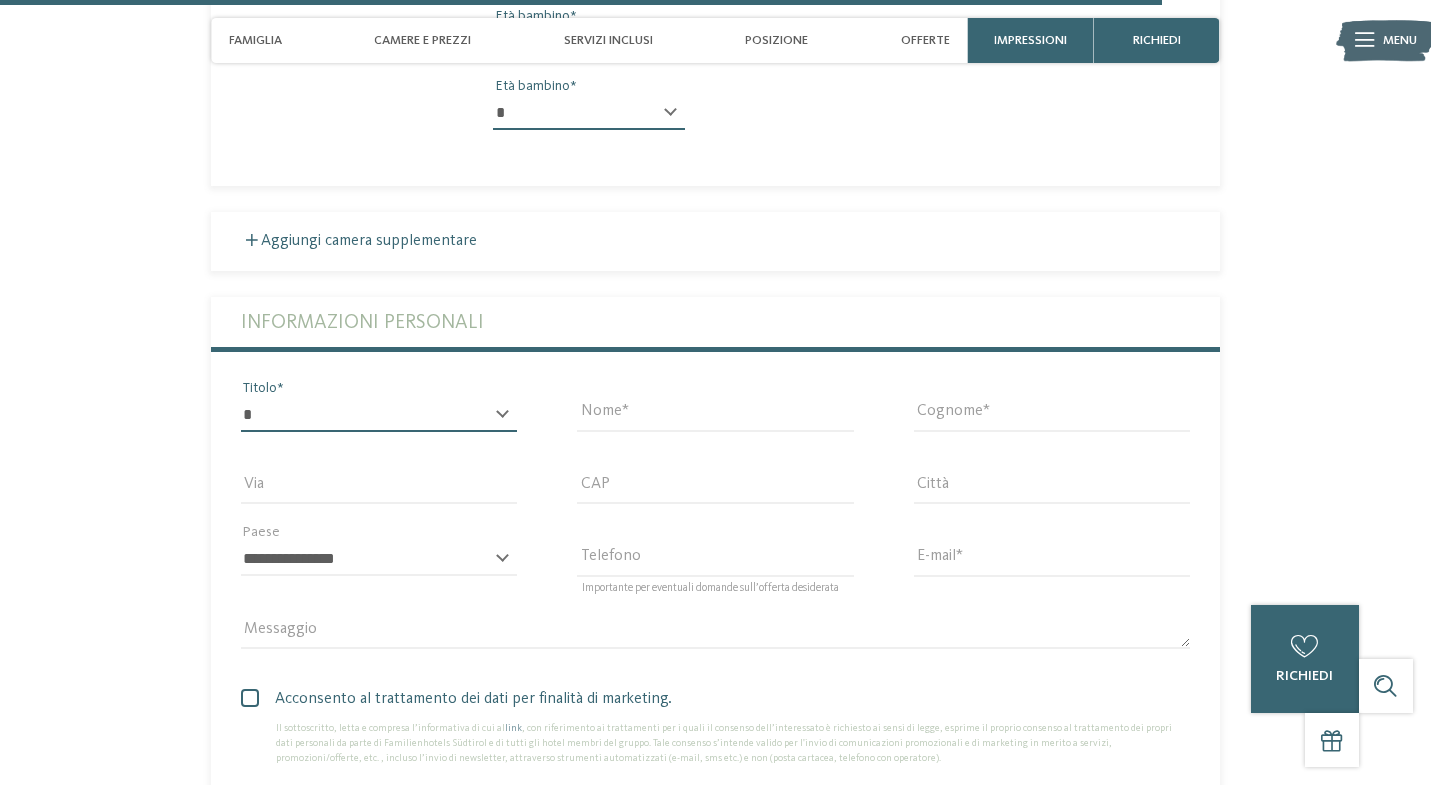 select on "*" 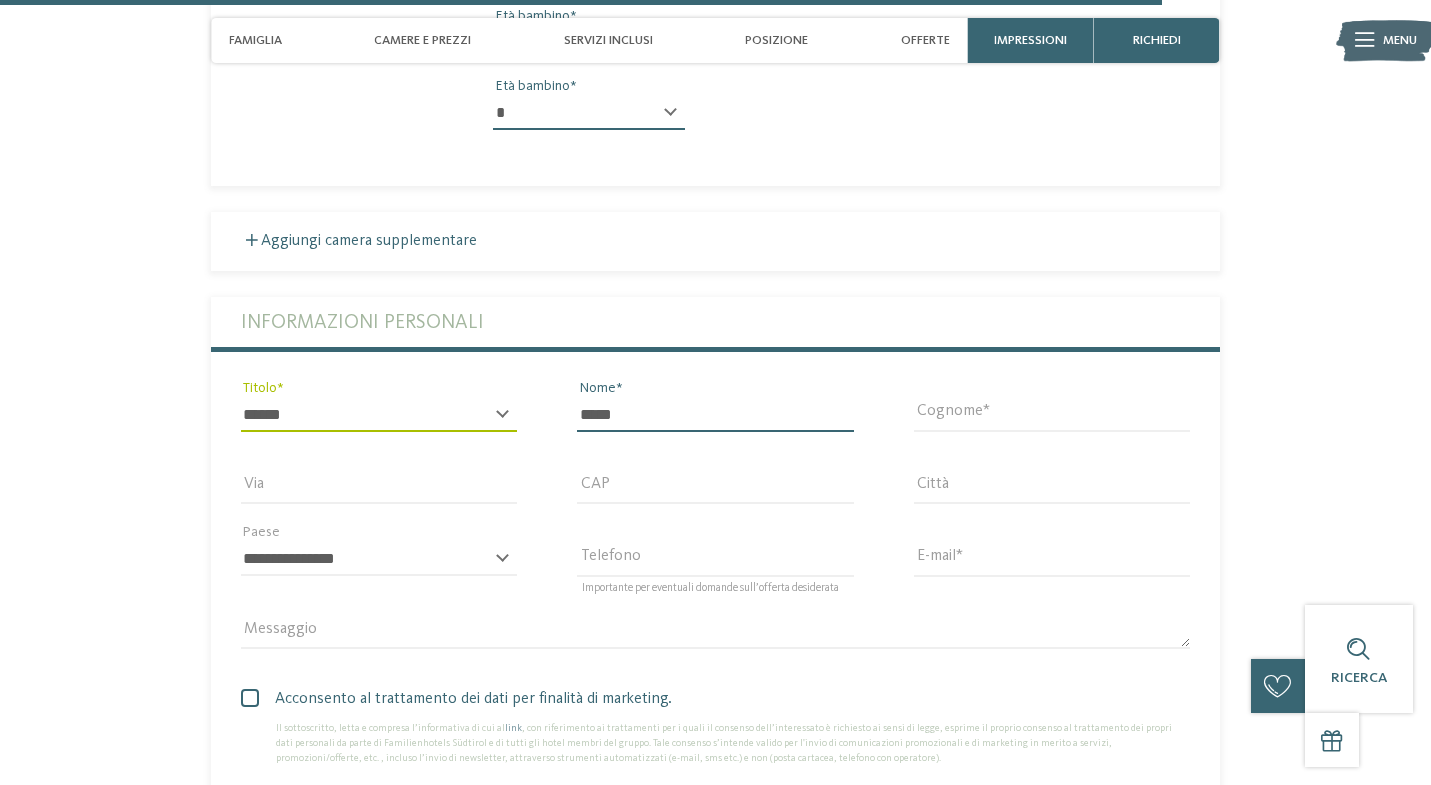 type on "*****" 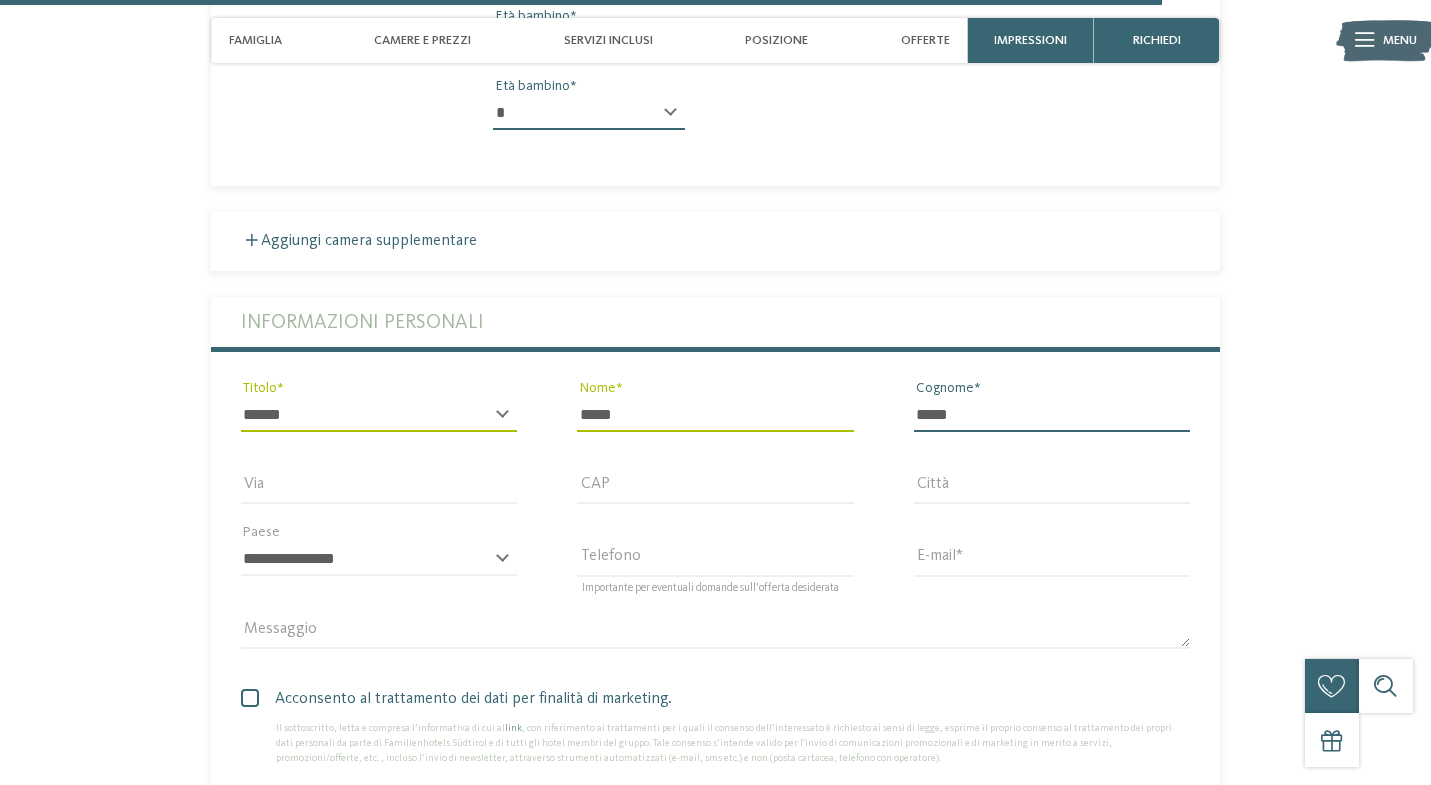 type on "*****" 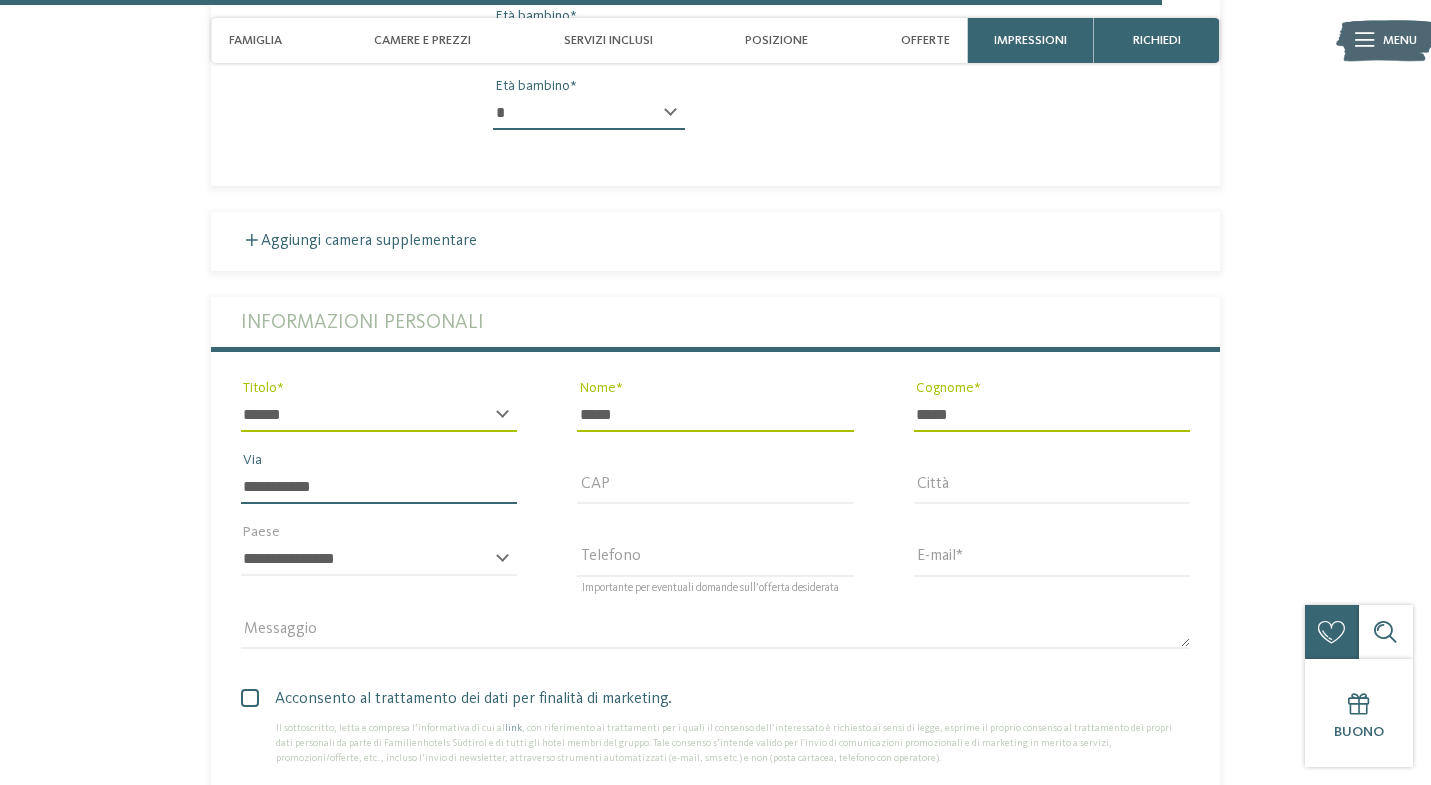 type on "**********" 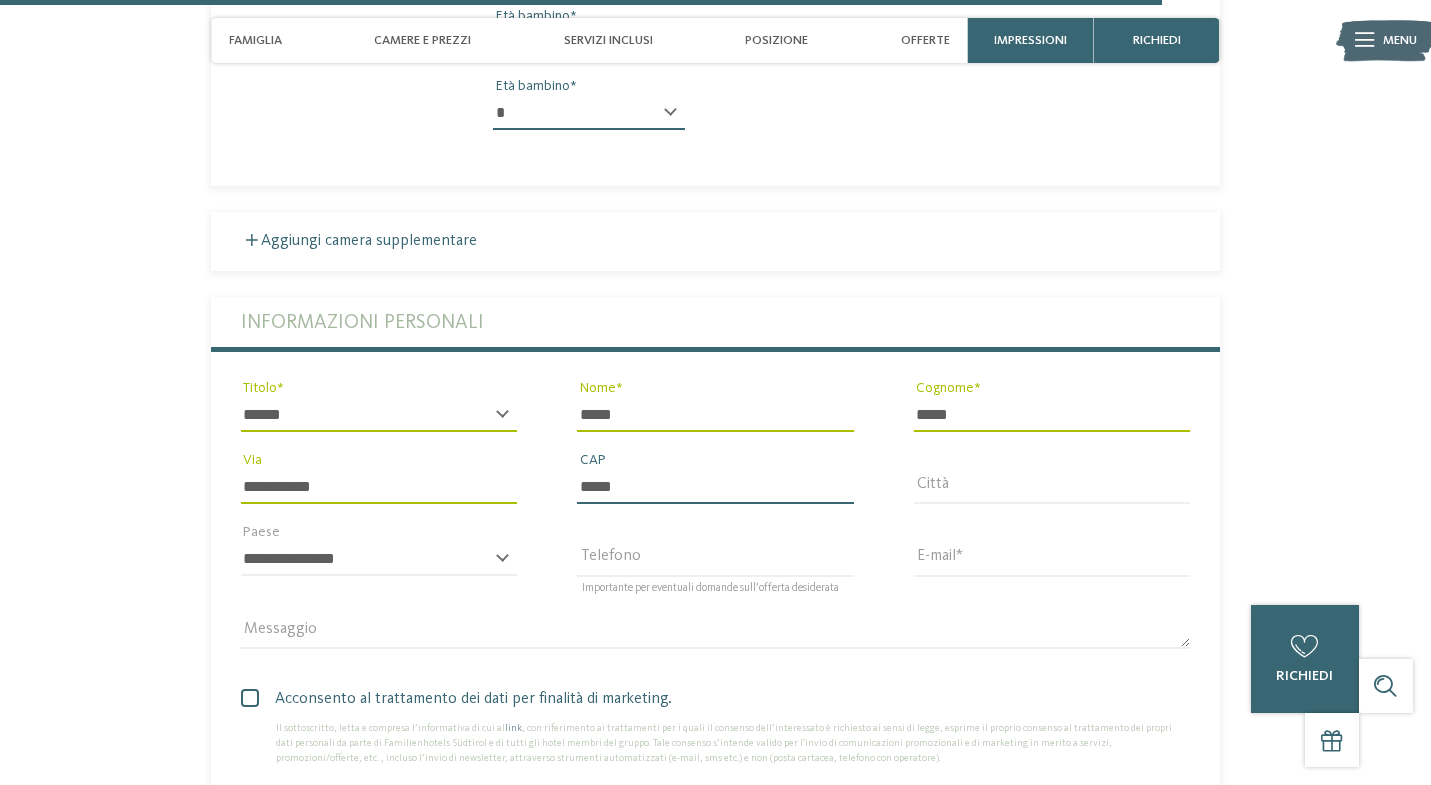 type on "*****" 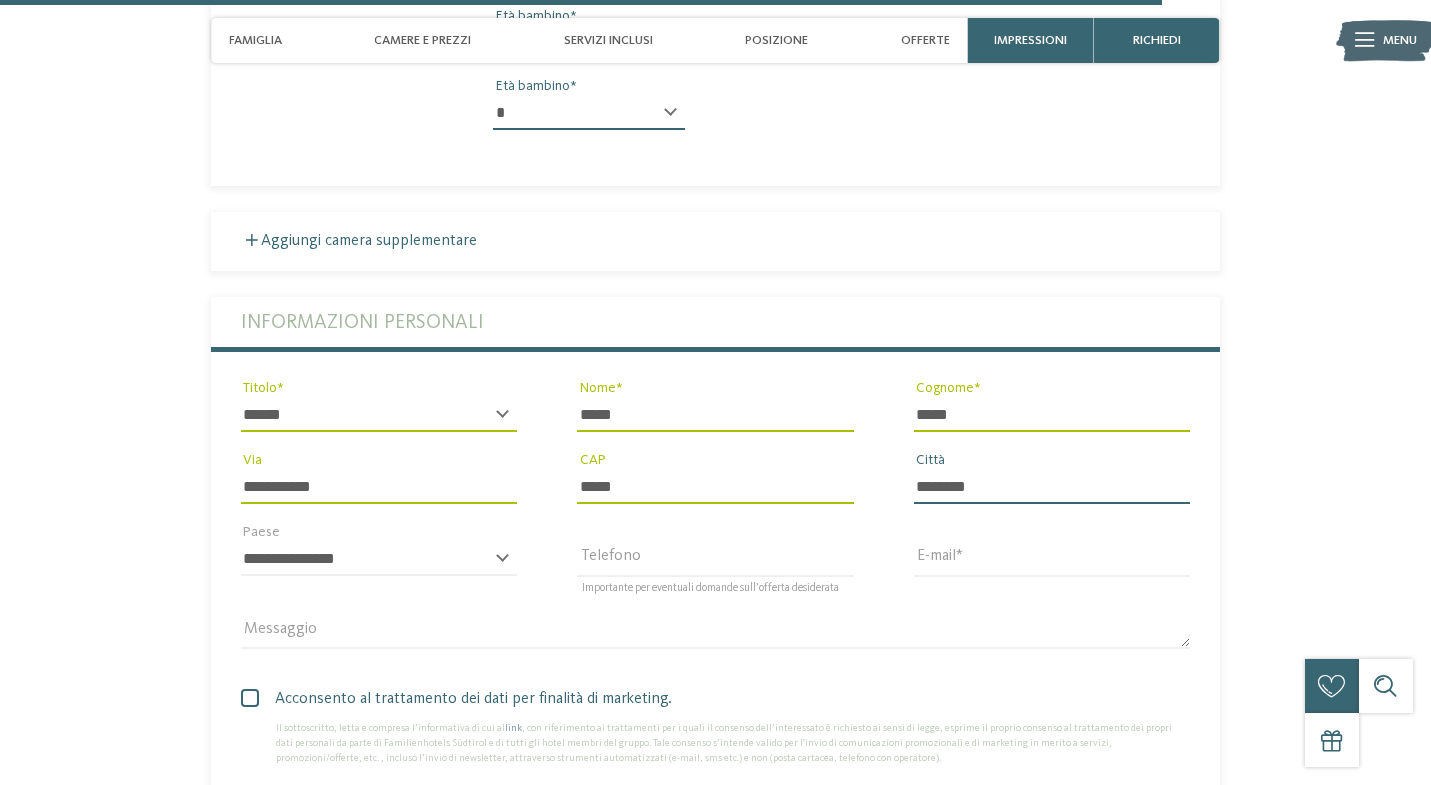 type on "********" 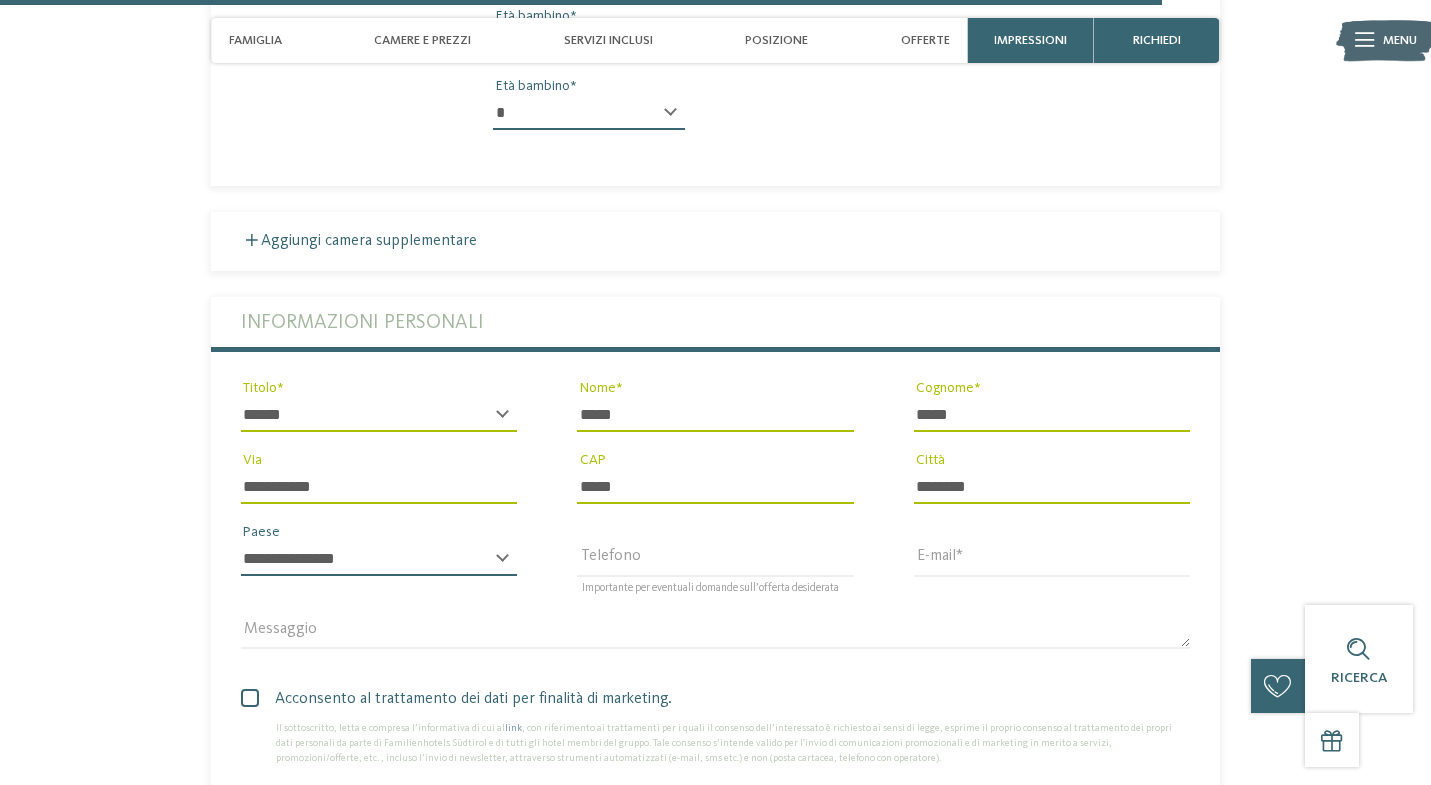 select on "**" 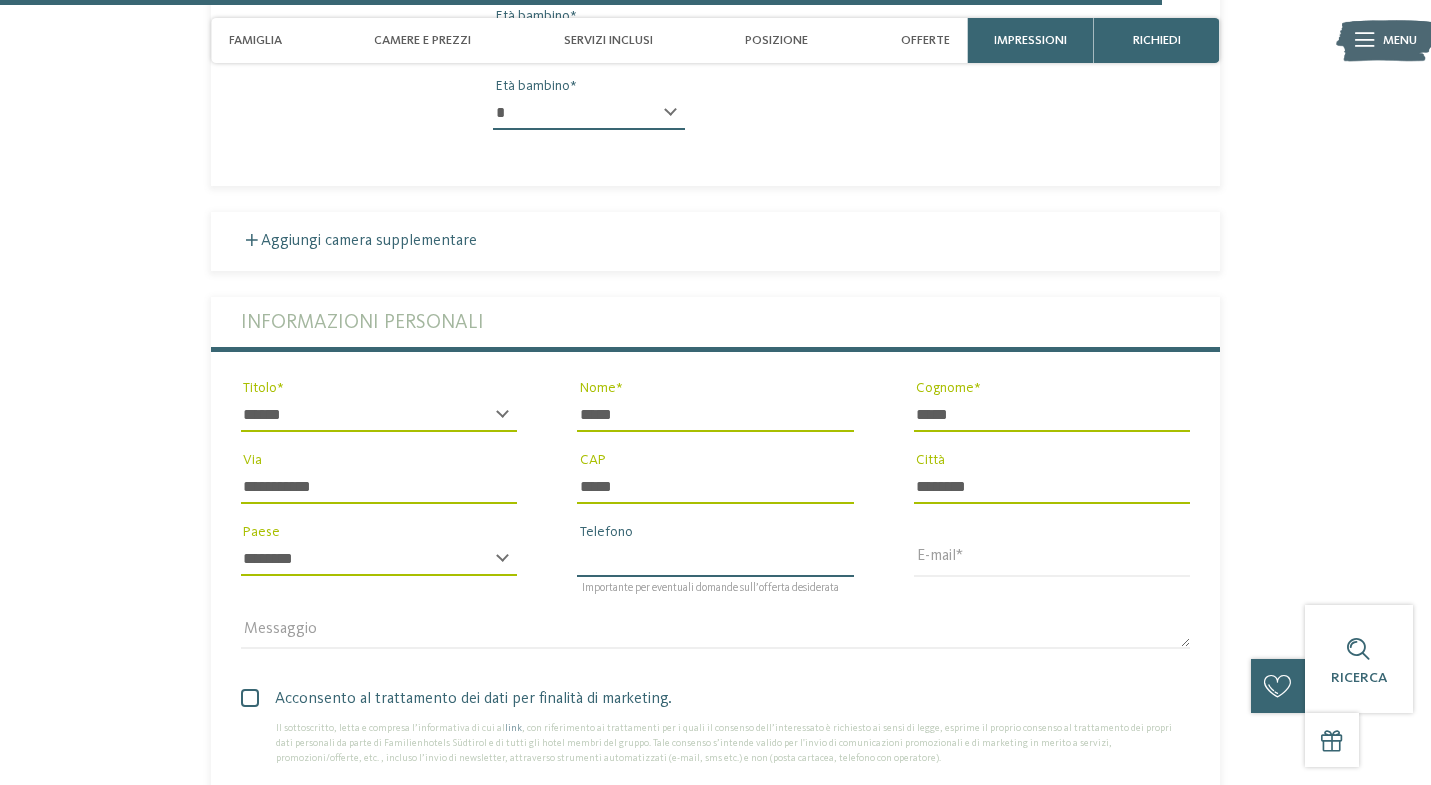 click on "Telefono" at bounding box center (715, 559) 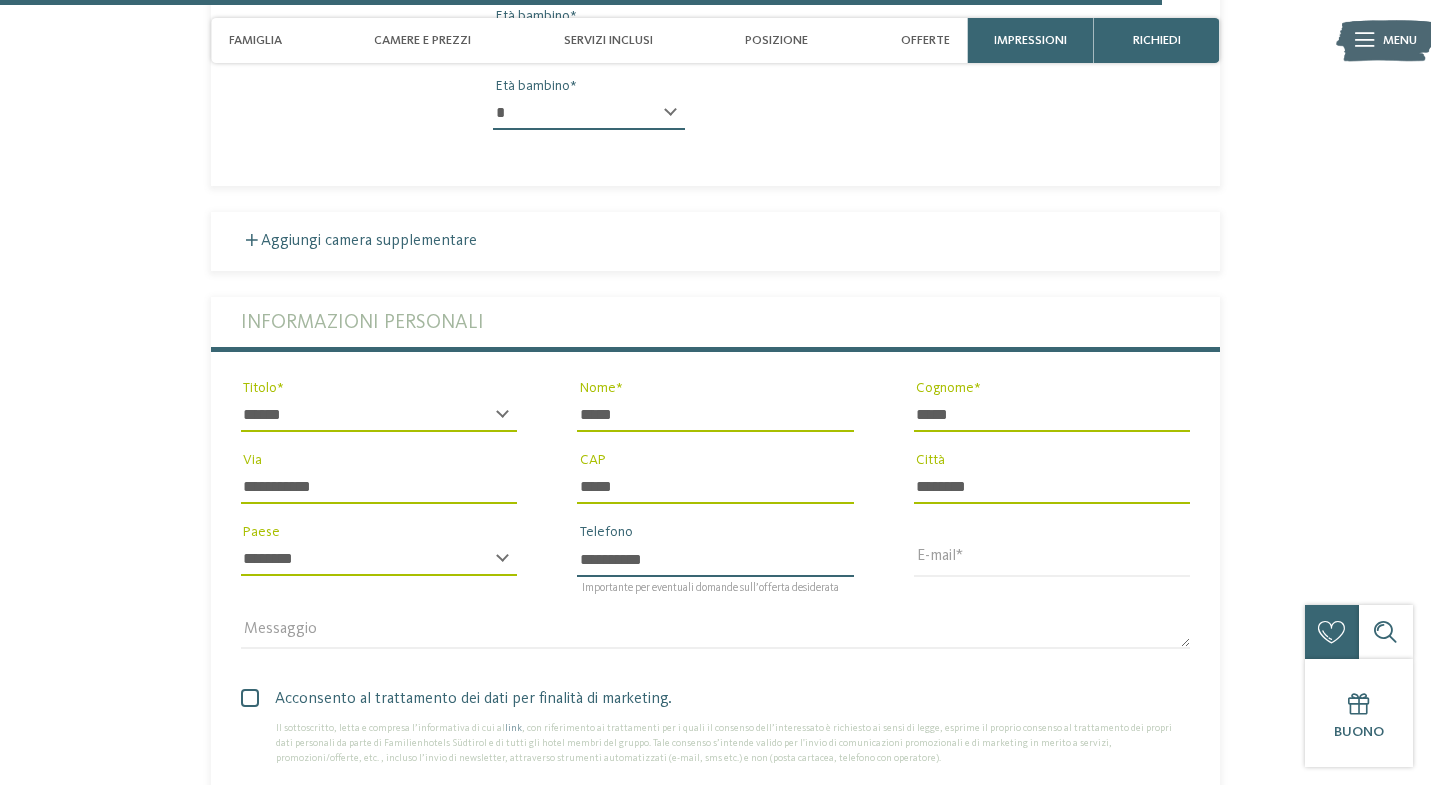 type on "**********" 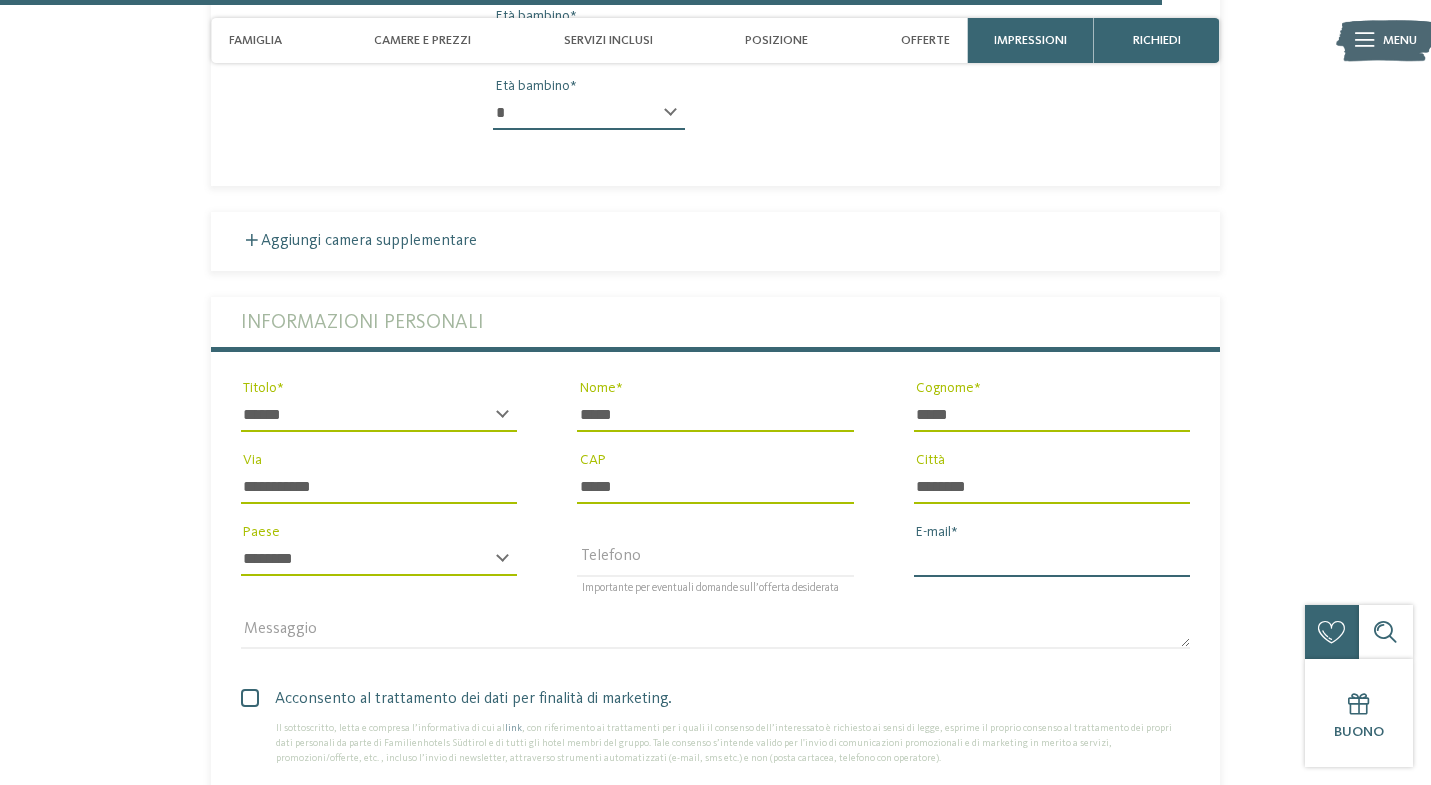 click on "E-mail" at bounding box center (1052, 559) 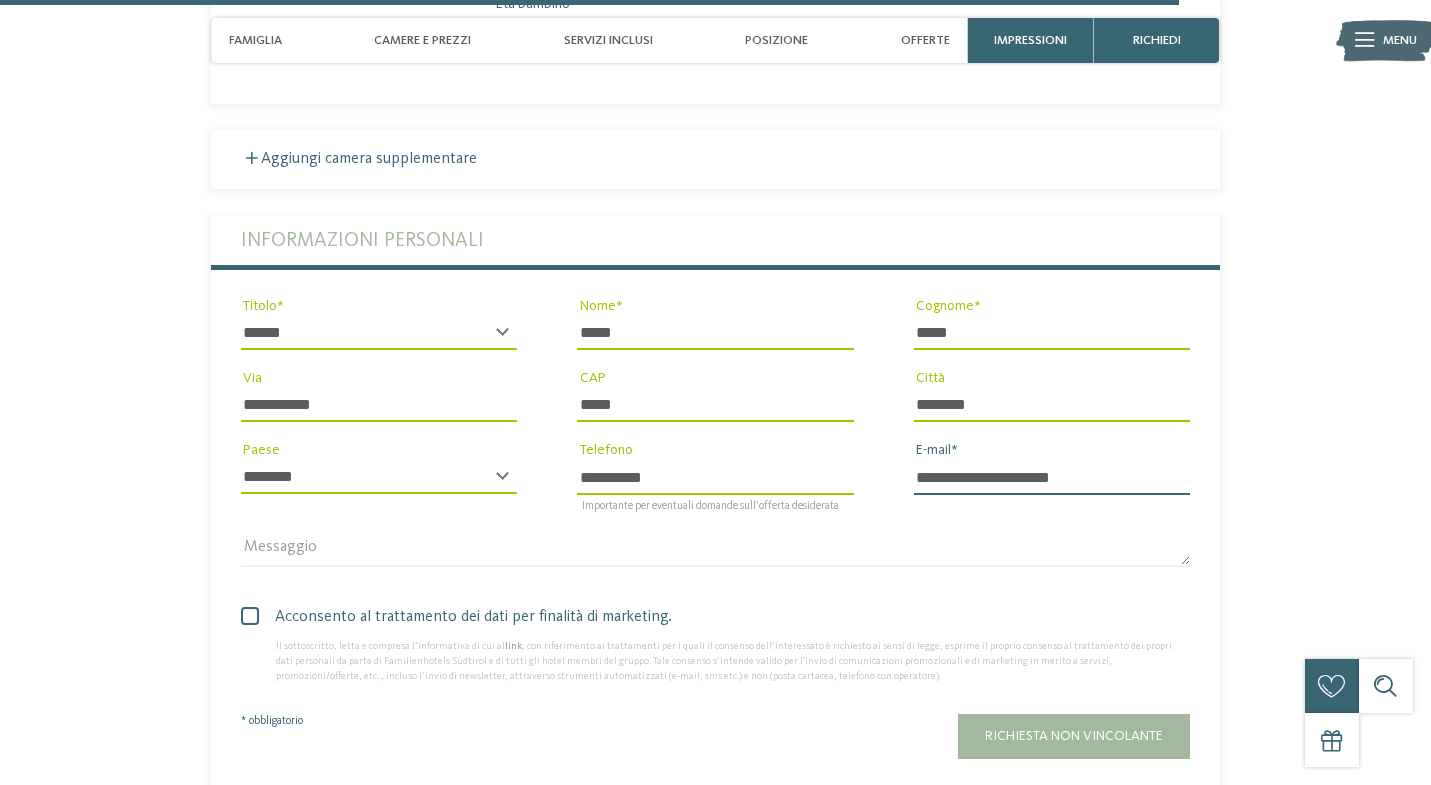 scroll, scrollTop: 5120, scrollLeft: 0, axis: vertical 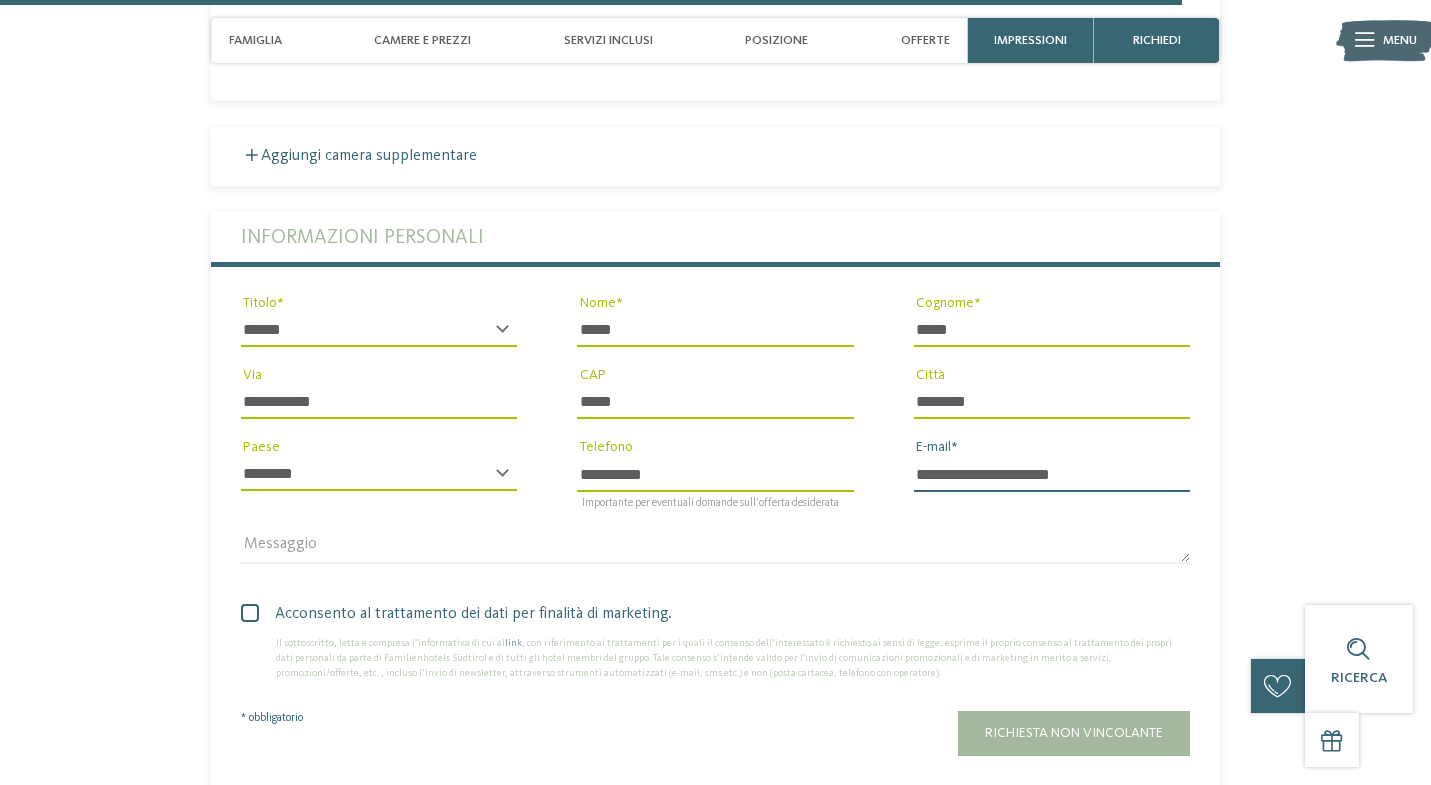 type on "**********" 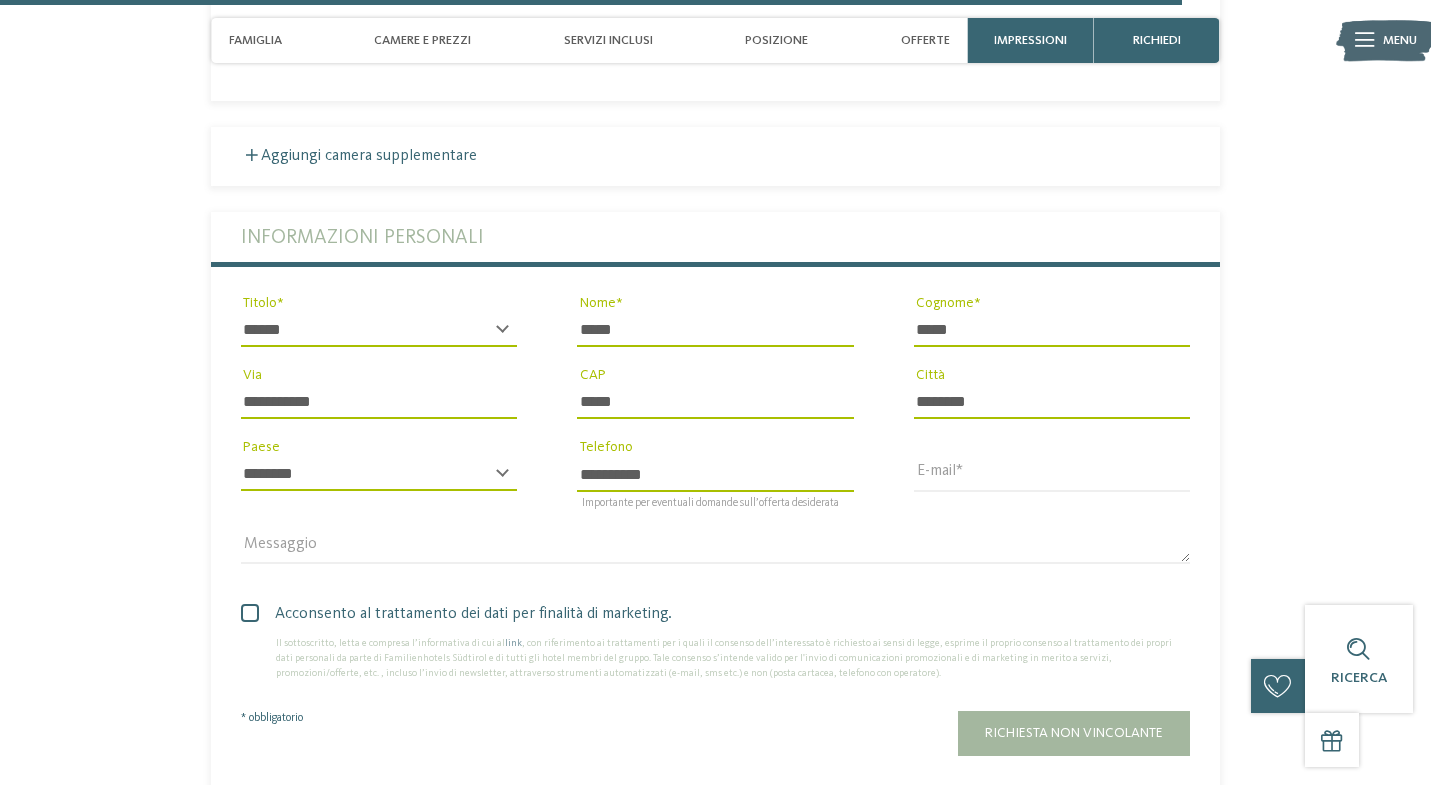 click at bounding box center [250, 613] 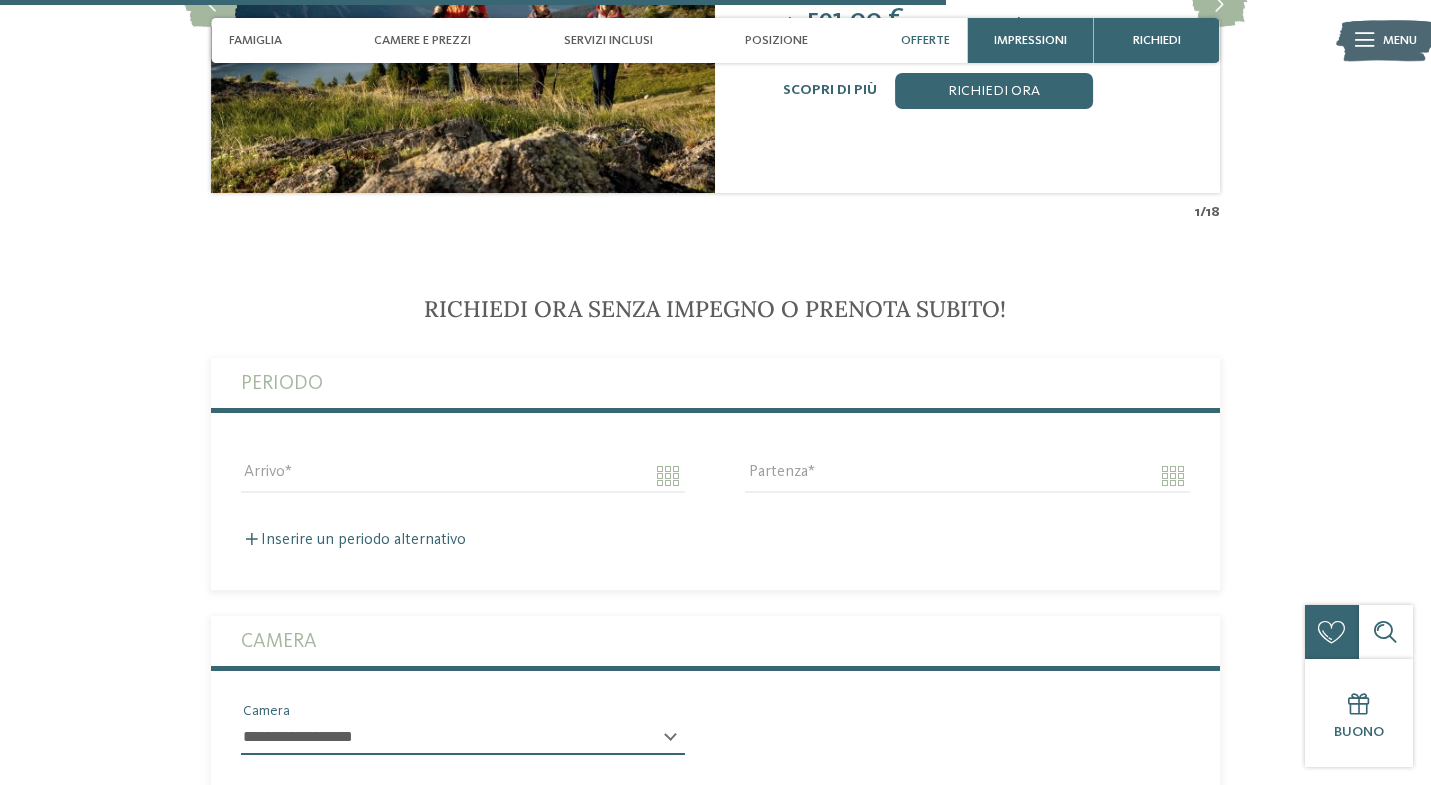 scroll, scrollTop: 4097, scrollLeft: 0, axis: vertical 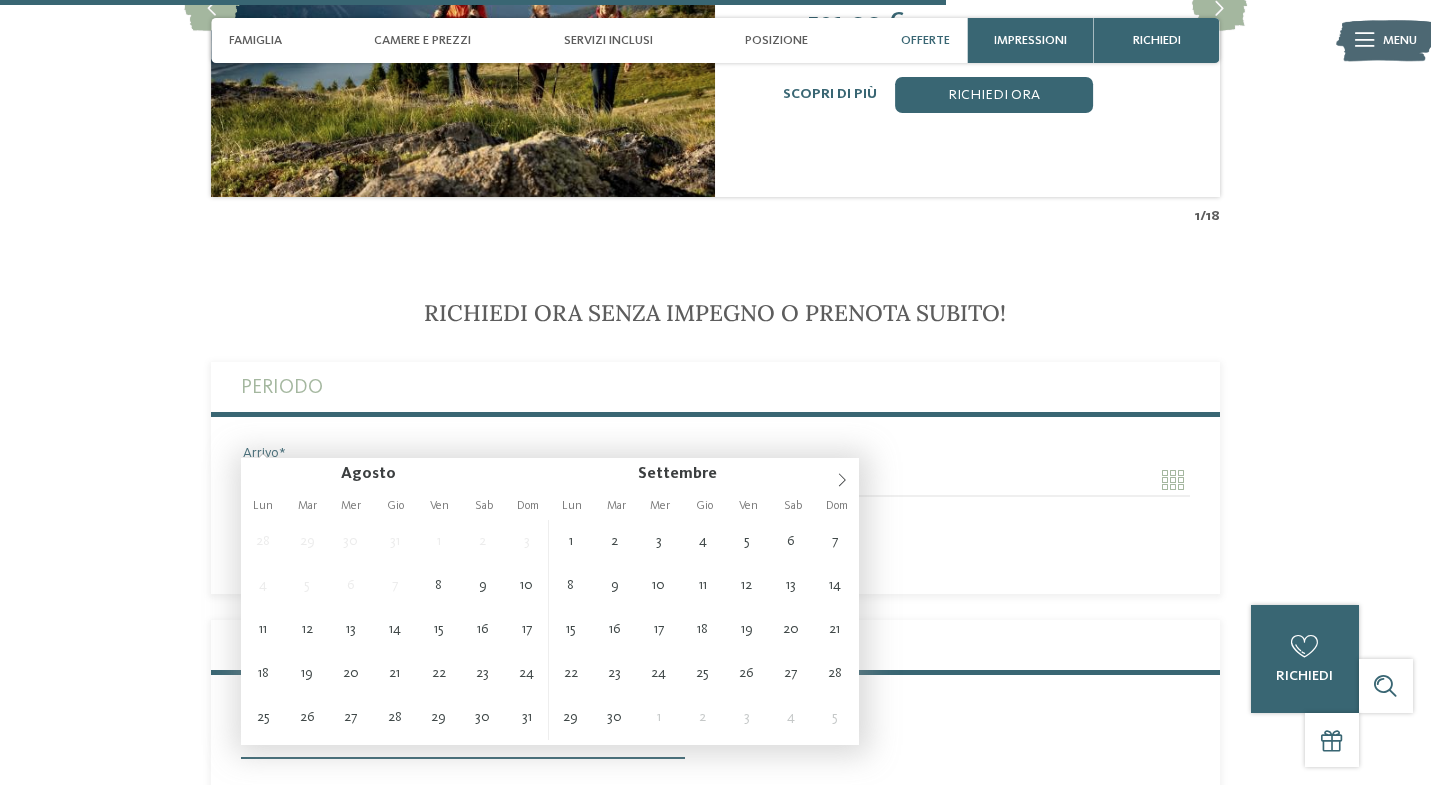 click on "Arrivo" at bounding box center (463, 480) 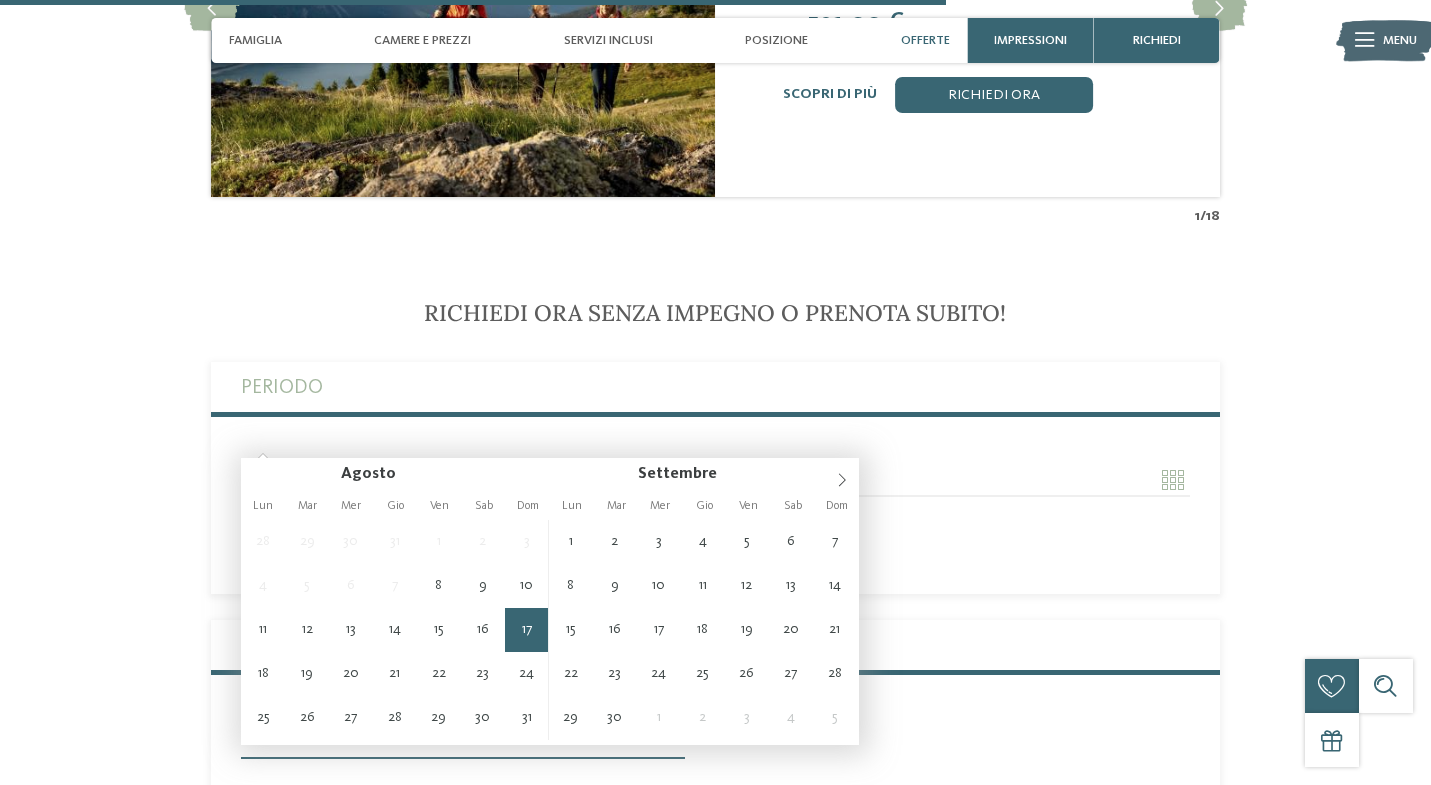 type on "**********" 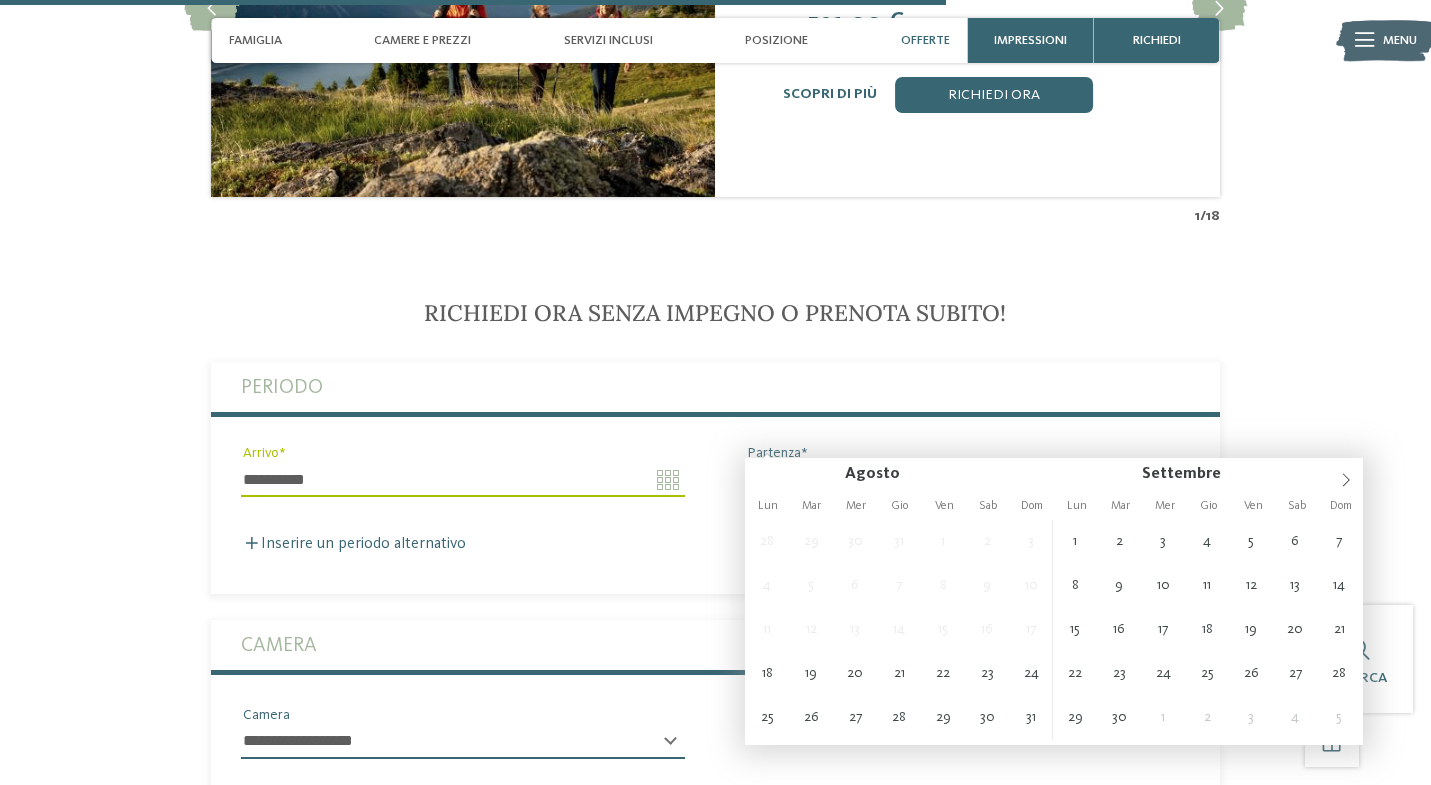 click on "Partenza" at bounding box center (967, 480) 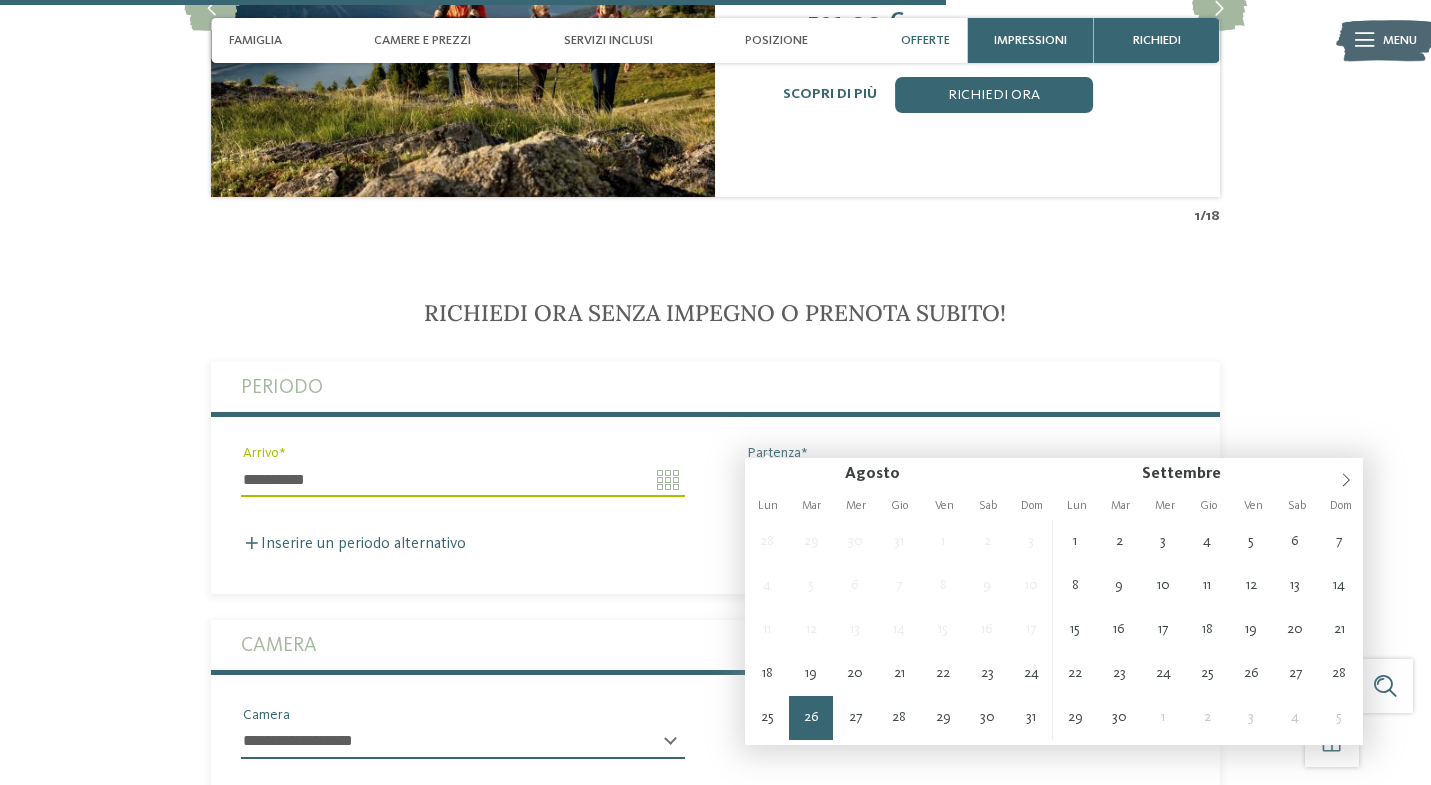 type on "**********" 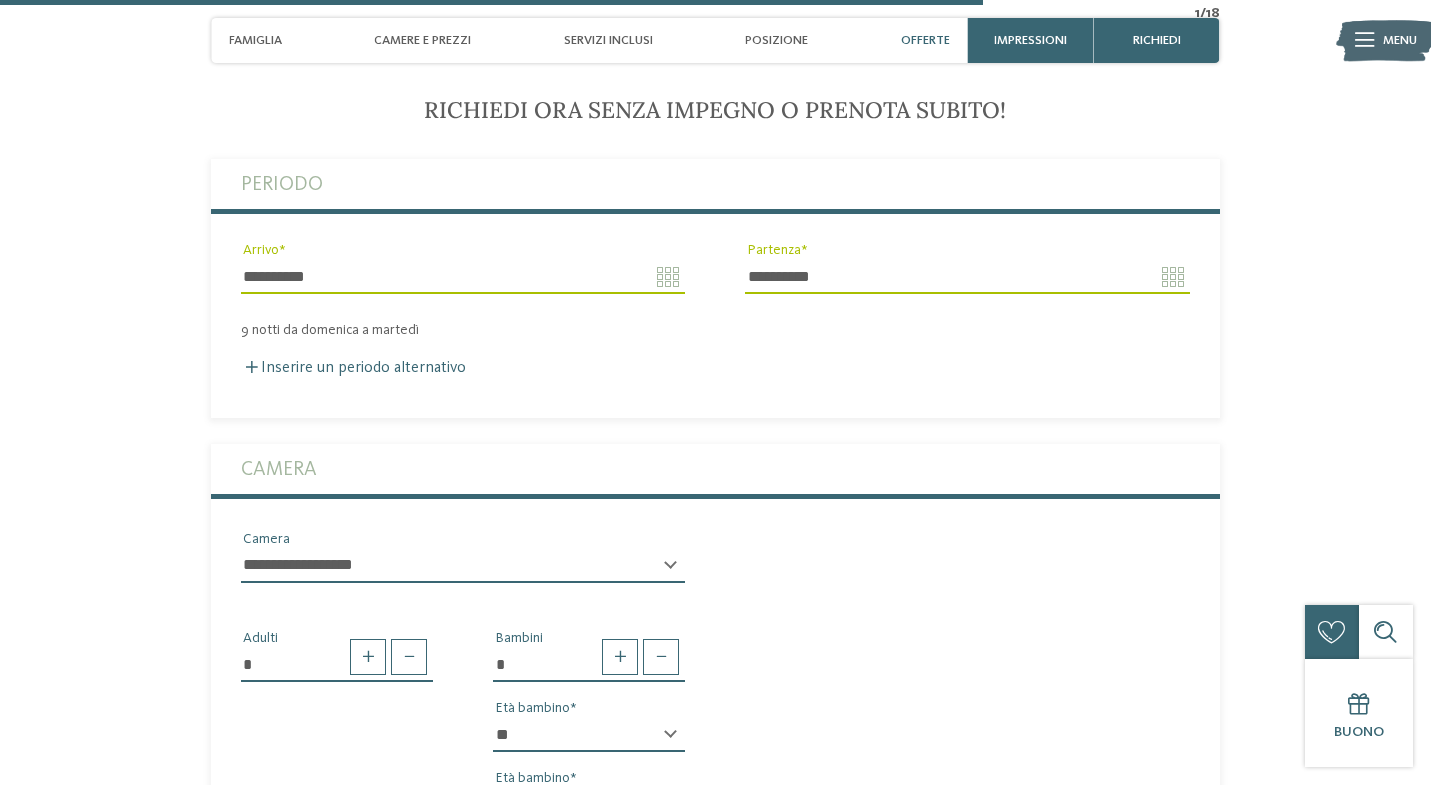 scroll, scrollTop: 4269, scrollLeft: 0, axis: vertical 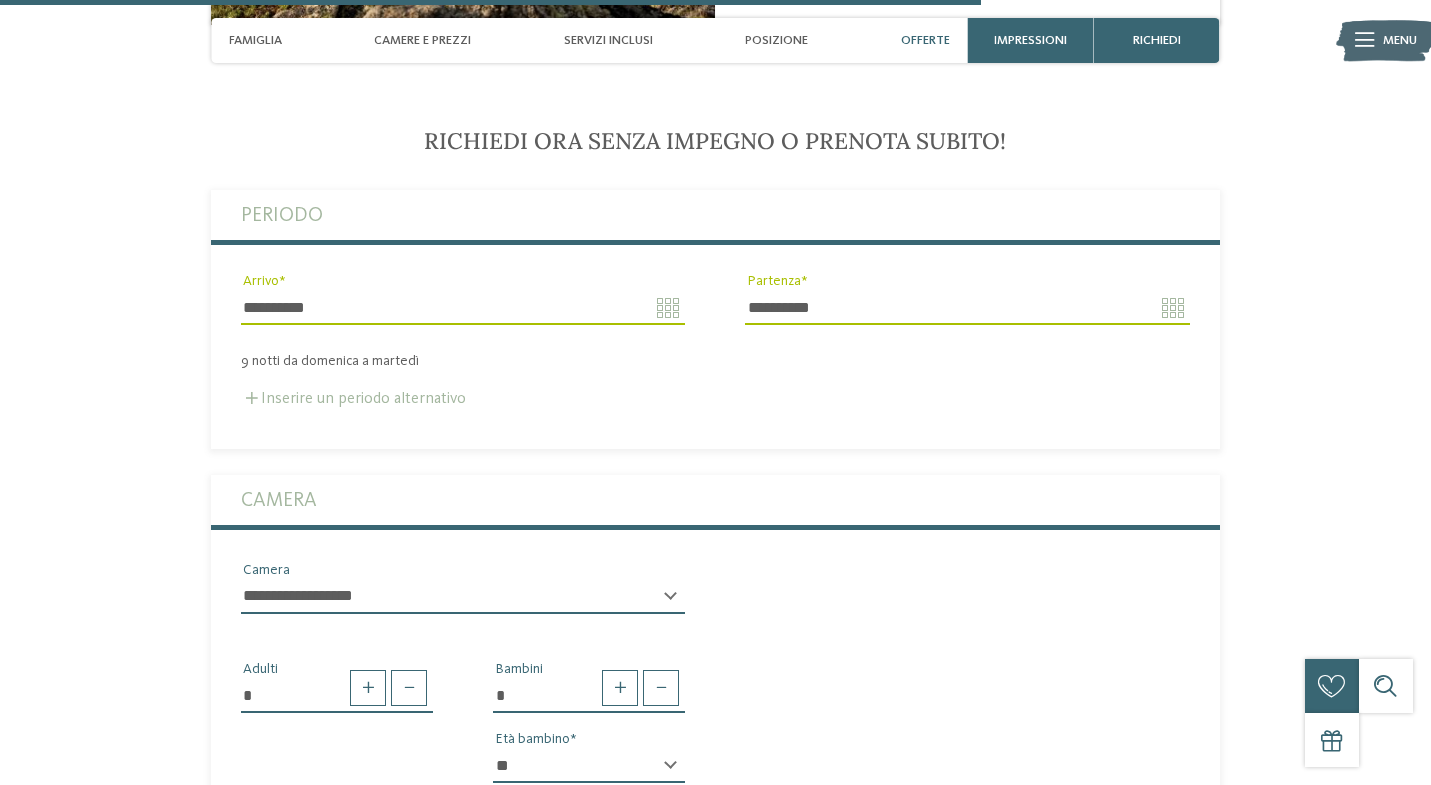 click at bounding box center (252, 398) 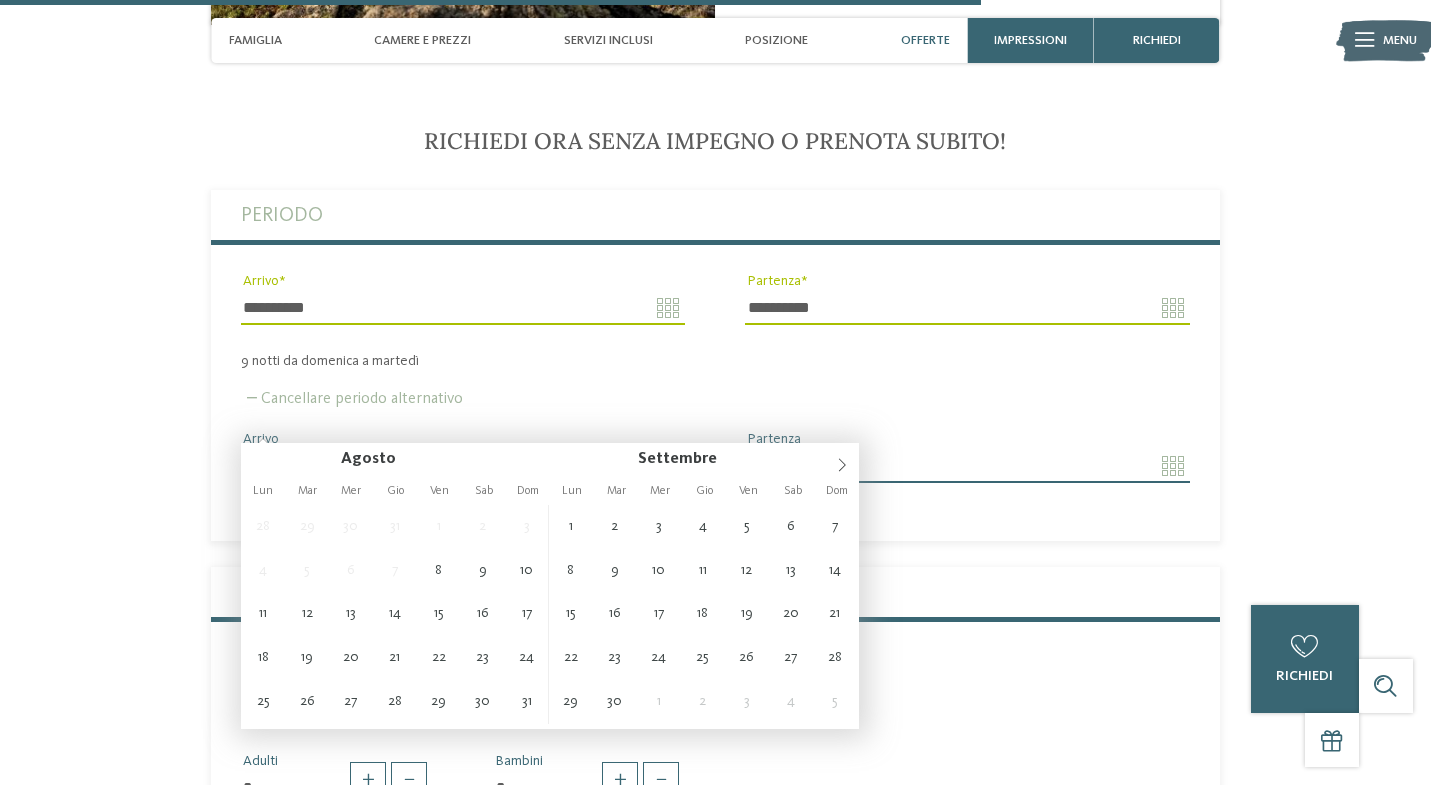 click on "Arrivo" at bounding box center (463, 466) 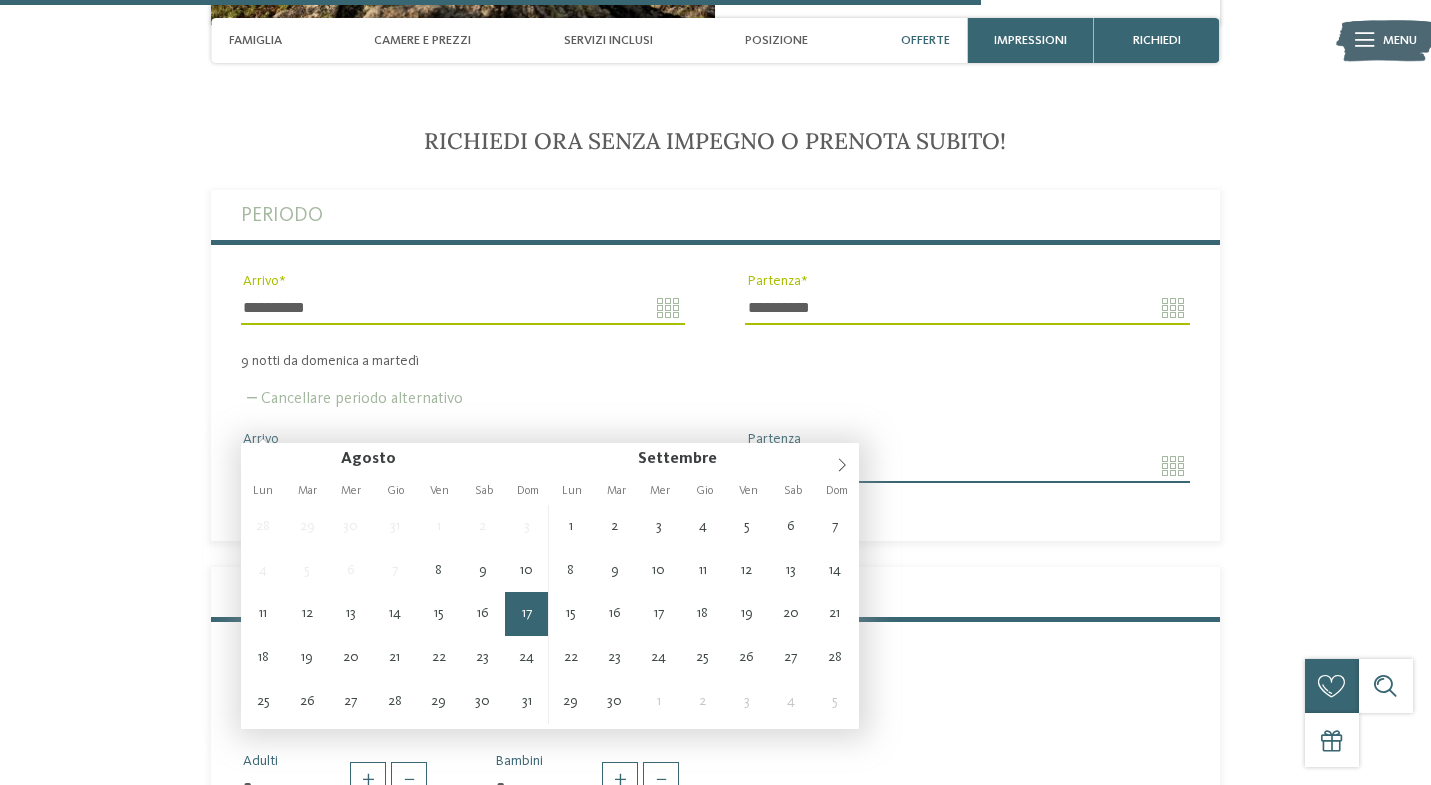type on "**********" 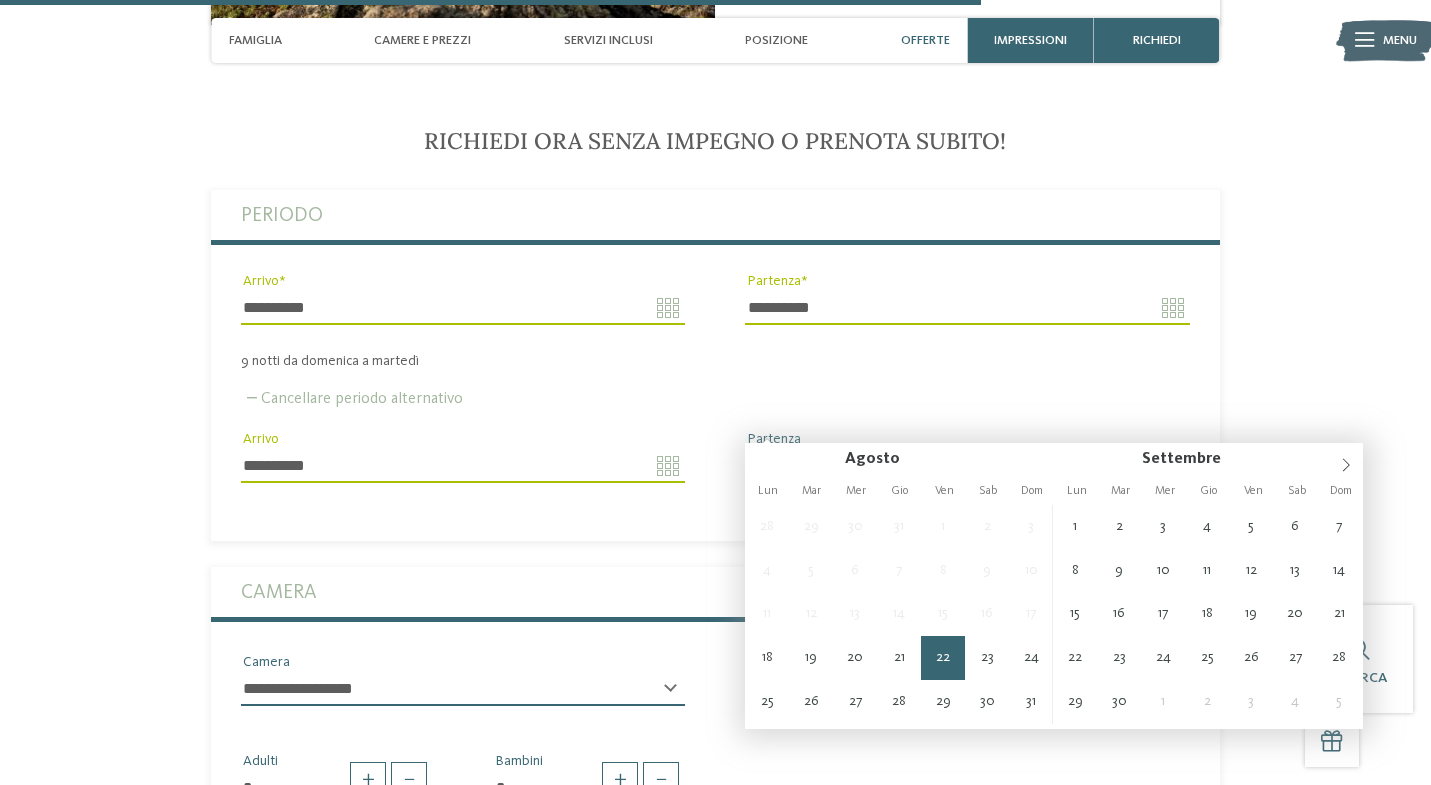 type on "**********" 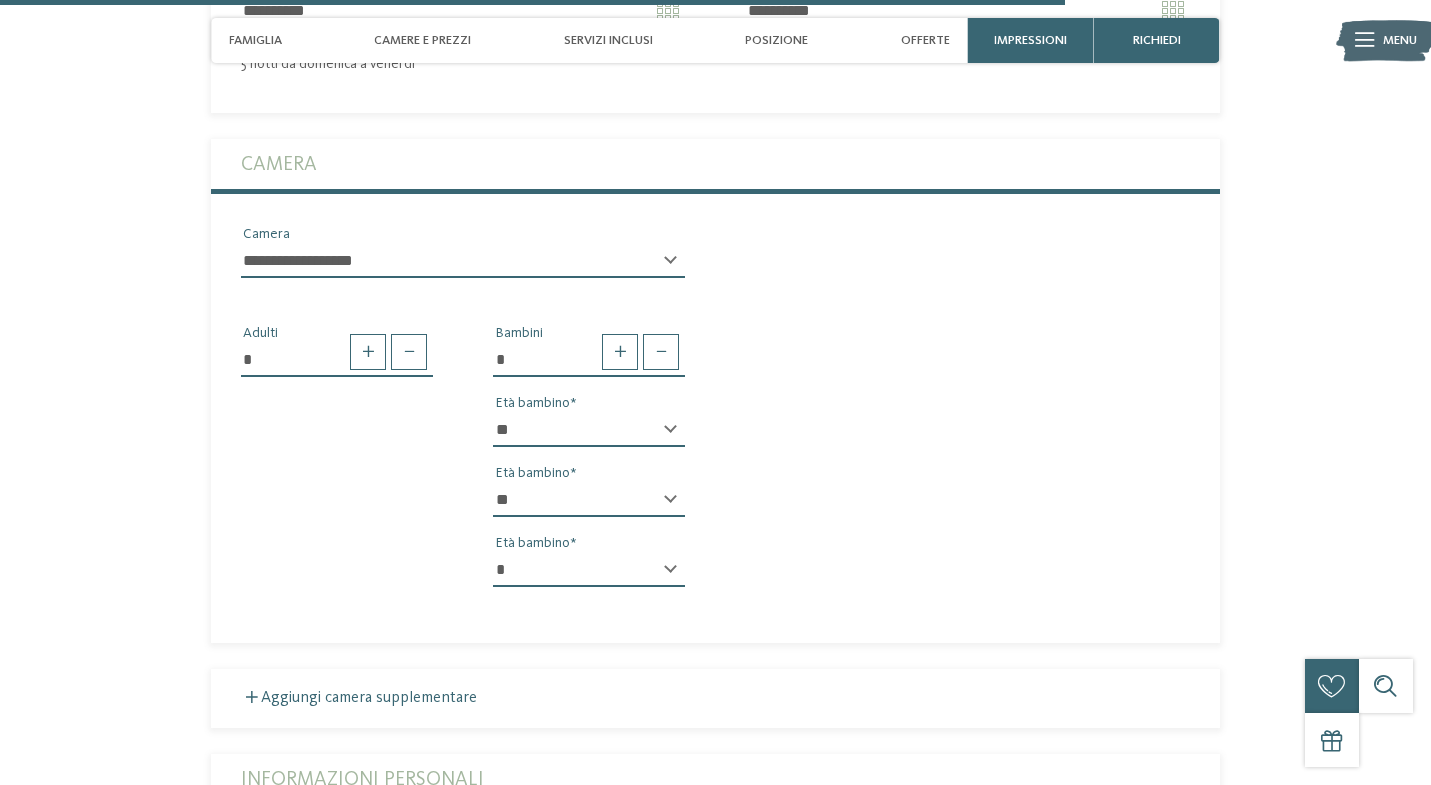 scroll, scrollTop: 4720, scrollLeft: 0, axis: vertical 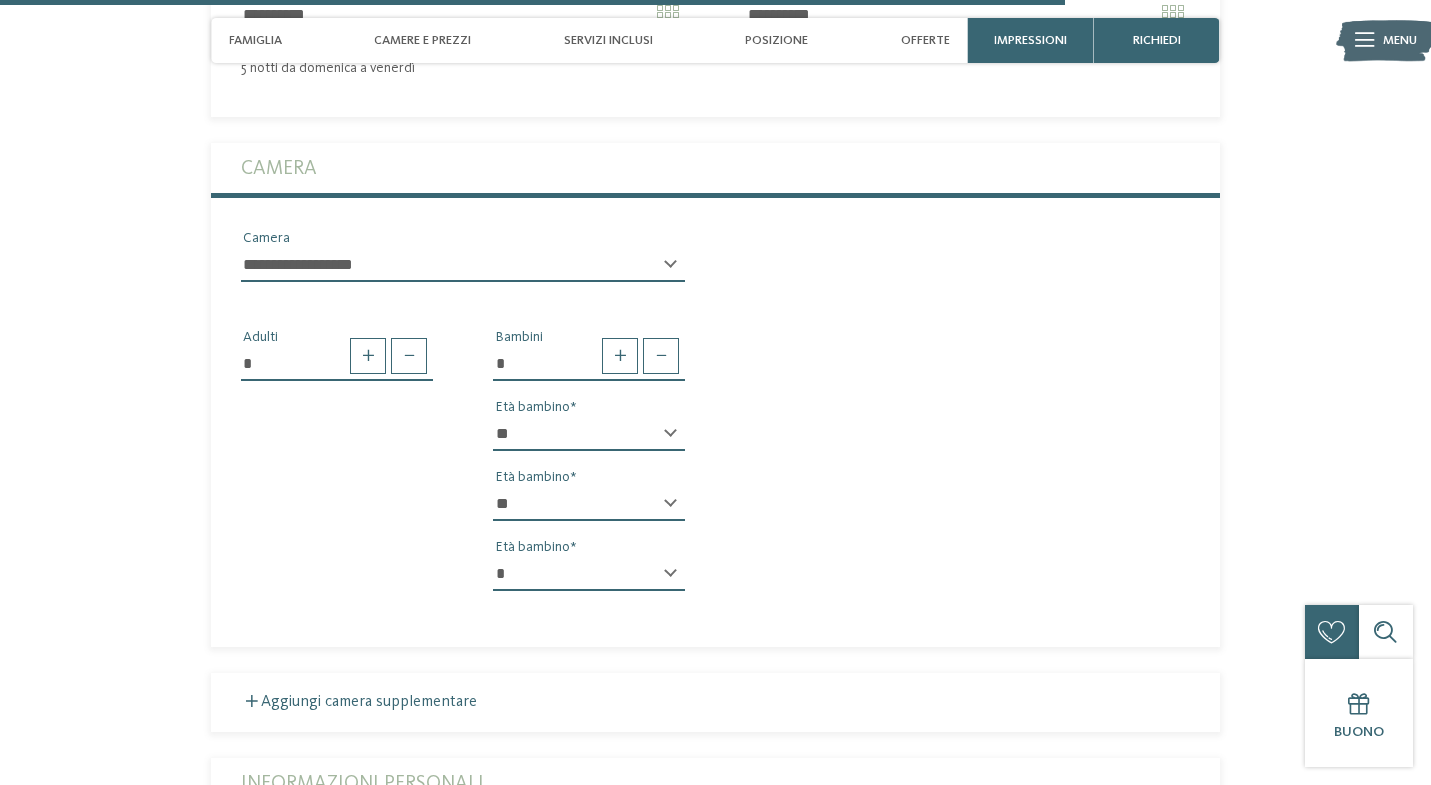 click on "**********" at bounding box center (463, 273) 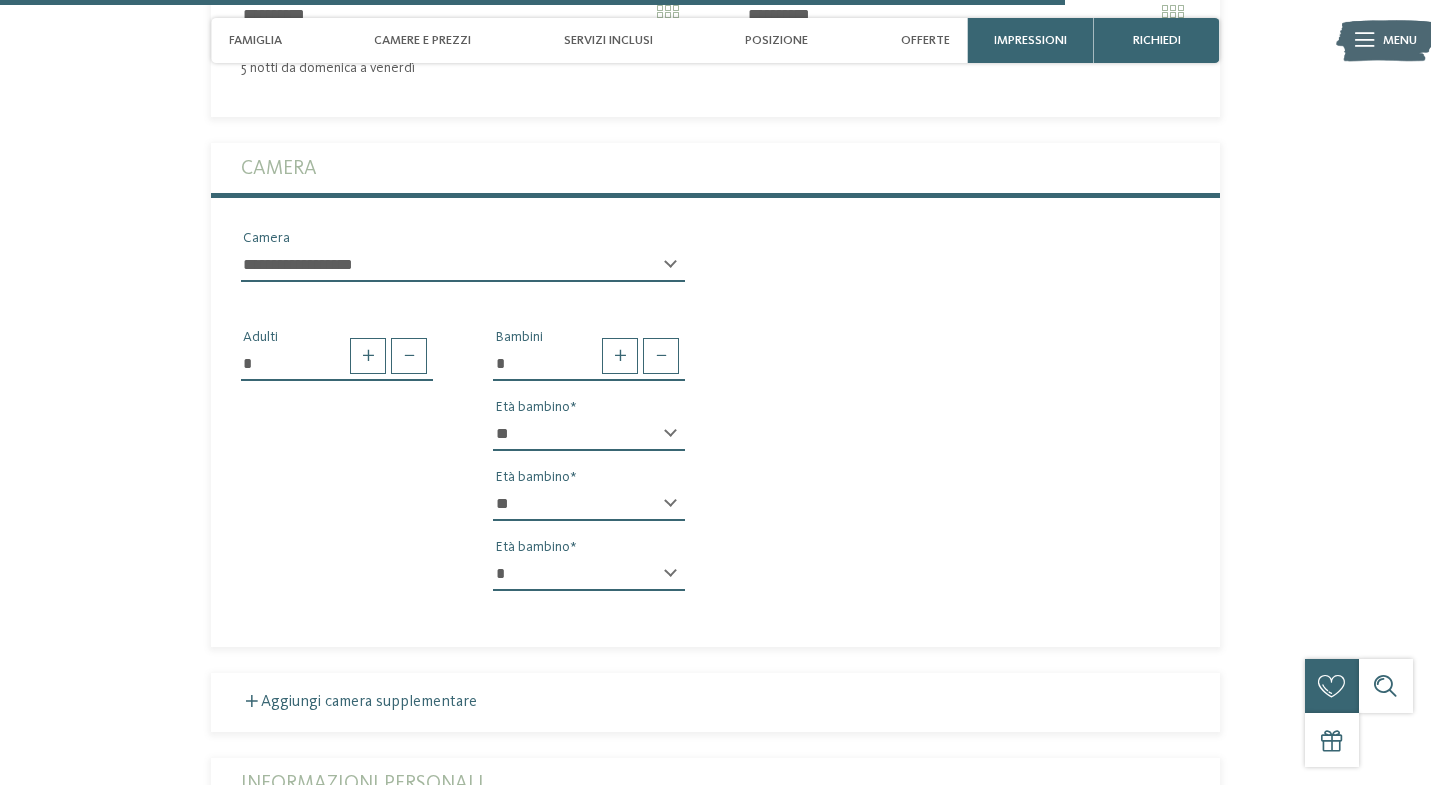 click on "**********" at bounding box center (463, 273) 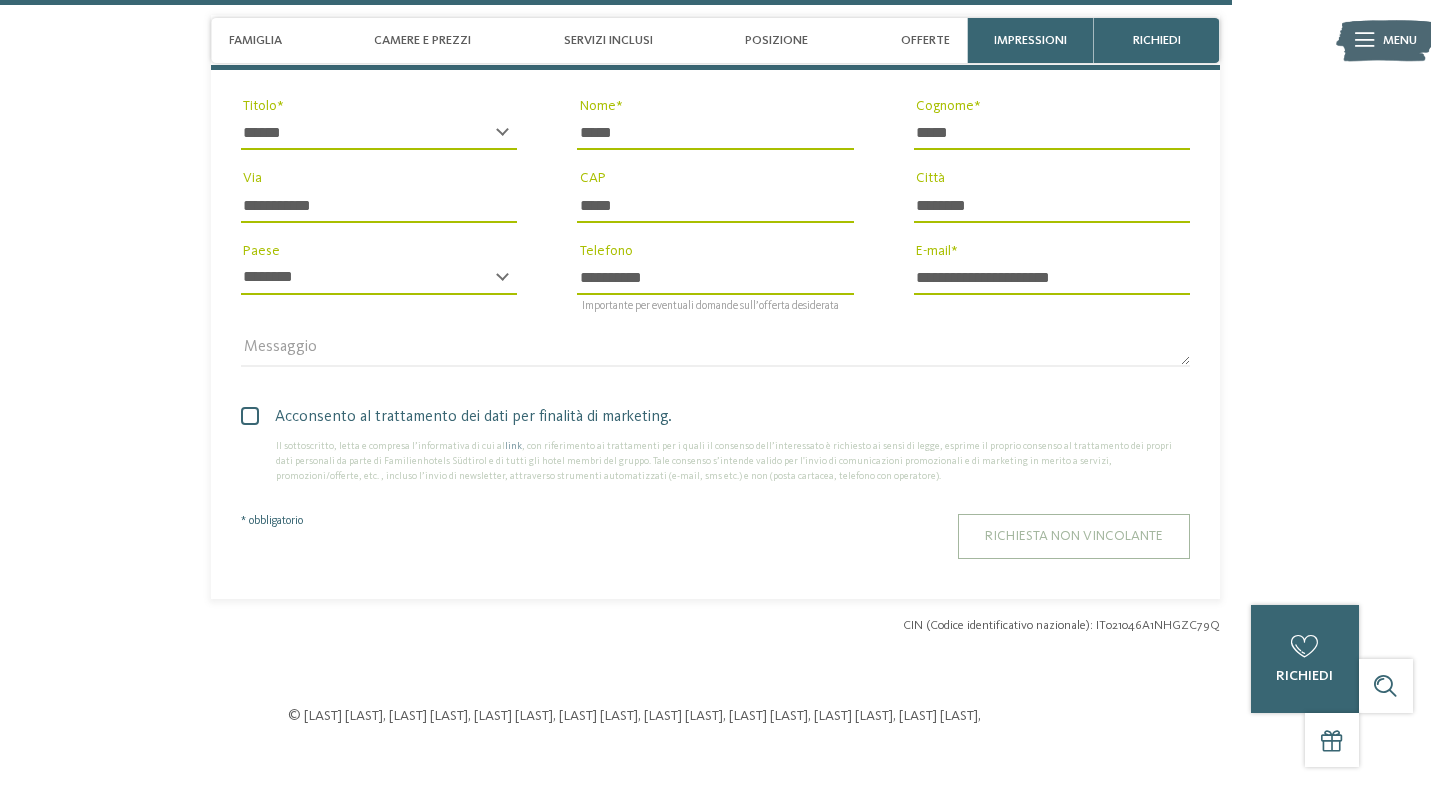 scroll, scrollTop: 5465, scrollLeft: 0, axis: vertical 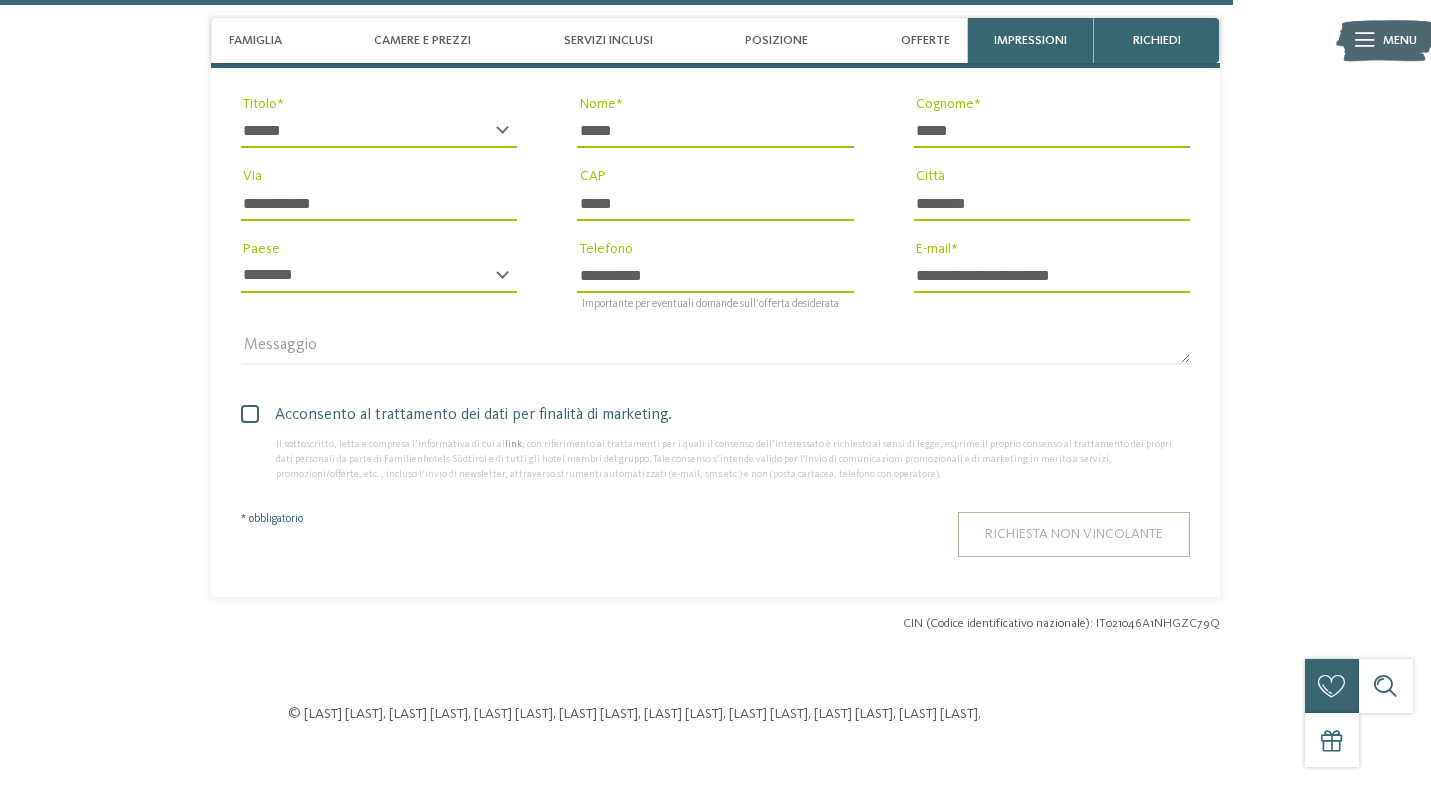 click on "Richiesta non vincolante" at bounding box center (1074, 534) 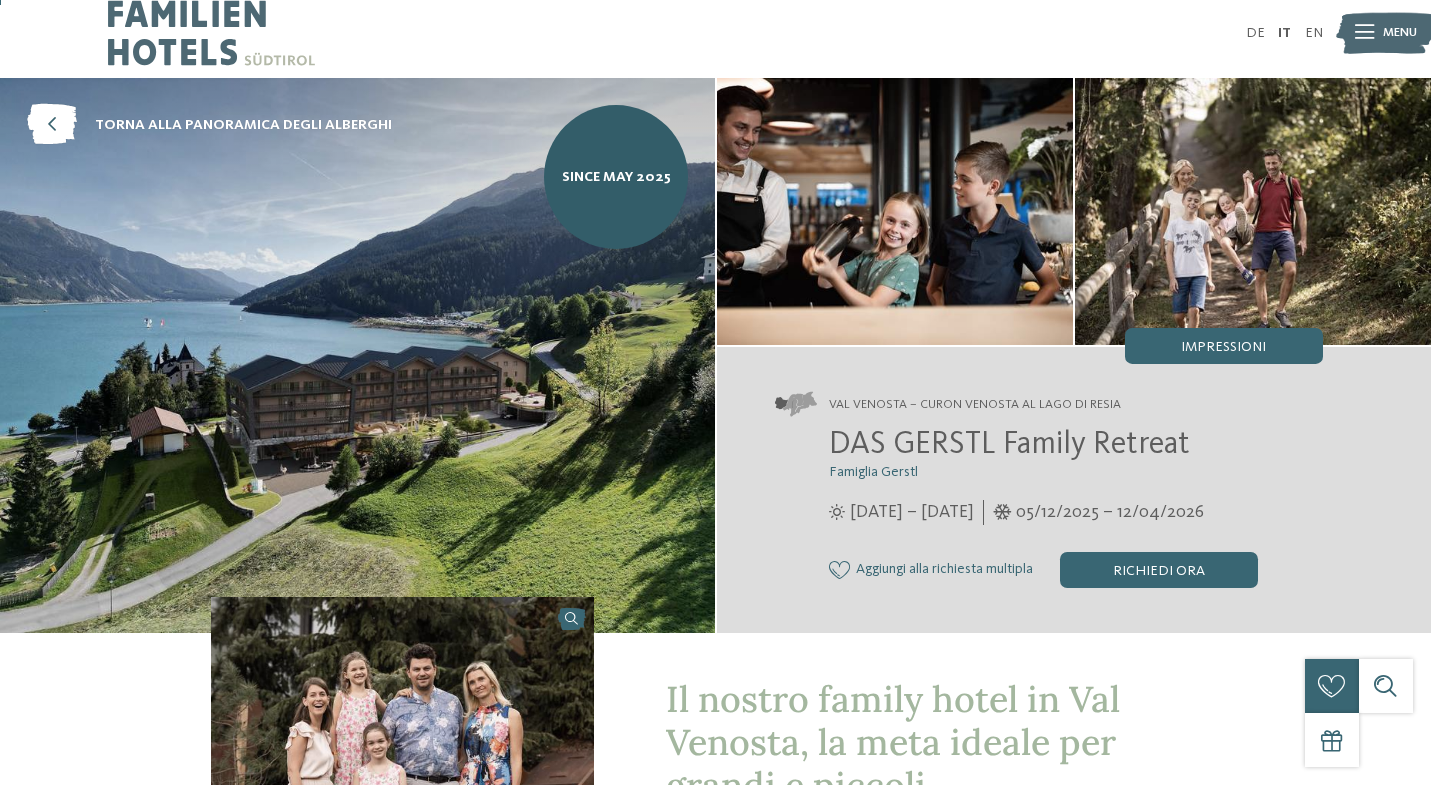 scroll, scrollTop: 0, scrollLeft: 0, axis: both 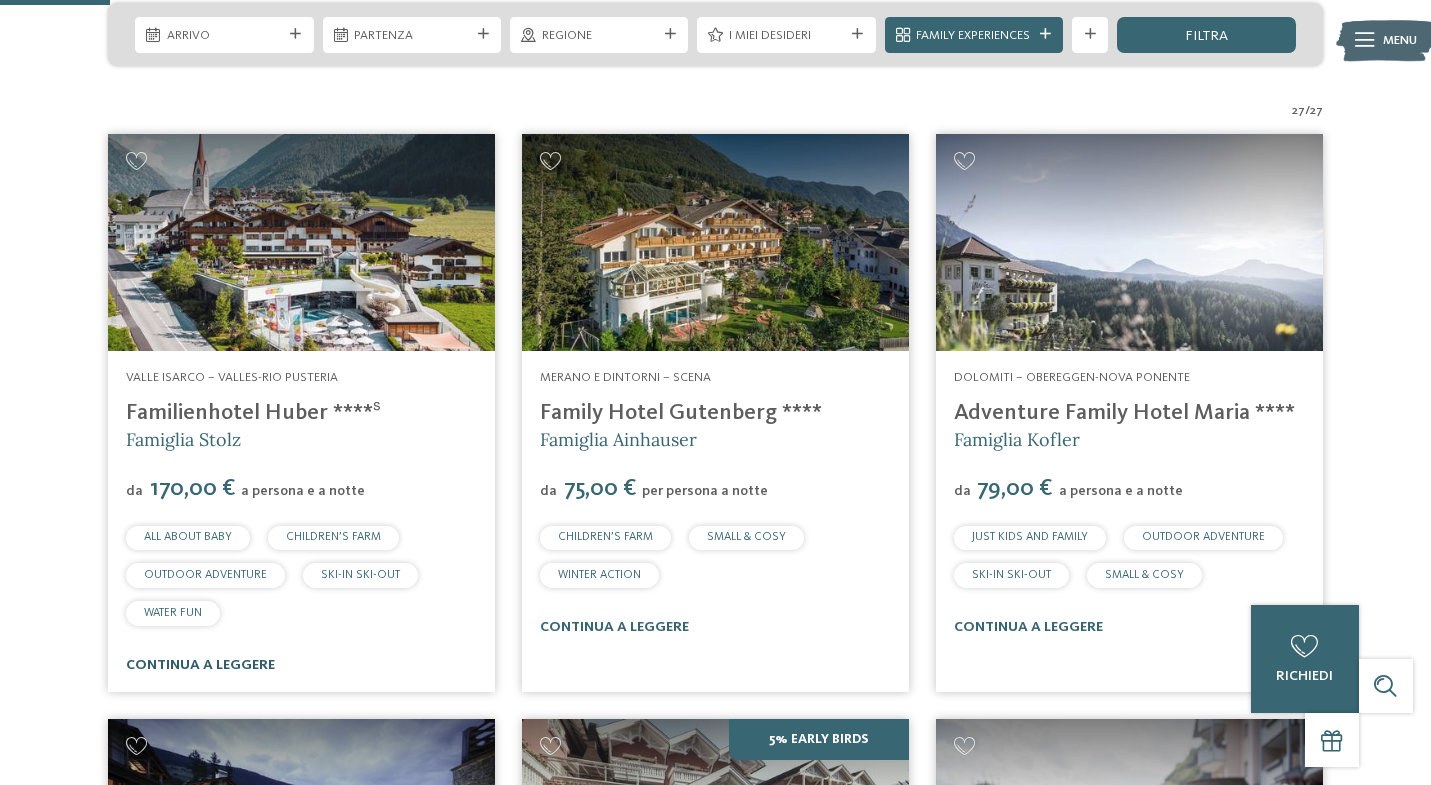 click on "continua a leggere" at bounding box center (200, 665) 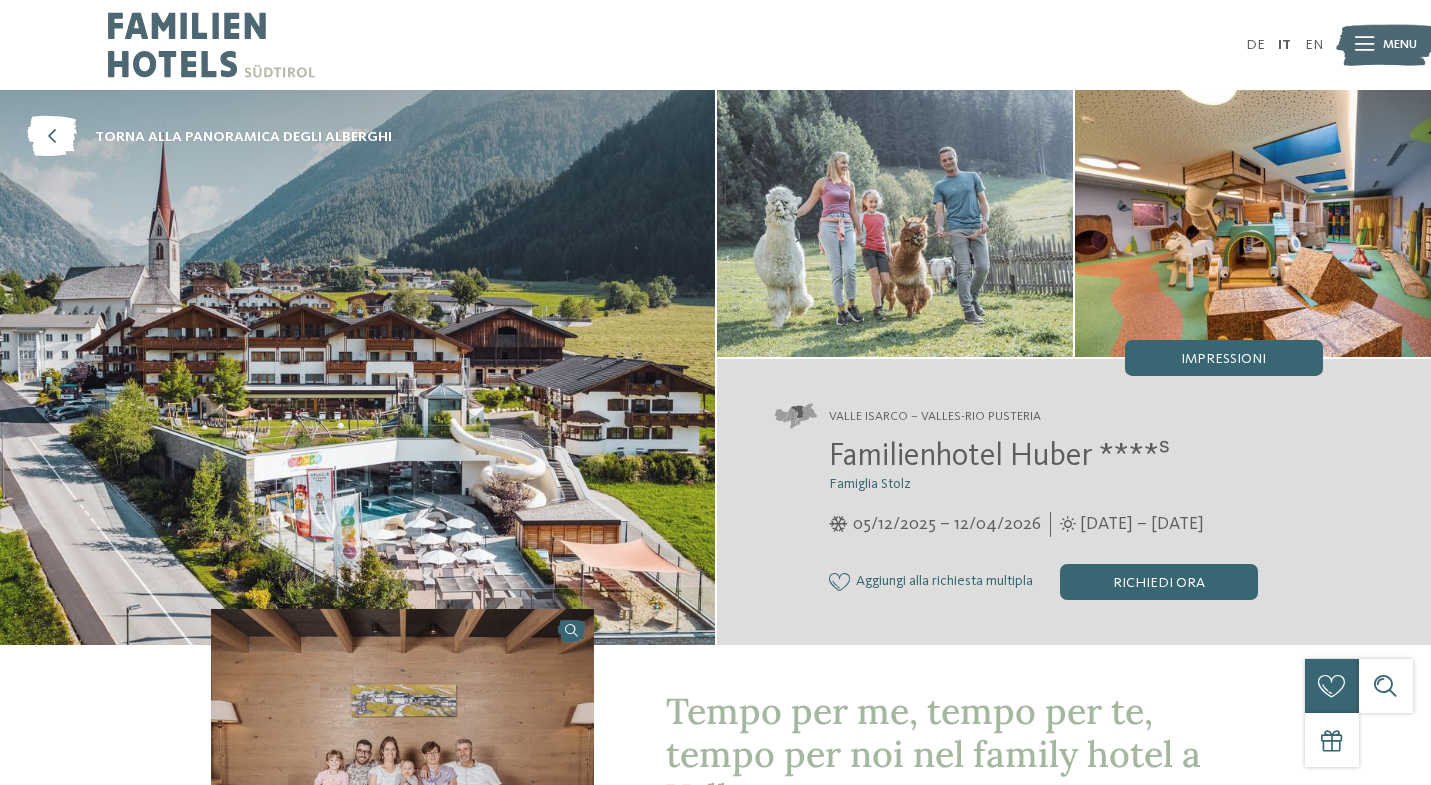 scroll, scrollTop: 0, scrollLeft: 0, axis: both 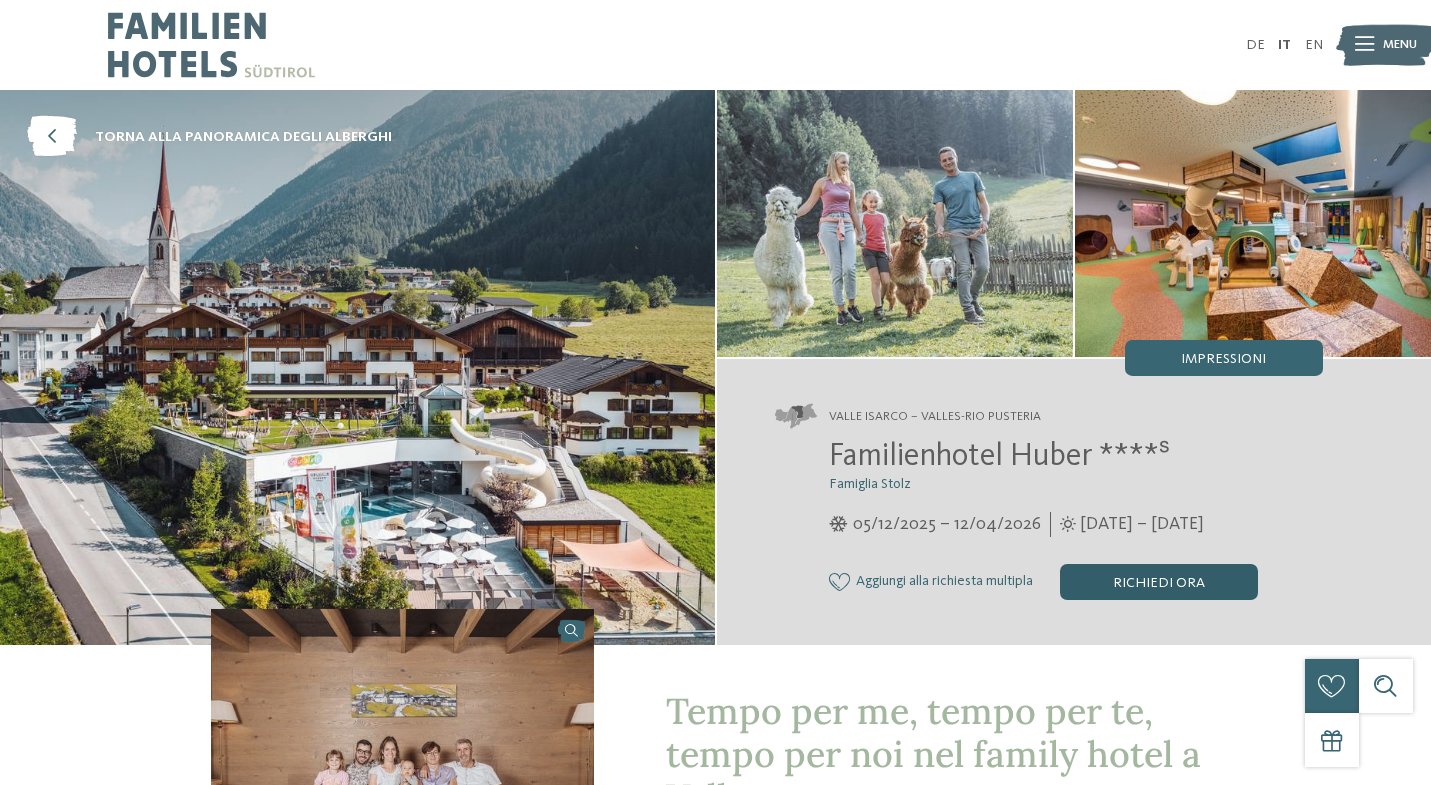 click on "Richiedi ora" at bounding box center [1159, 582] 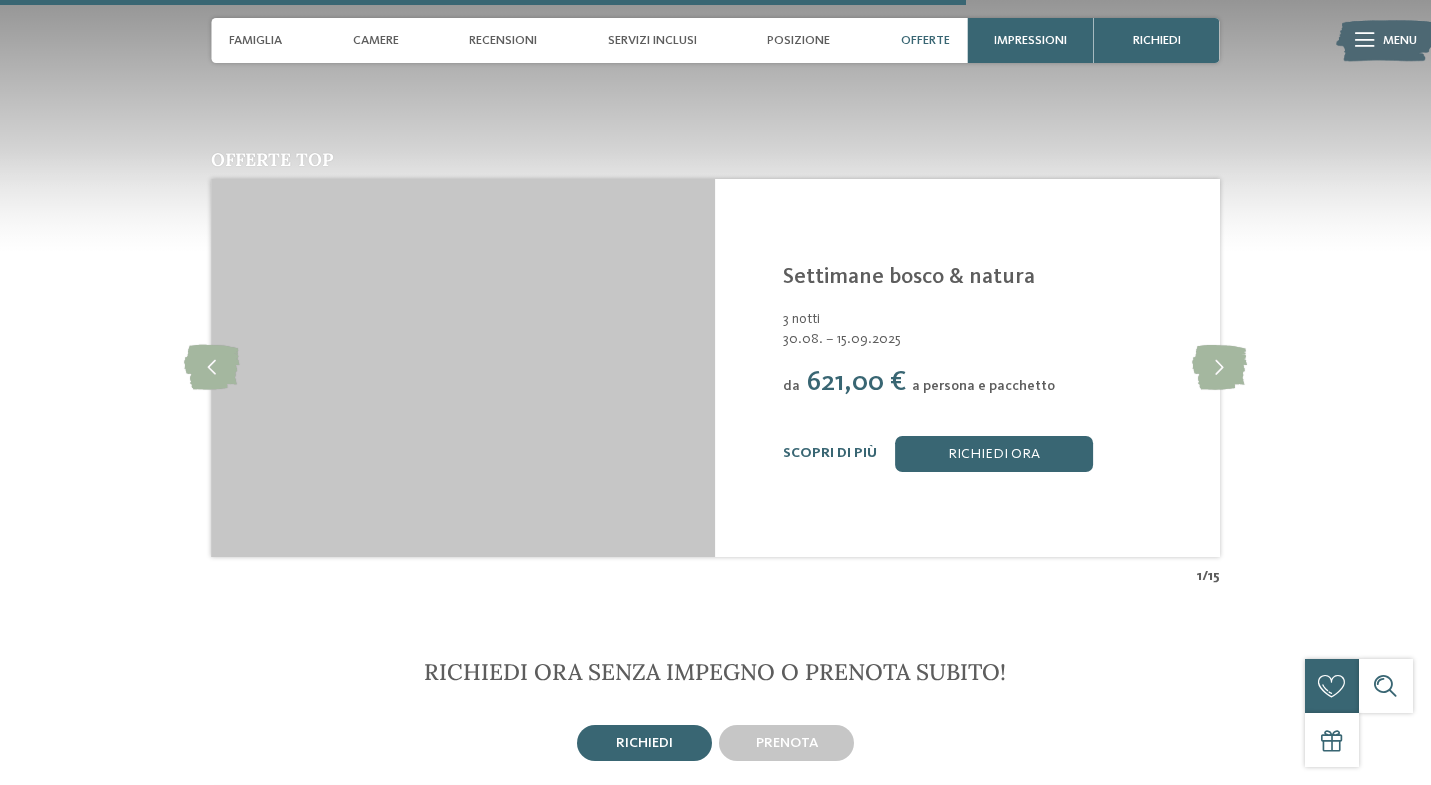 scroll, scrollTop: 4465, scrollLeft: 0, axis: vertical 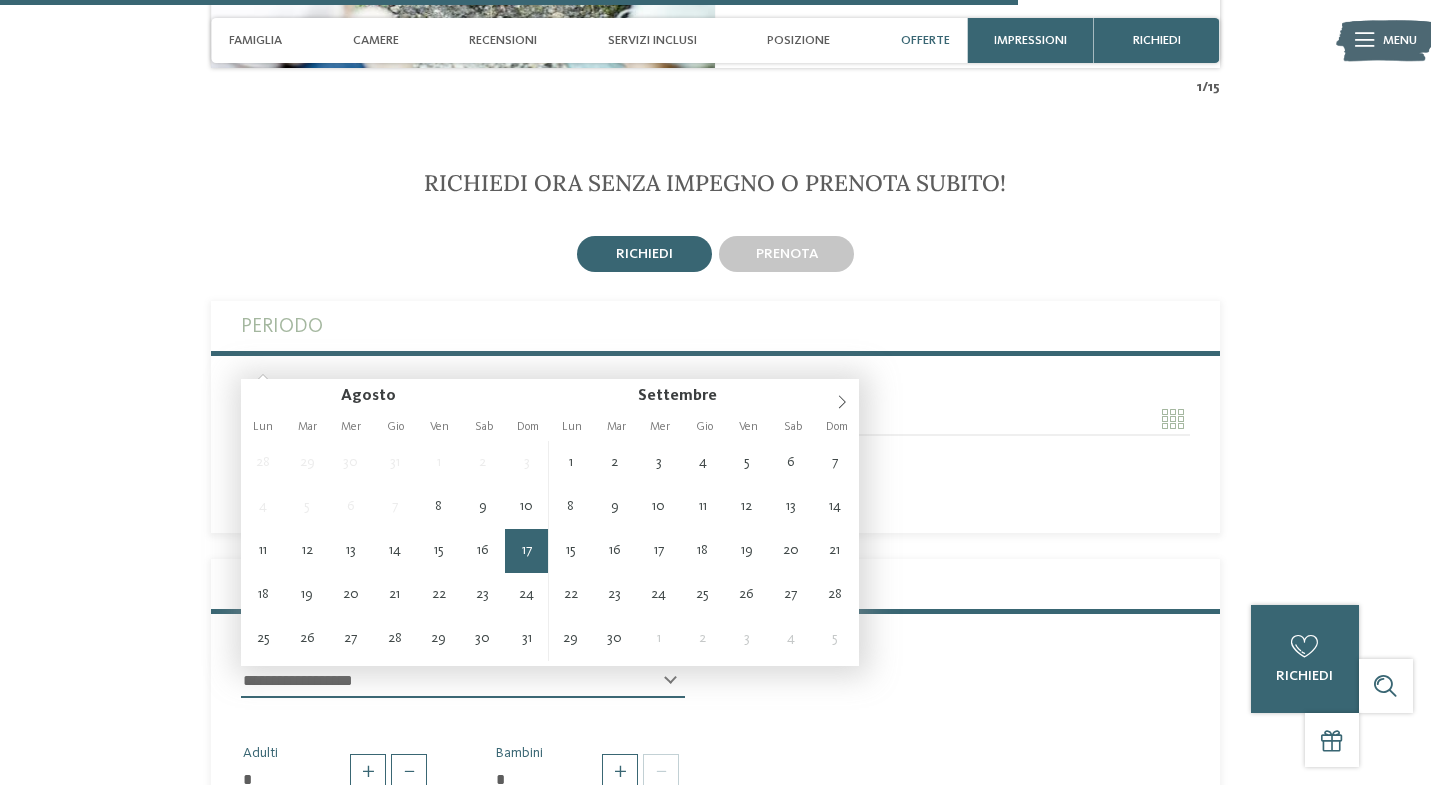 type on "**********" 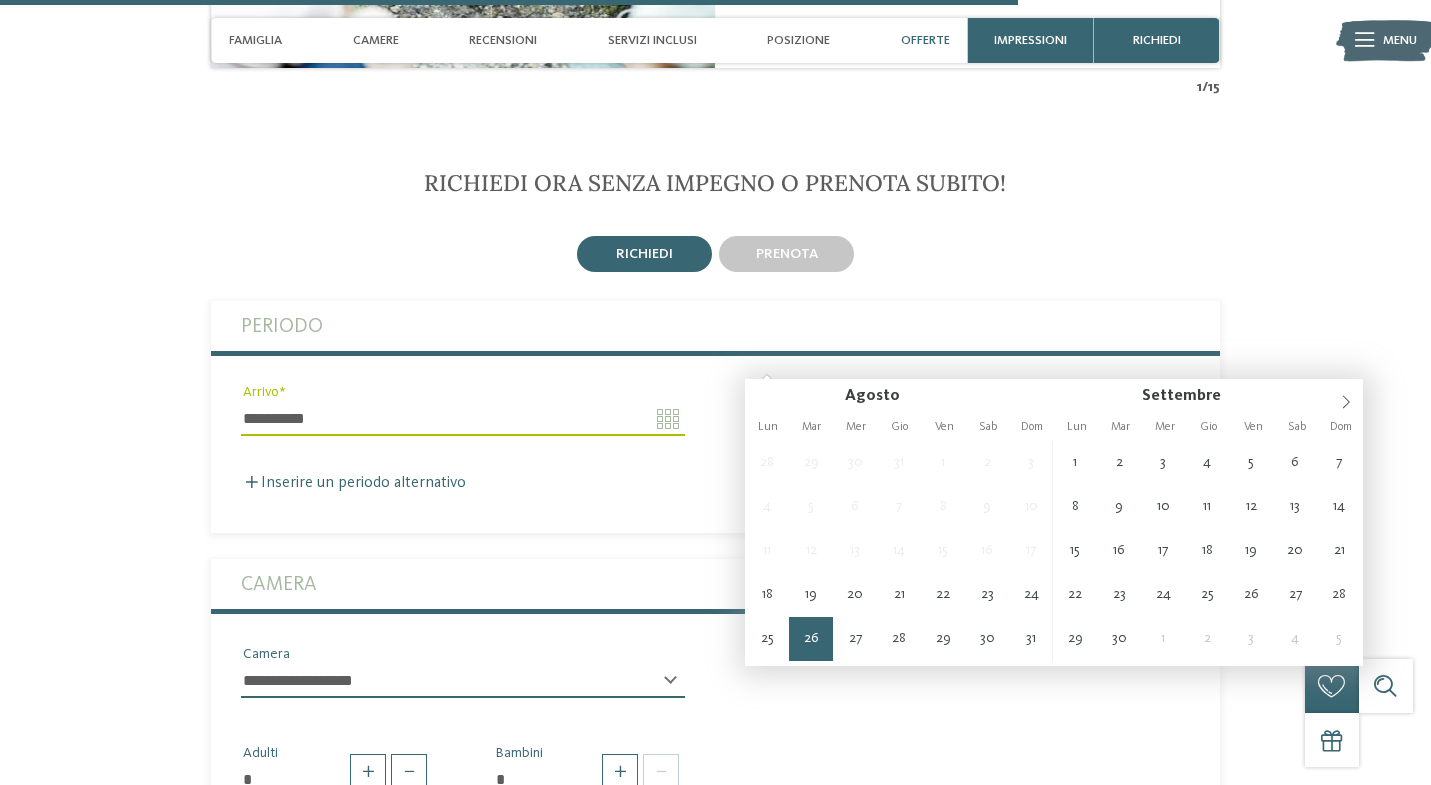 type on "**********" 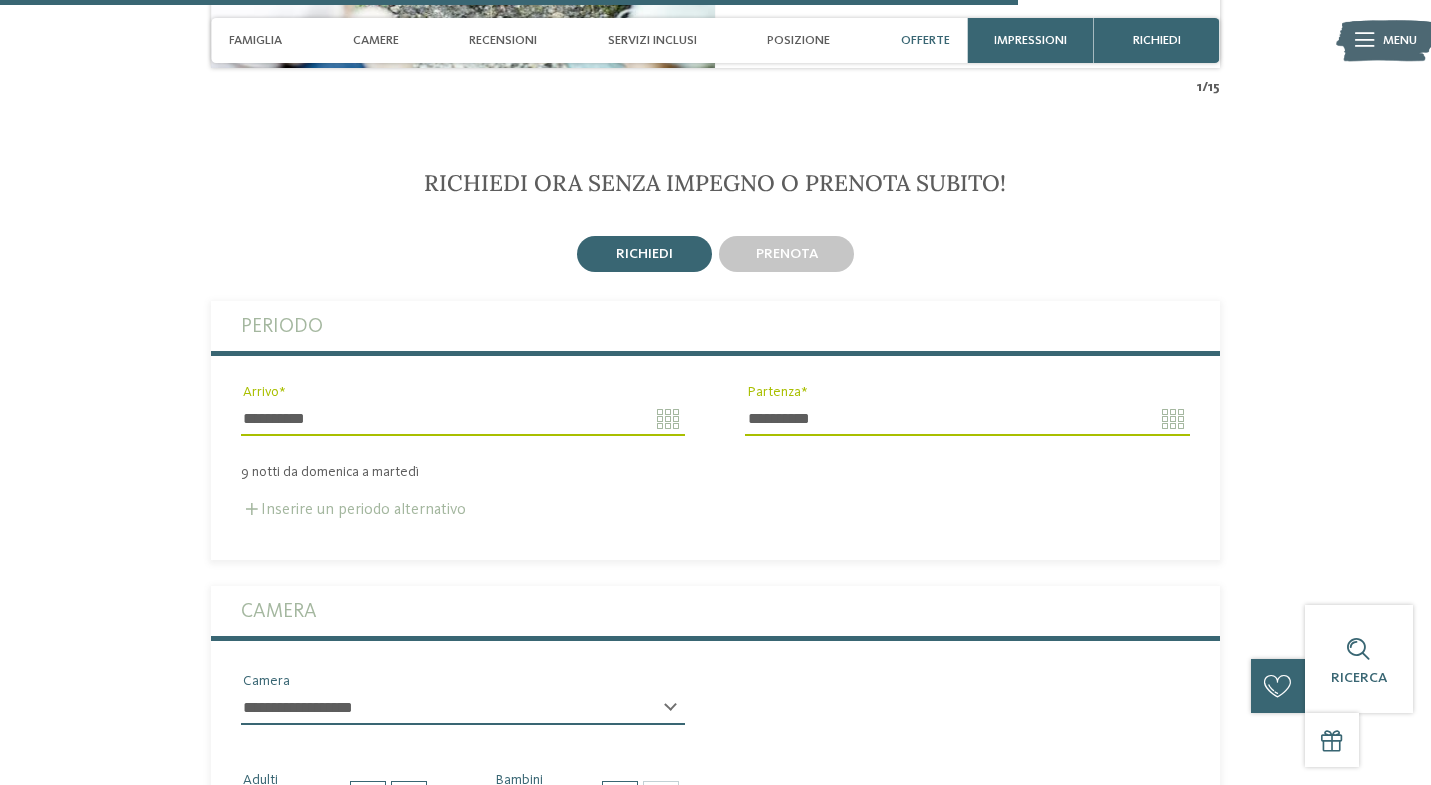 click at bounding box center [252, 509] 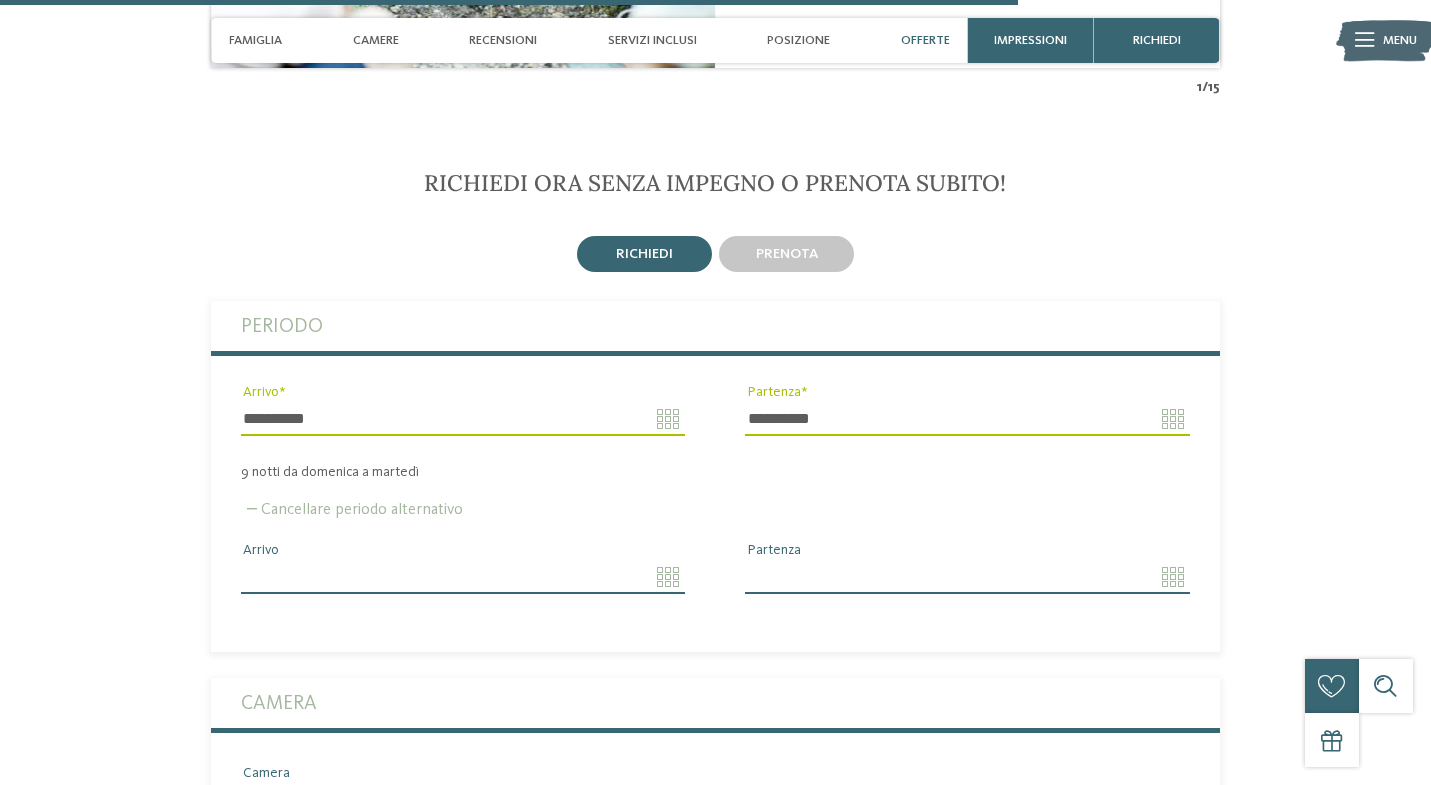 click on "Arrivo" at bounding box center (463, 577) 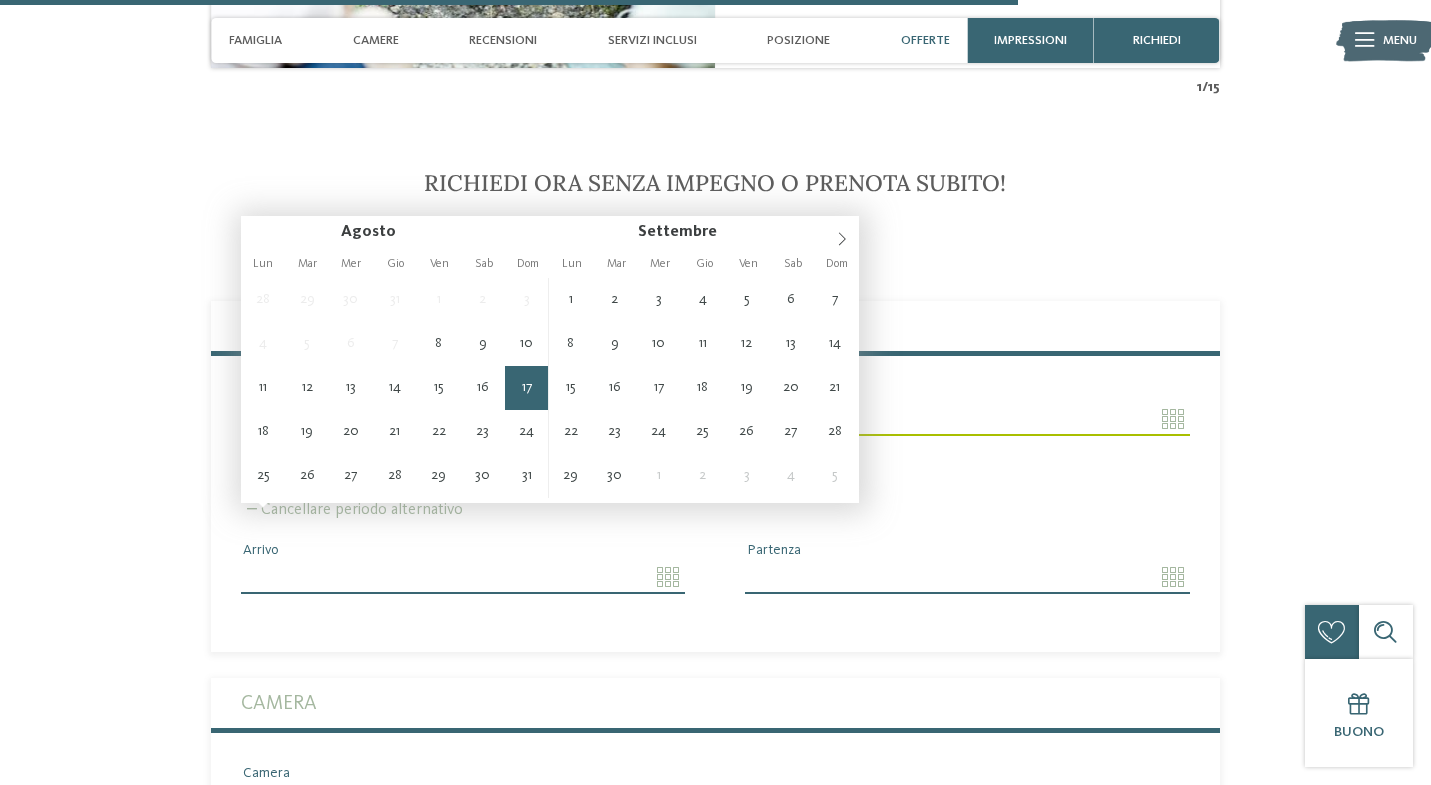 type on "**********" 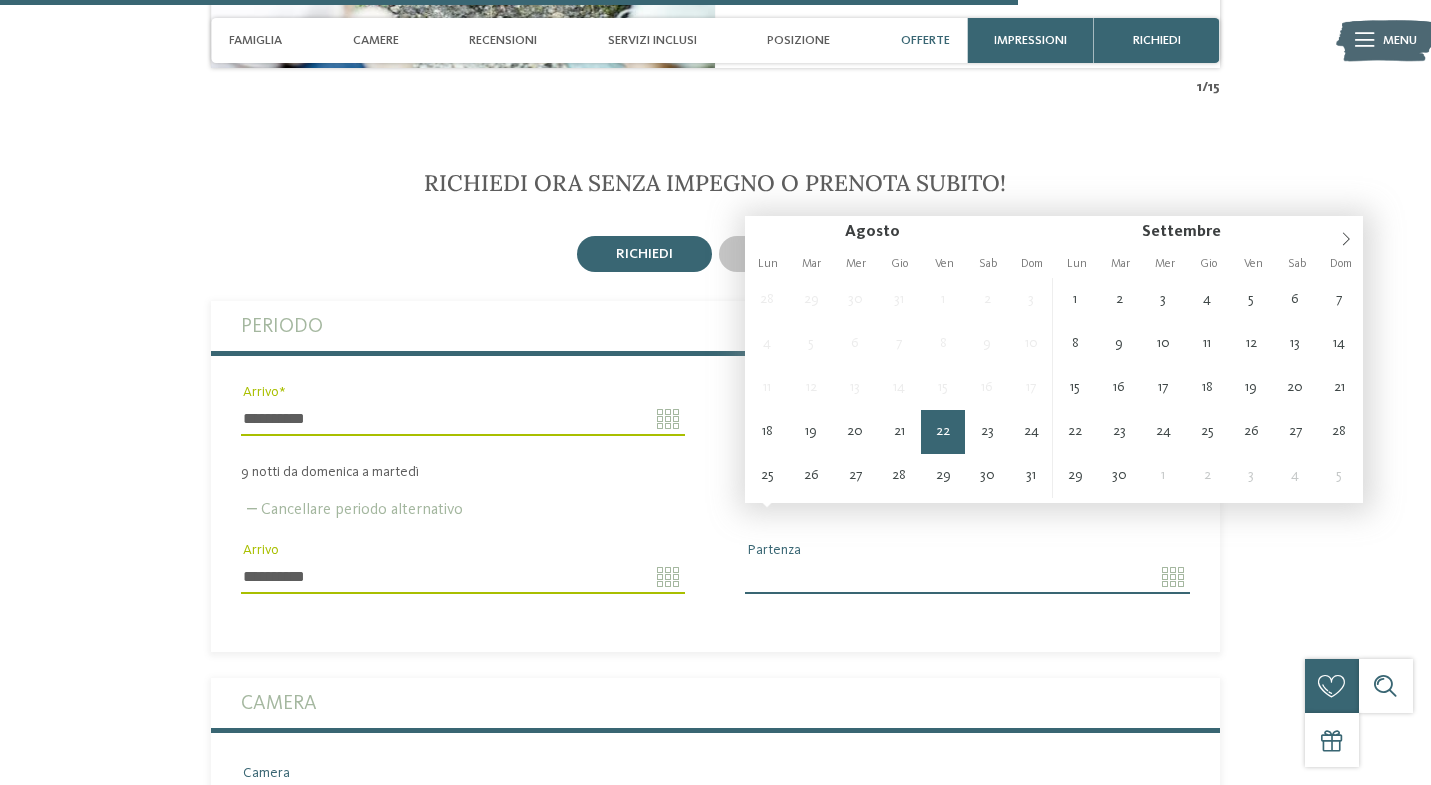 type on "**********" 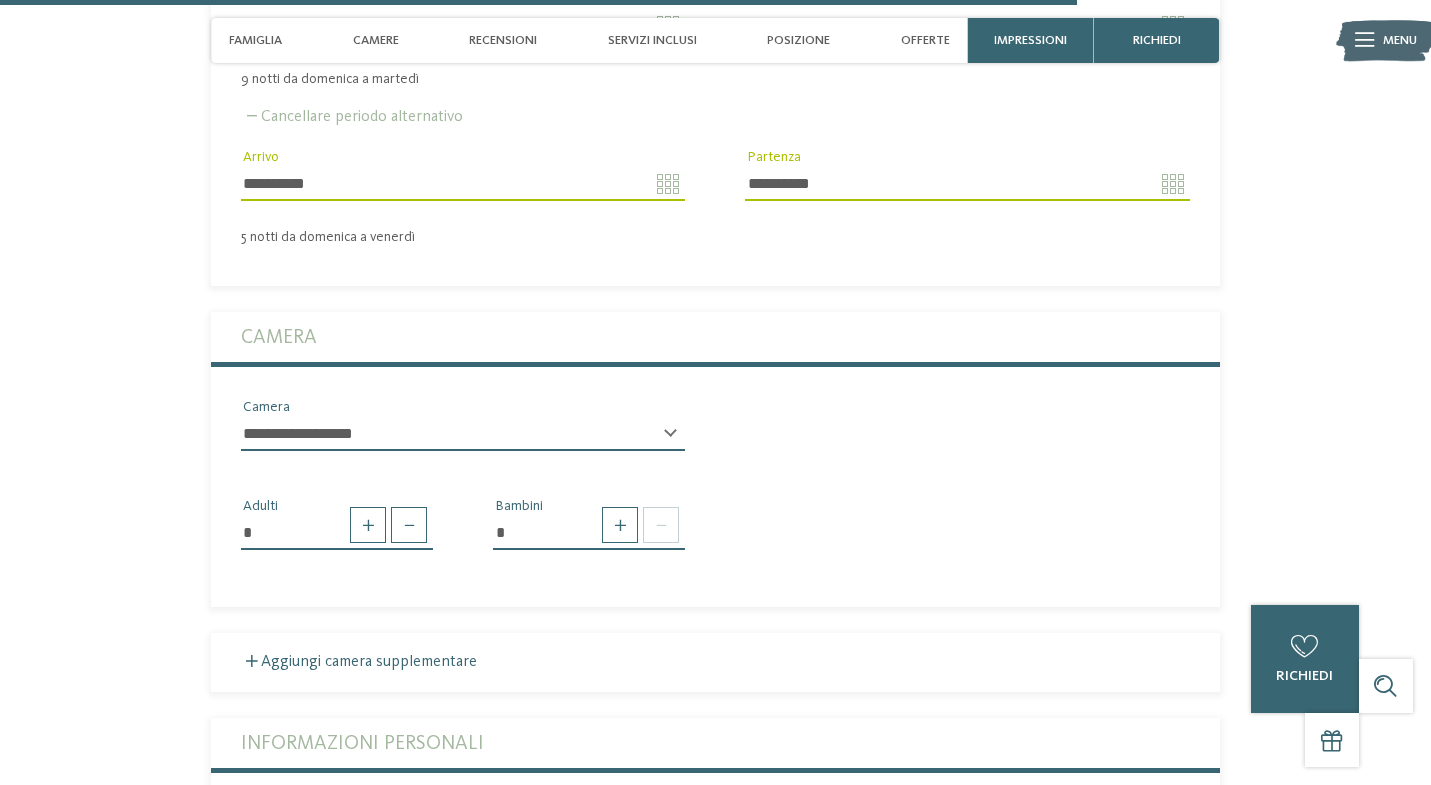 scroll, scrollTop: 4868, scrollLeft: 0, axis: vertical 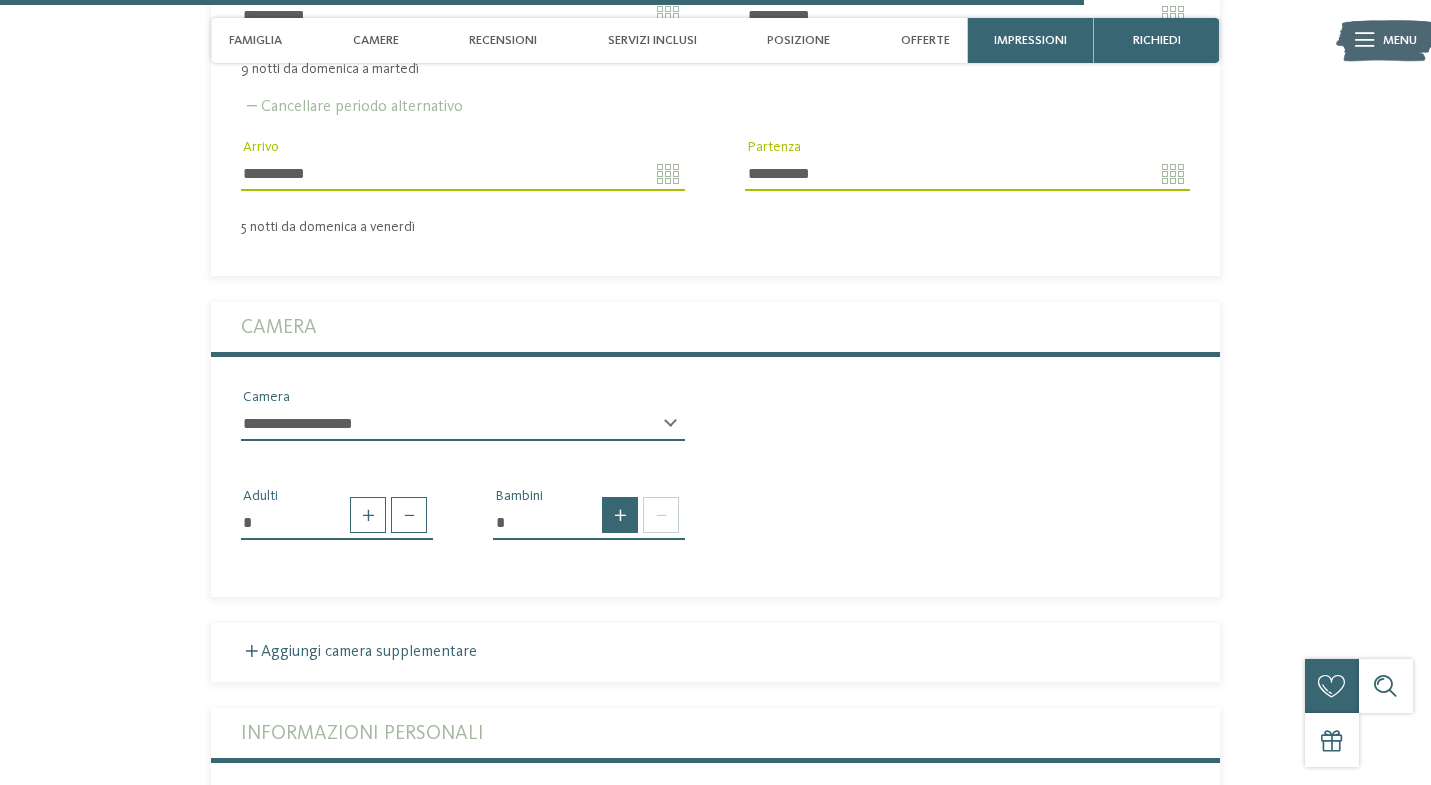 click at bounding box center [620, 515] 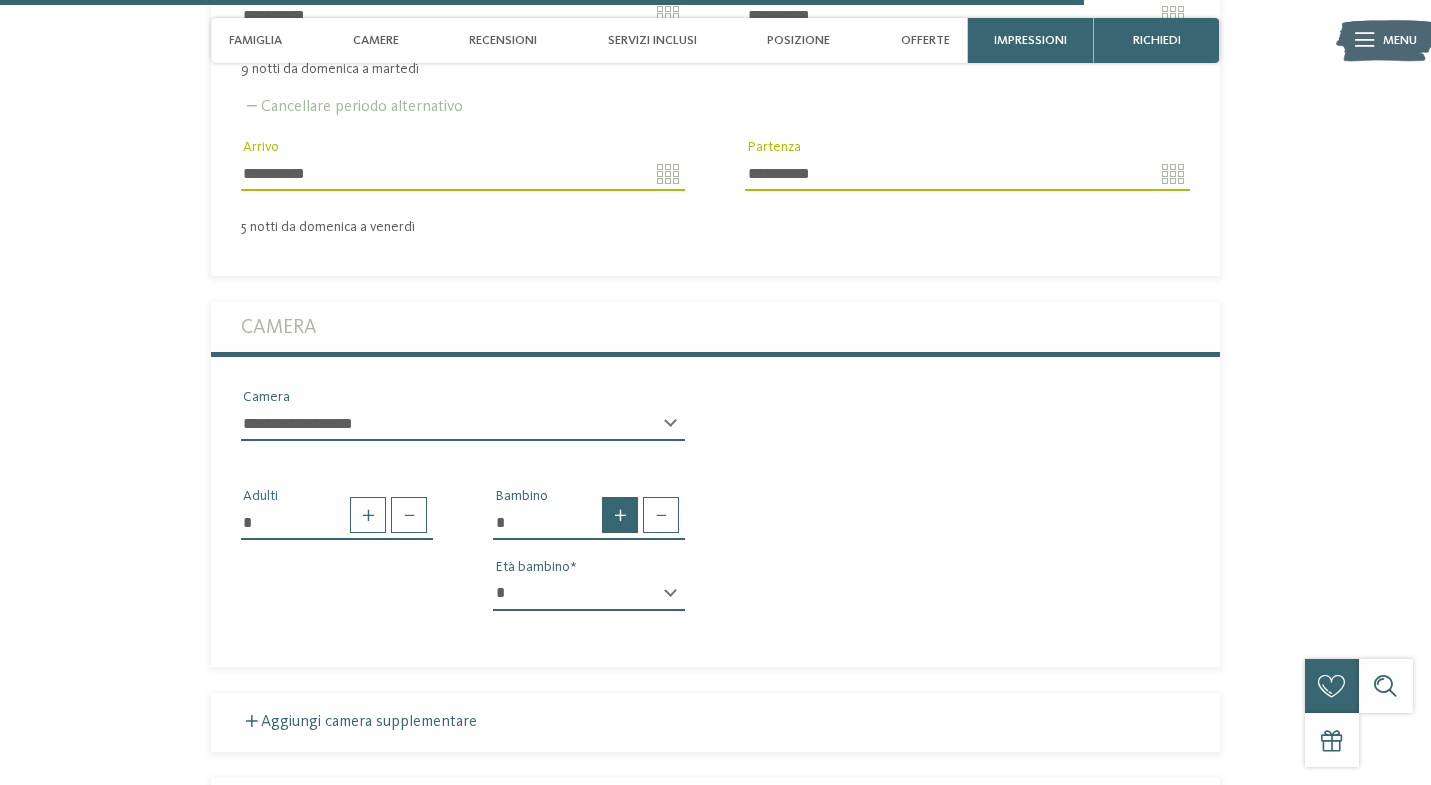 click at bounding box center [620, 515] 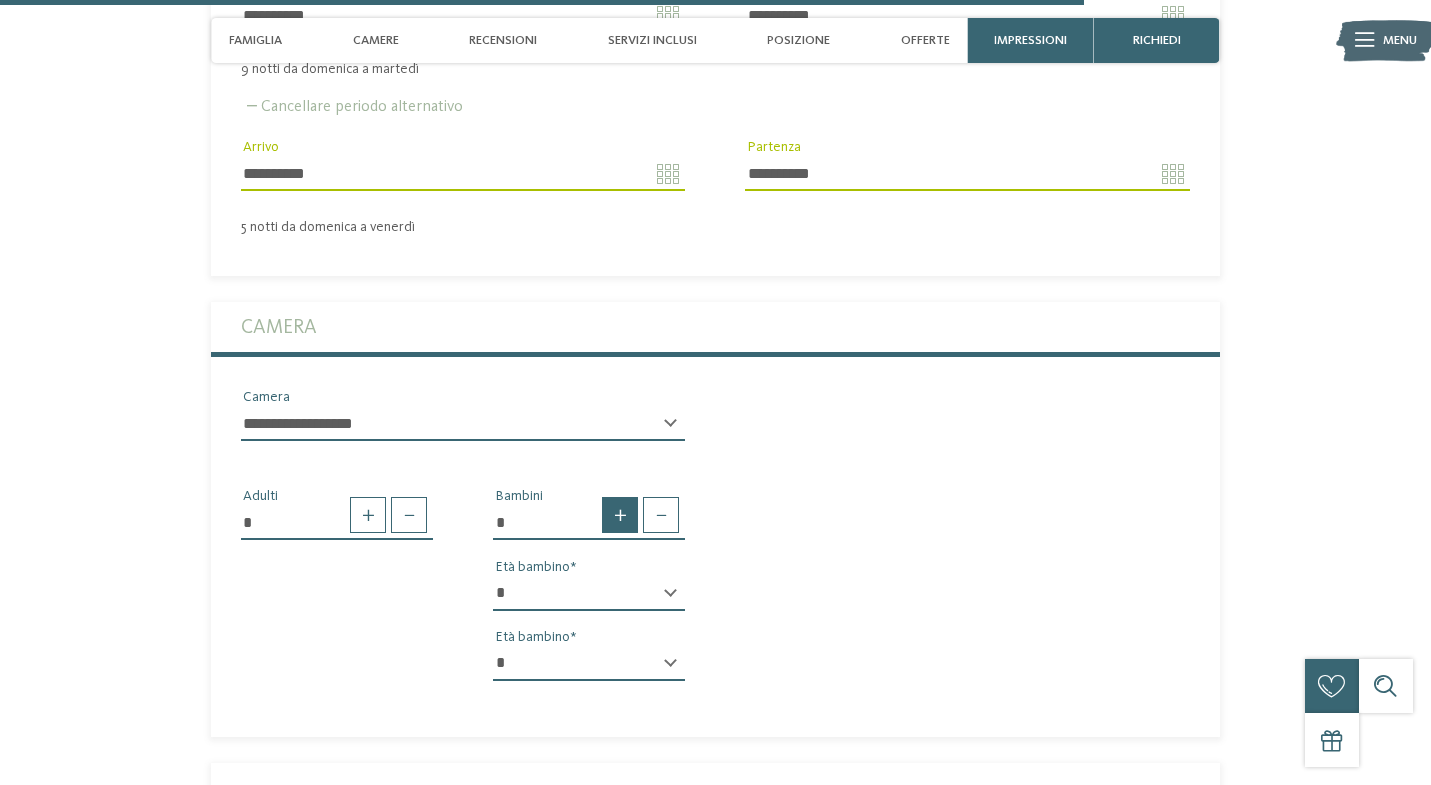 click at bounding box center (620, 515) 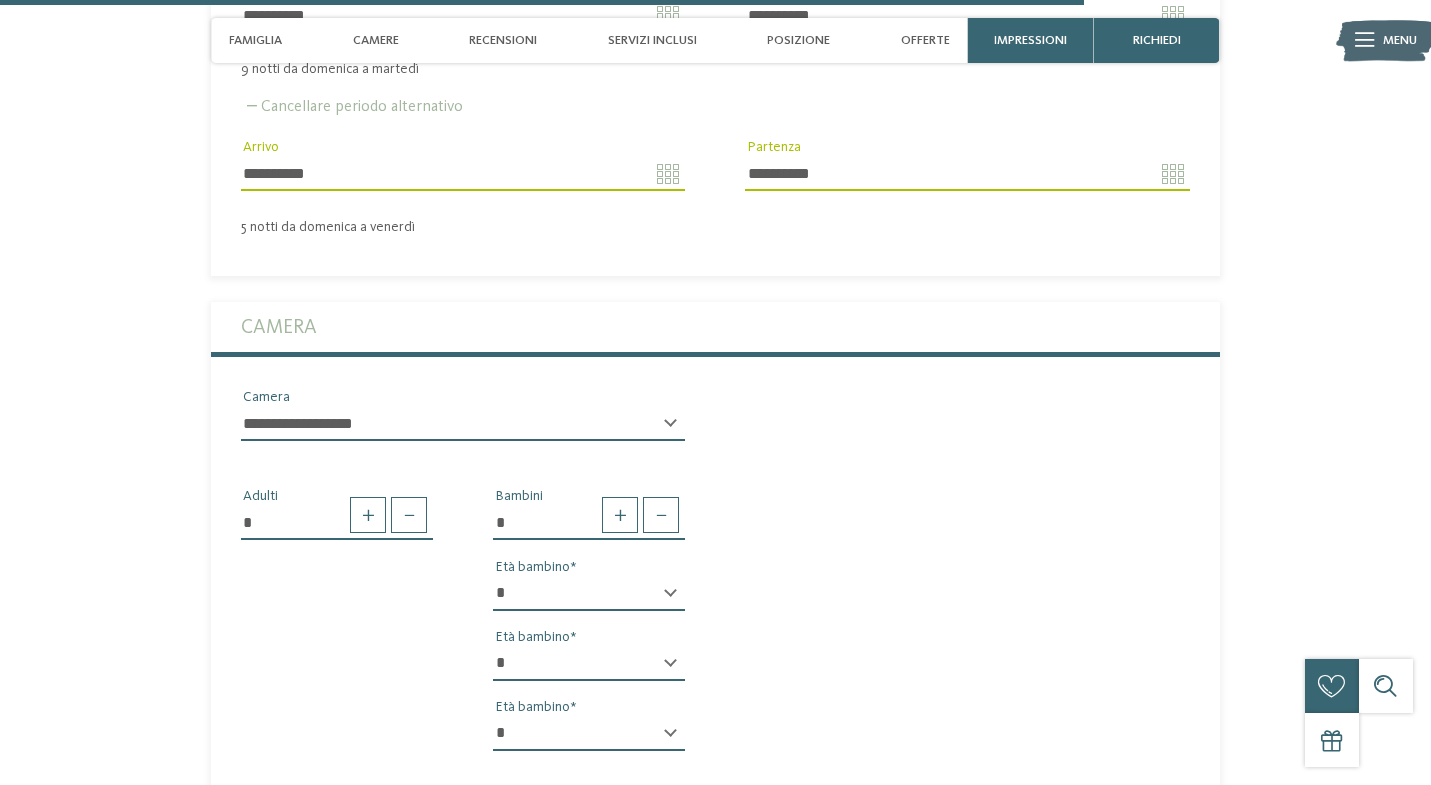 click on "* * * * * * * * * * * ** ** ** ** ** ** ** **     Età bambino" at bounding box center [589, 602] 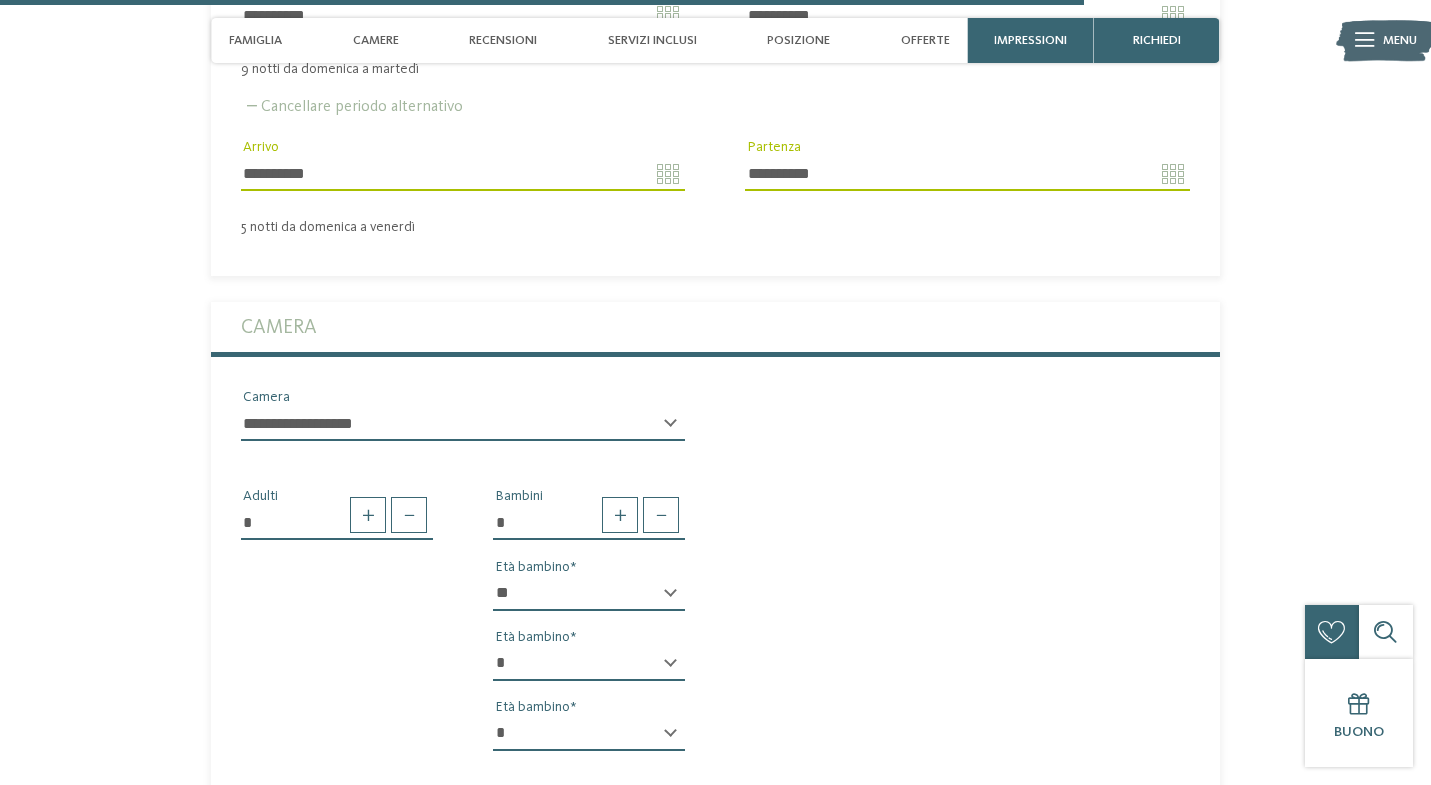 select on "**" 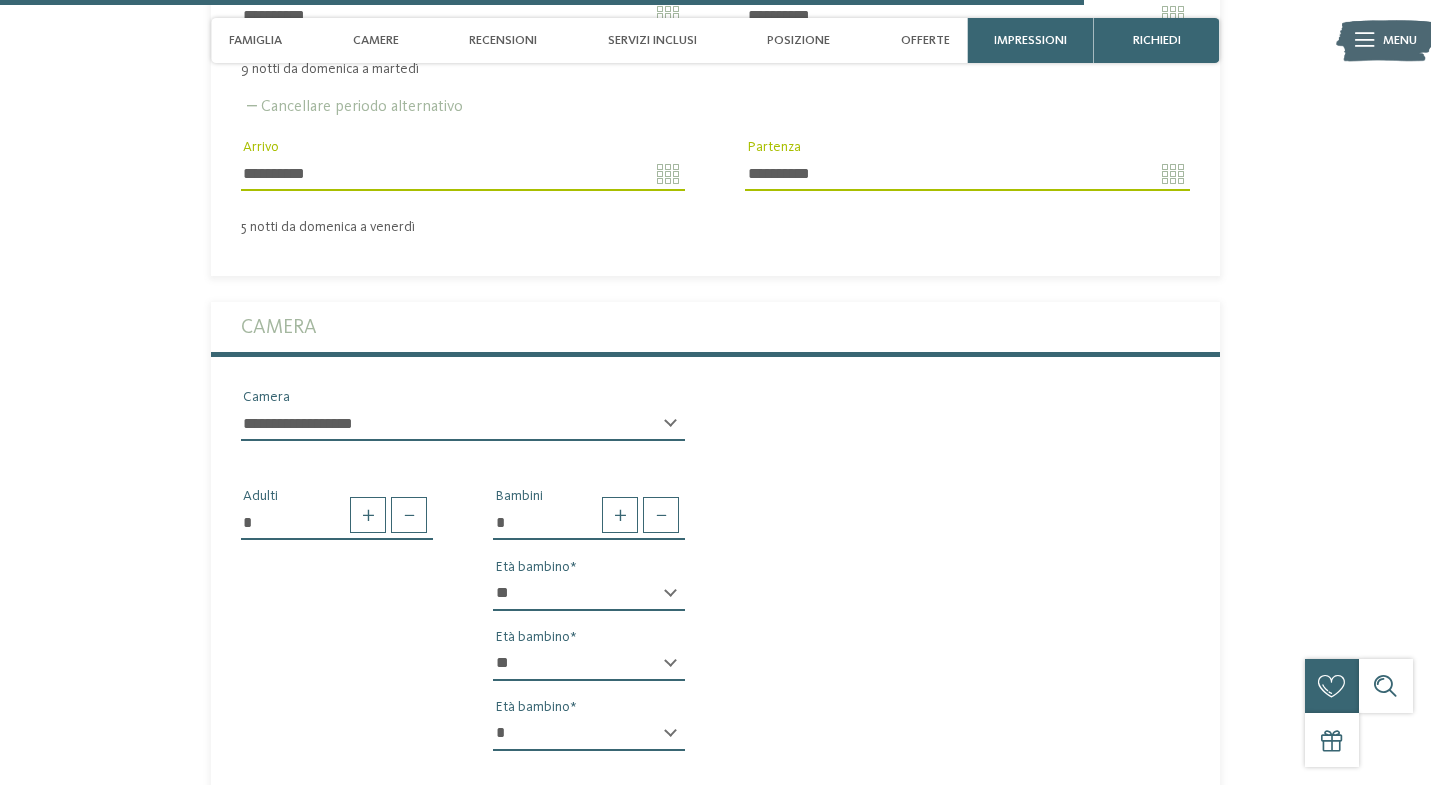 select on "*" 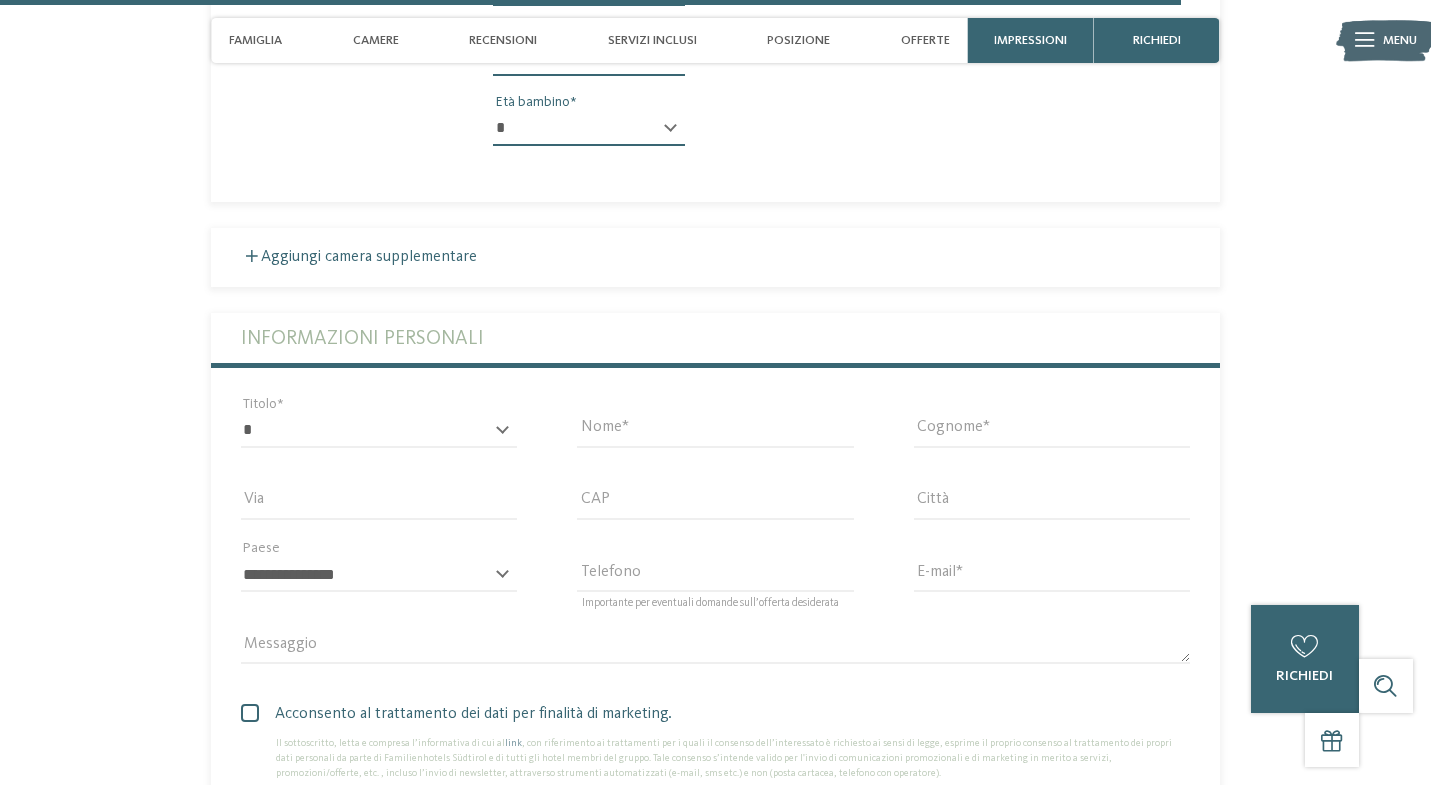 scroll, scrollTop: 5476, scrollLeft: 0, axis: vertical 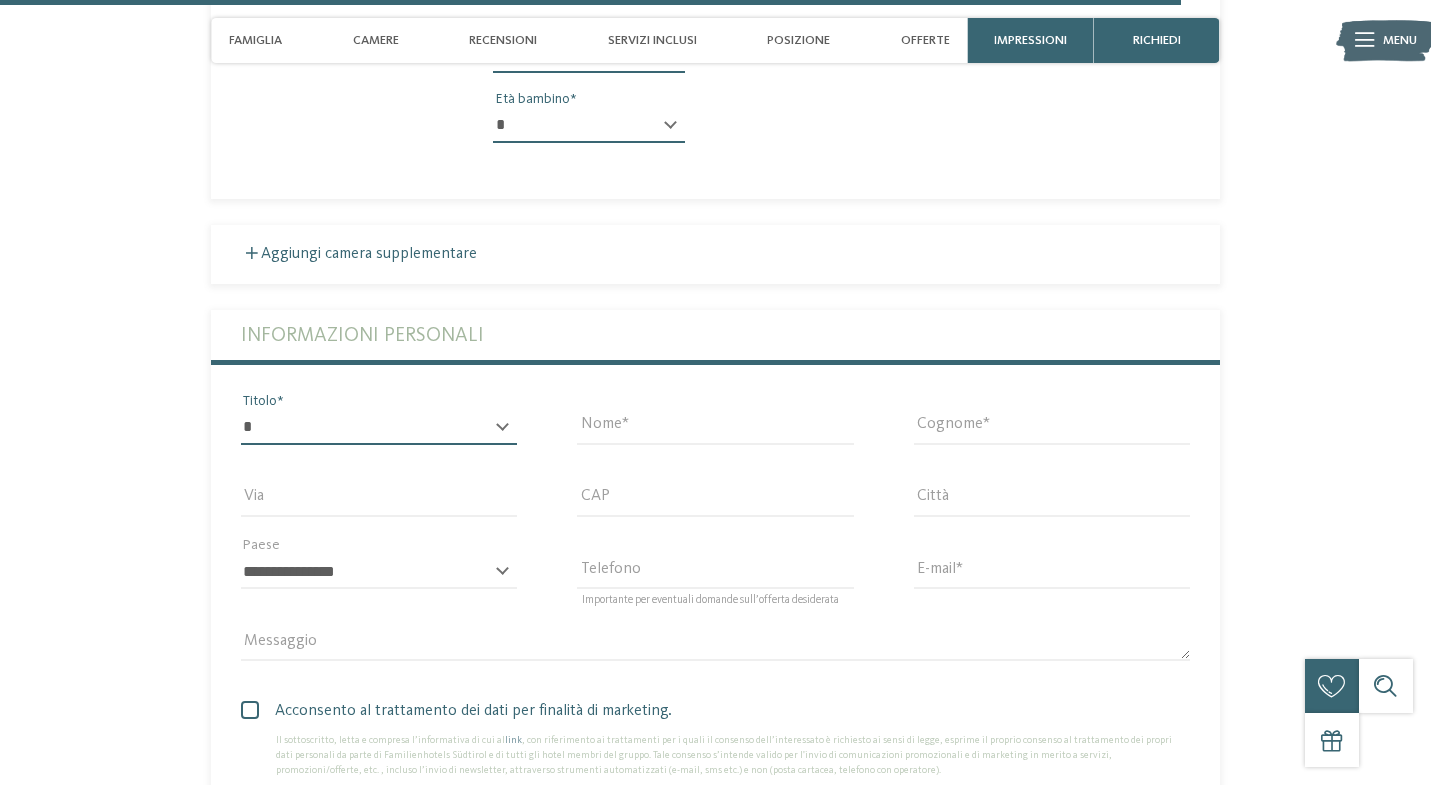 select on "*" 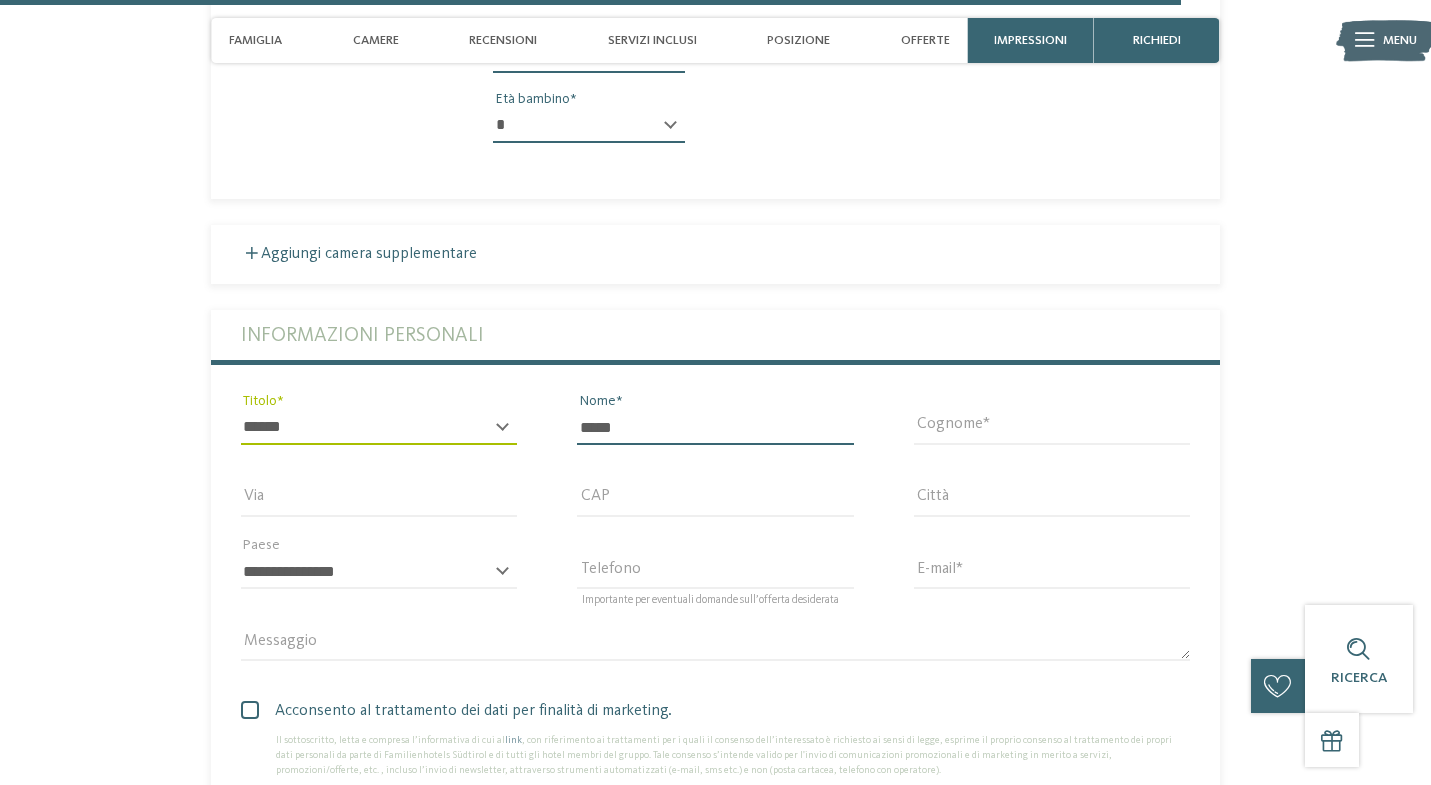type on "*****" 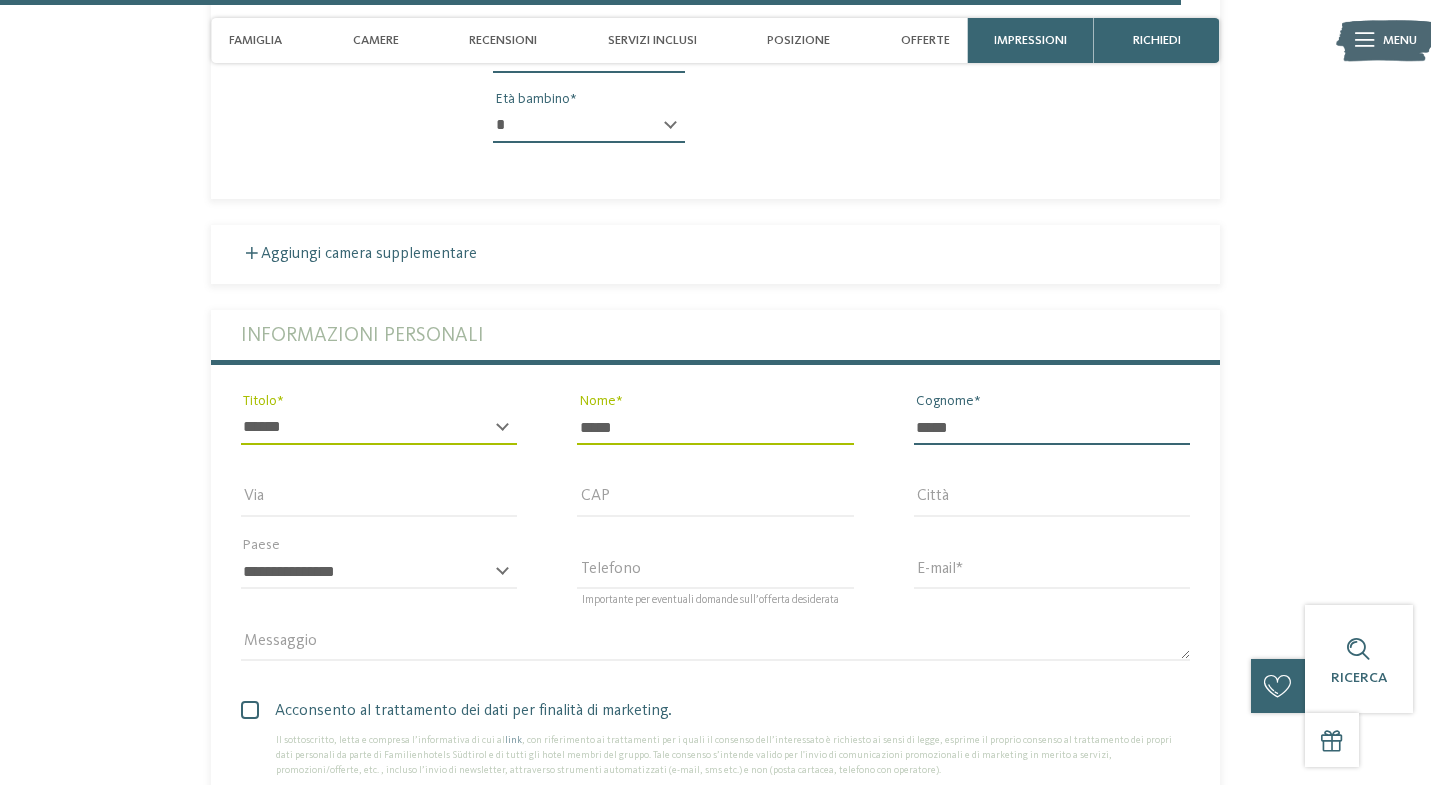 type on "*****" 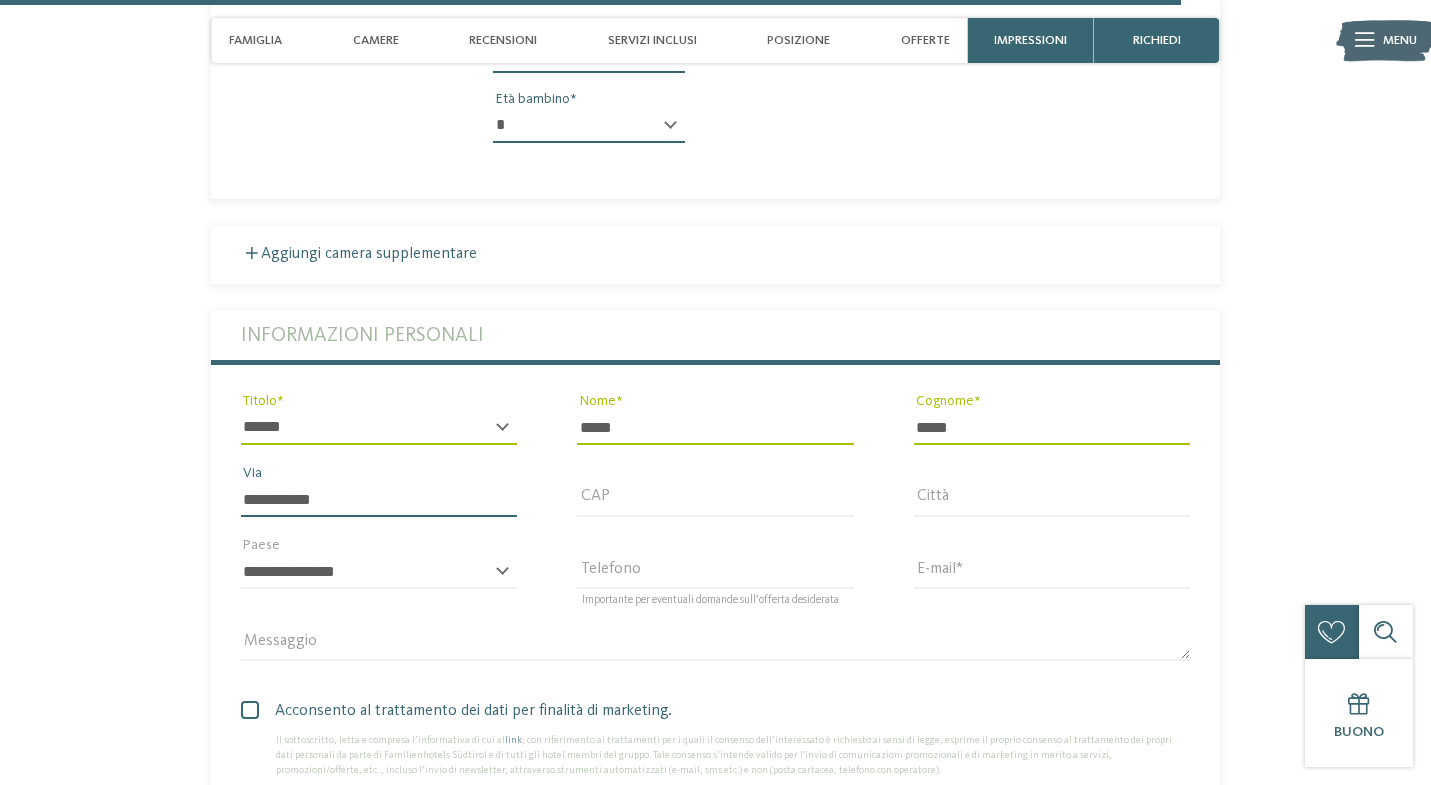 type on "**********" 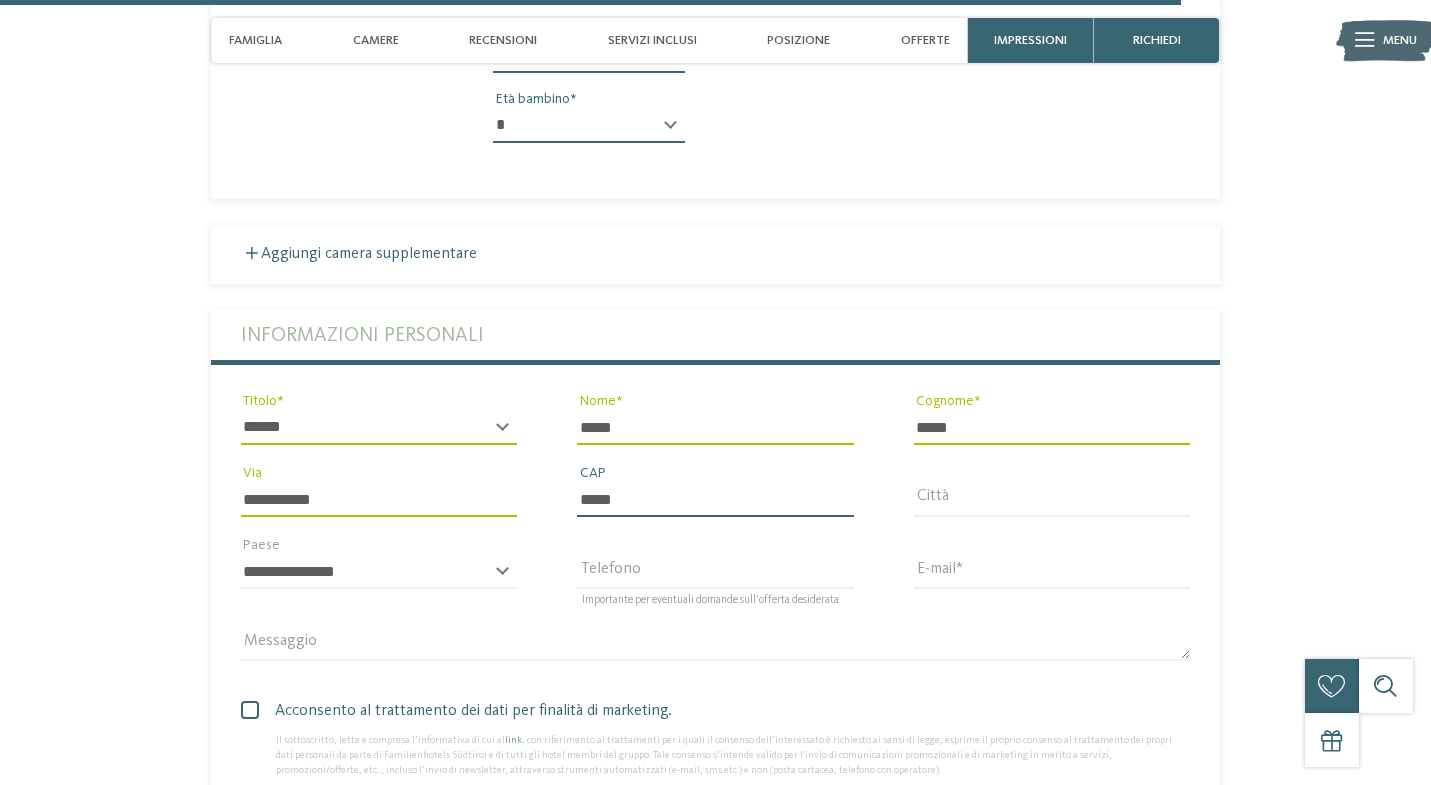 type on "*****" 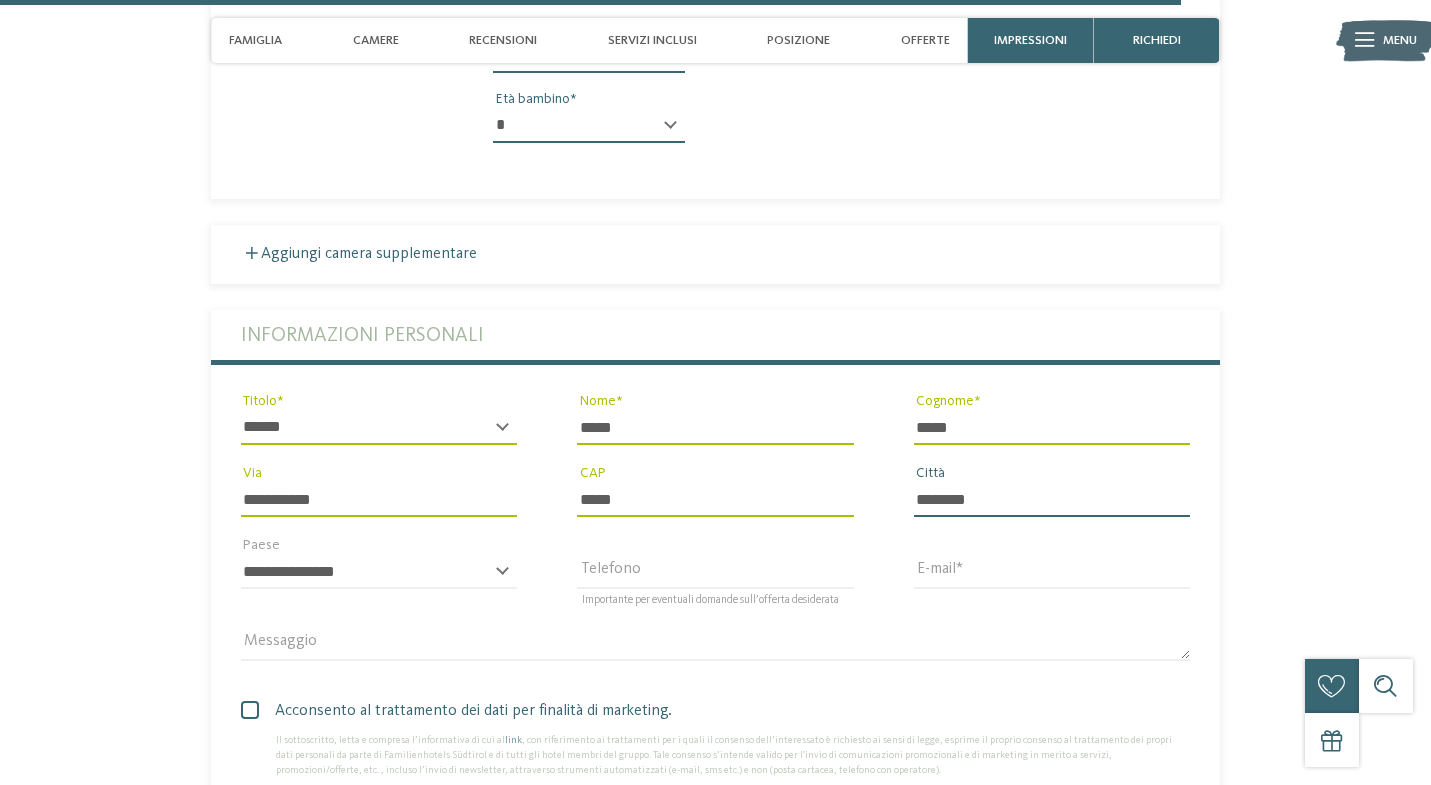 type on "********" 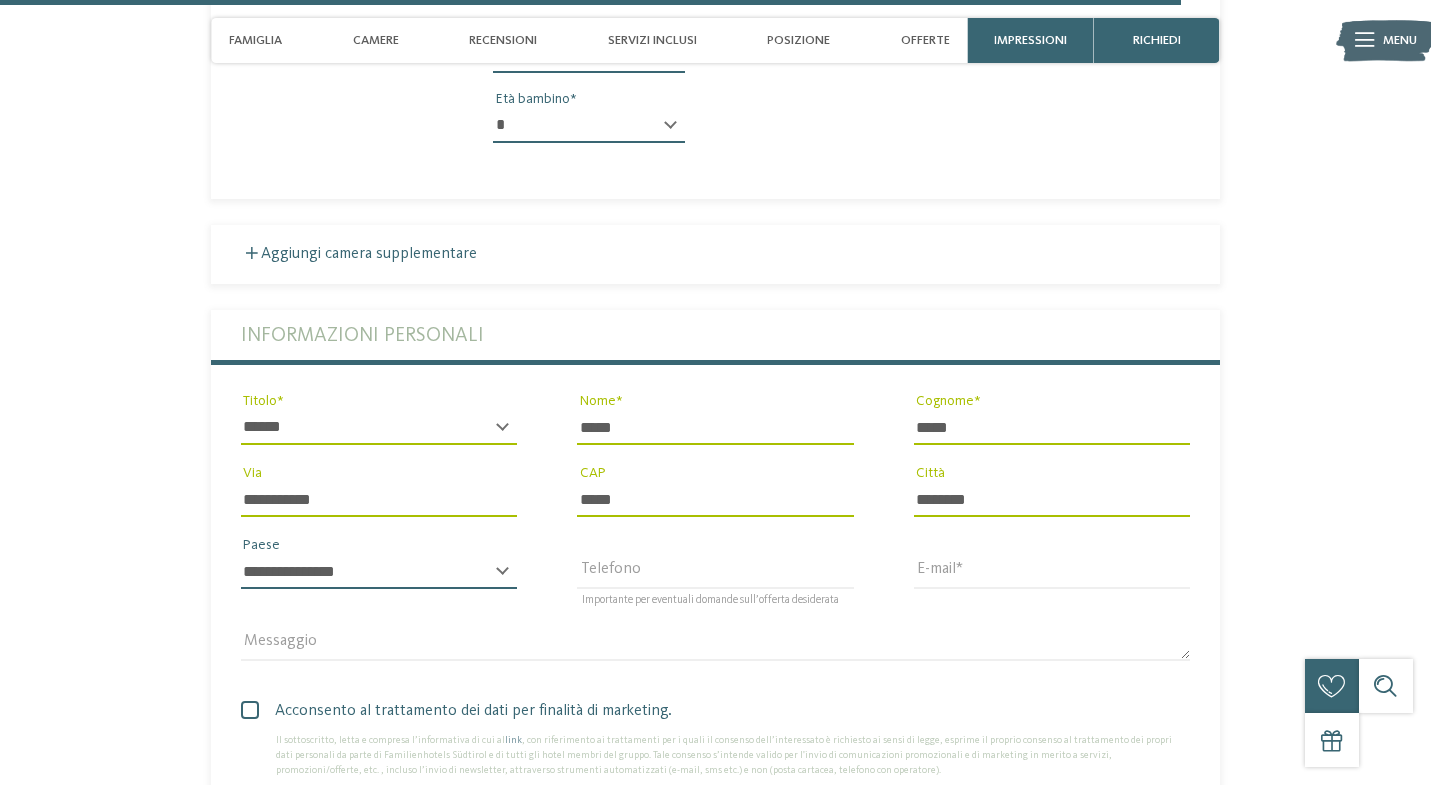 select on "**" 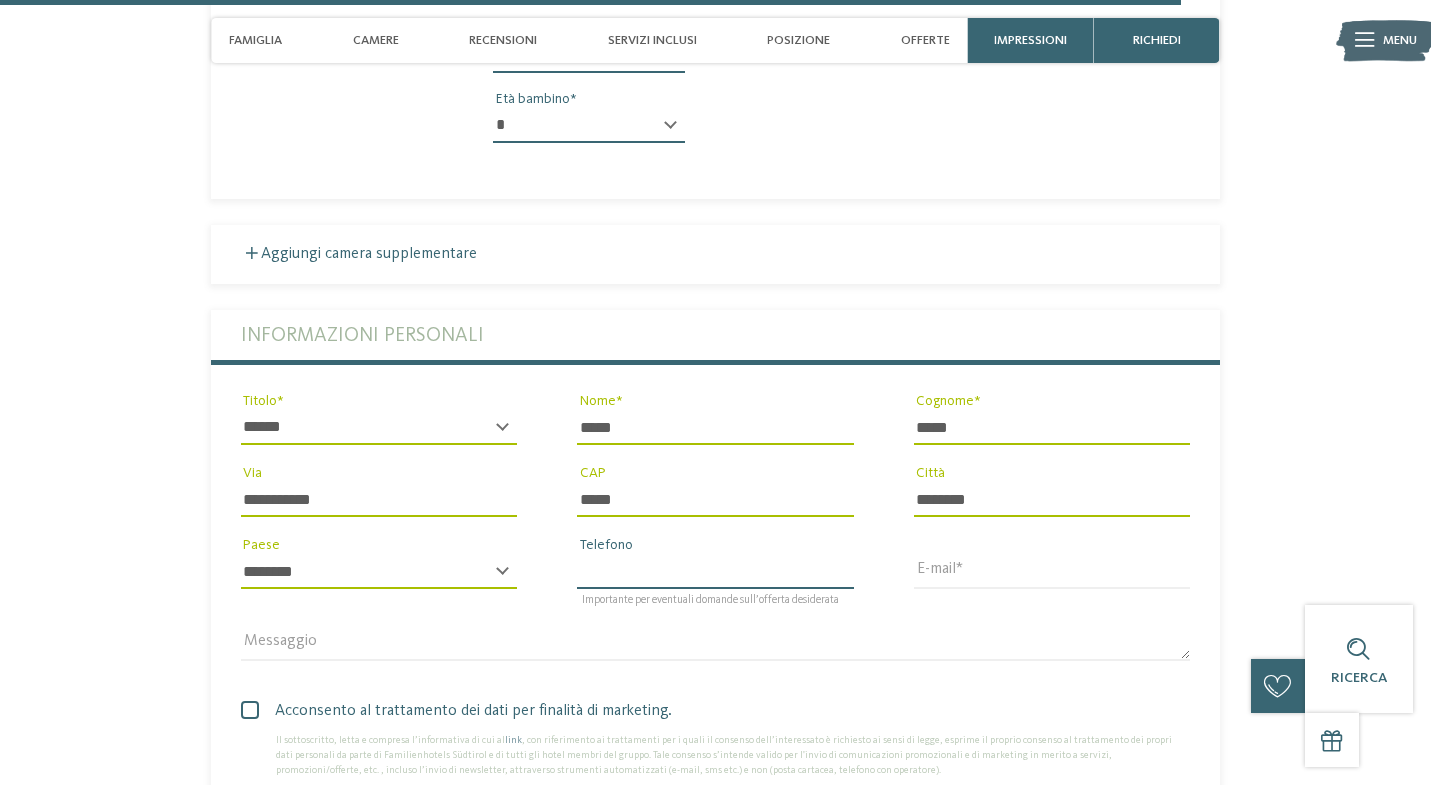 click on "Telefono" at bounding box center [715, 572] 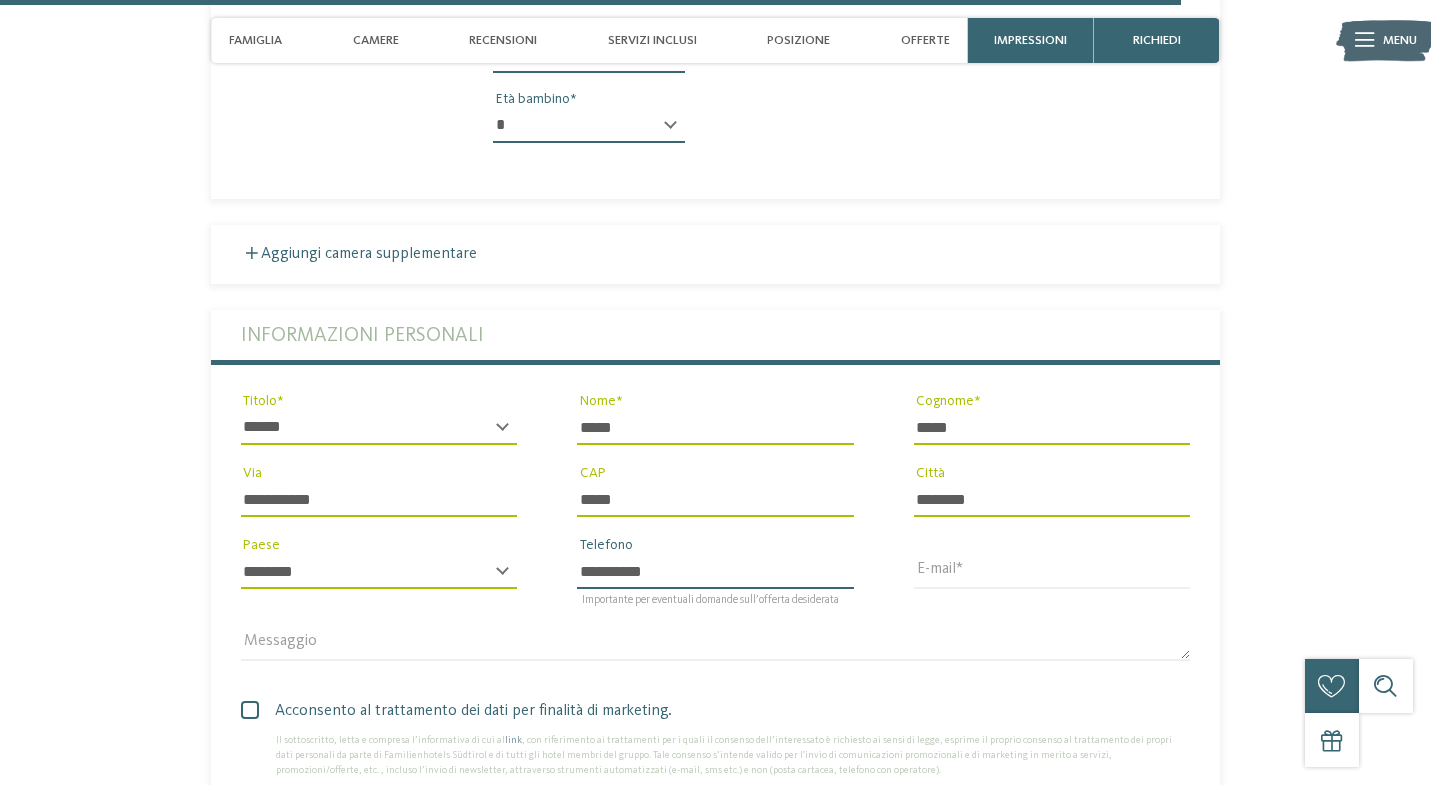type on "**********" 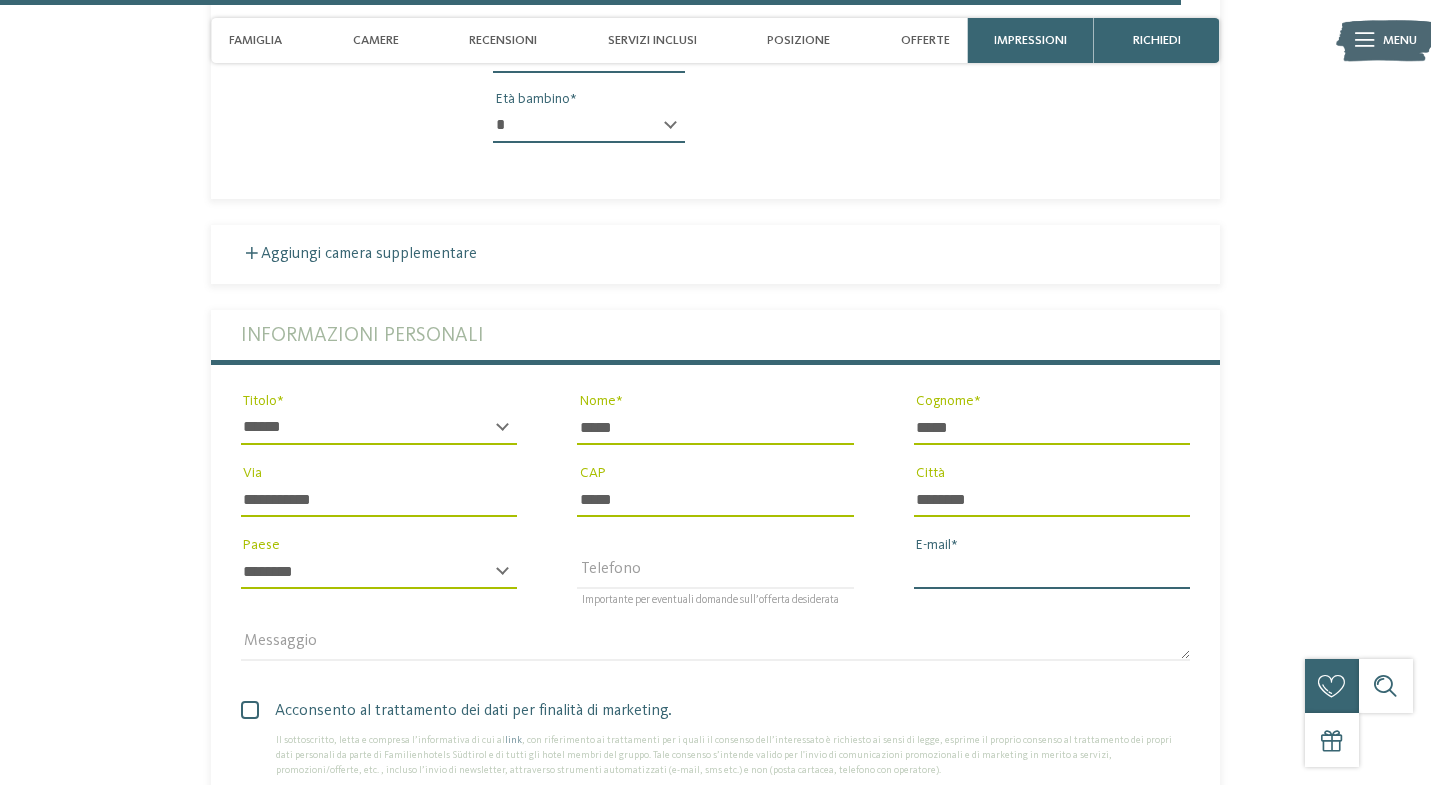 click on "E-mail" at bounding box center (1052, 572) 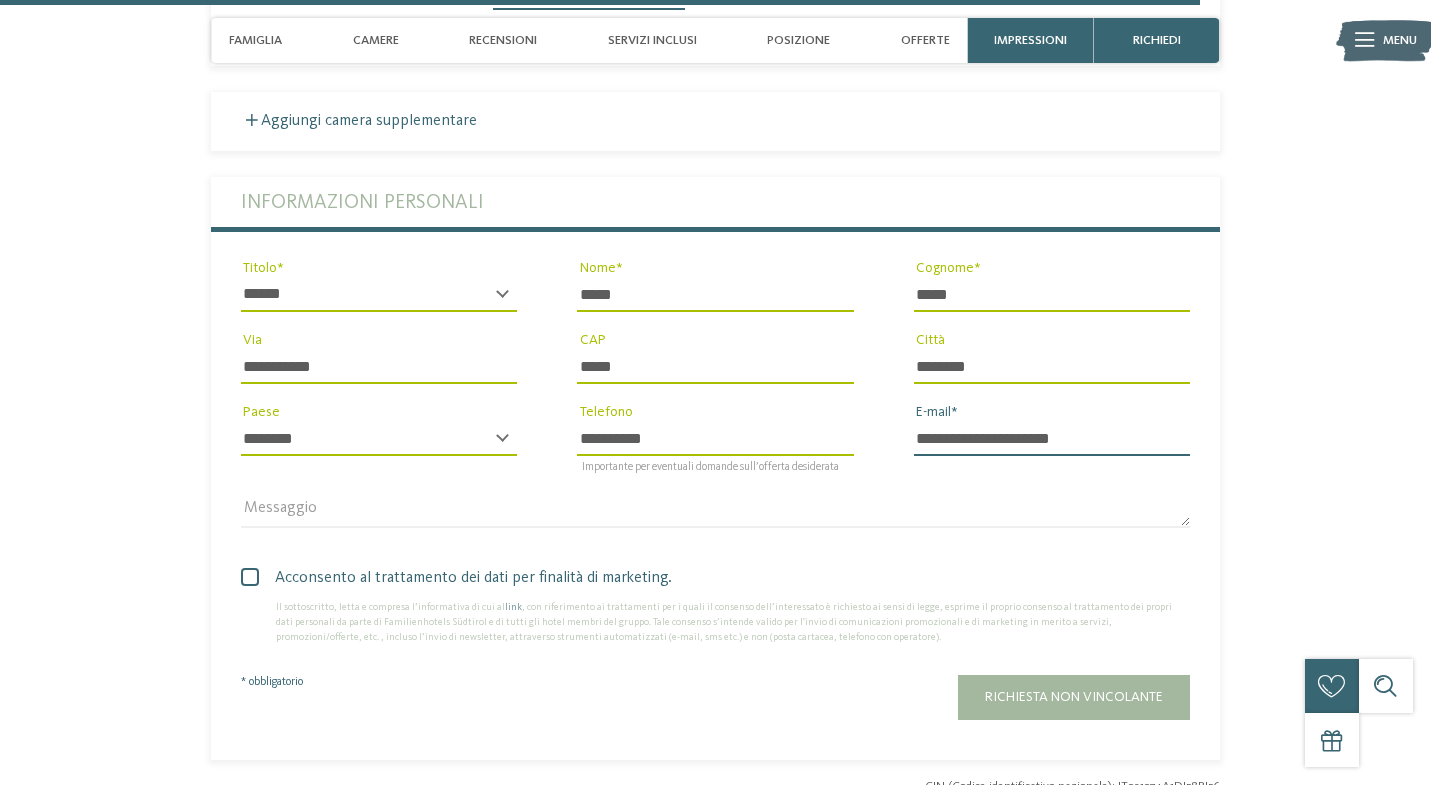 scroll, scrollTop: 5621, scrollLeft: 0, axis: vertical 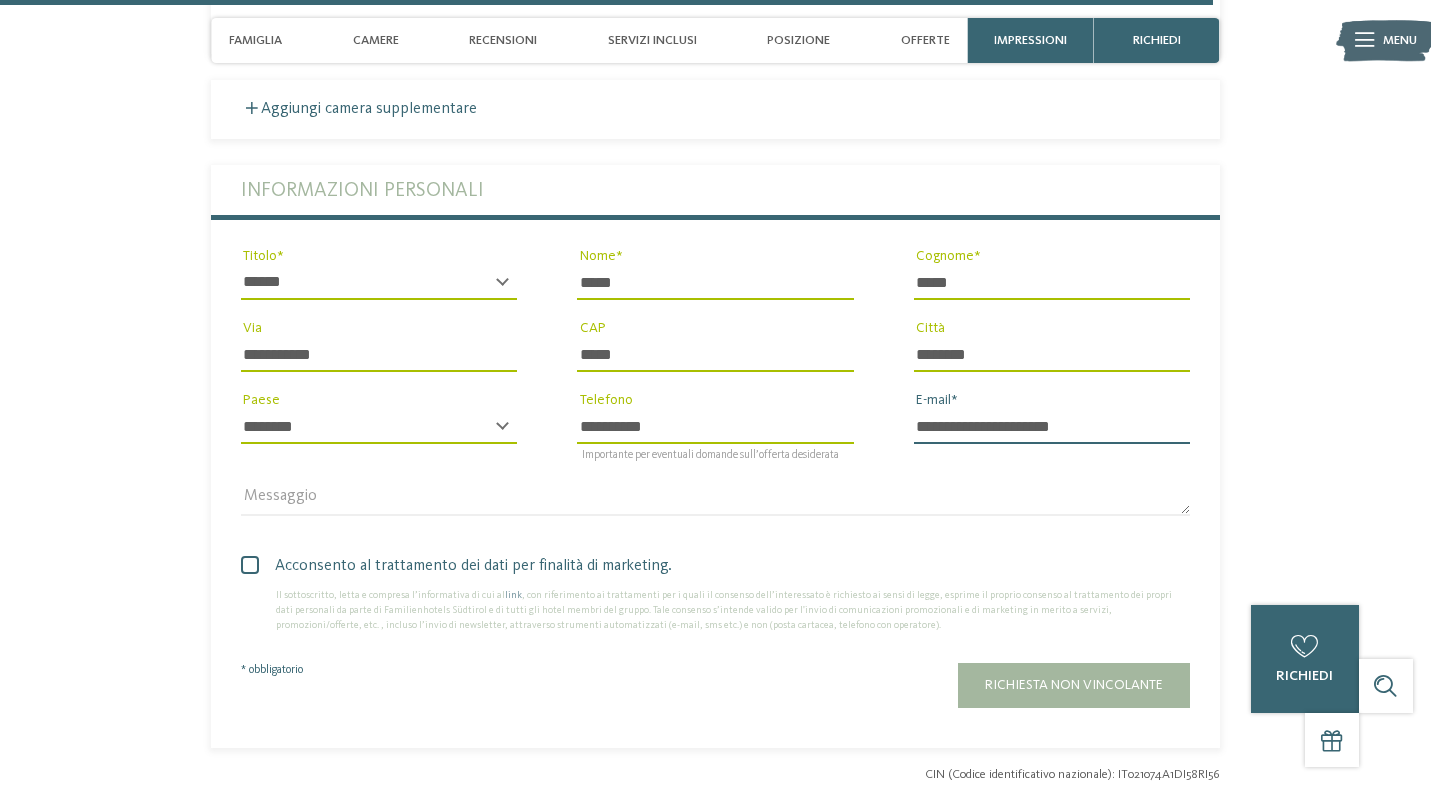 type on "**********" 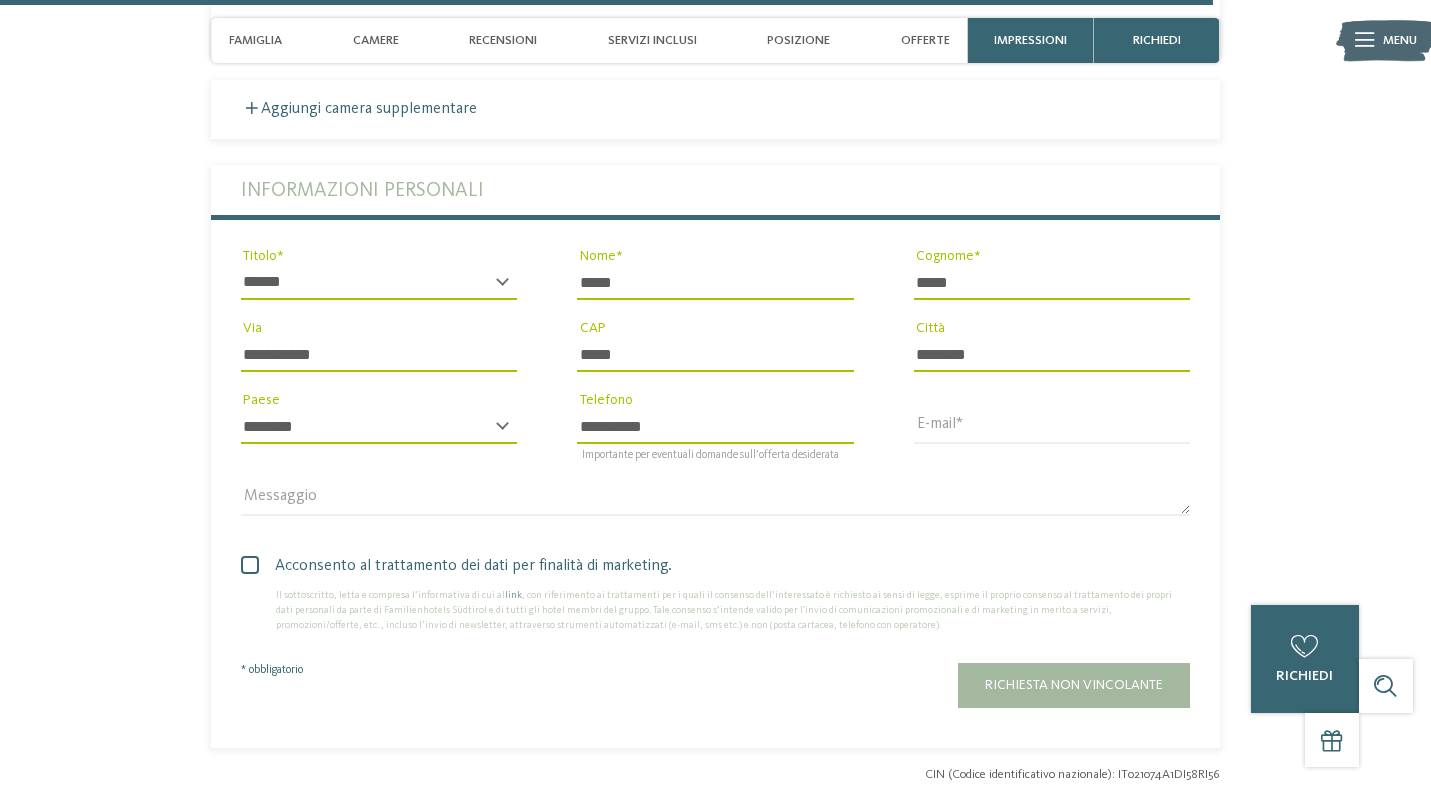 click at bounding box center (250, 565) 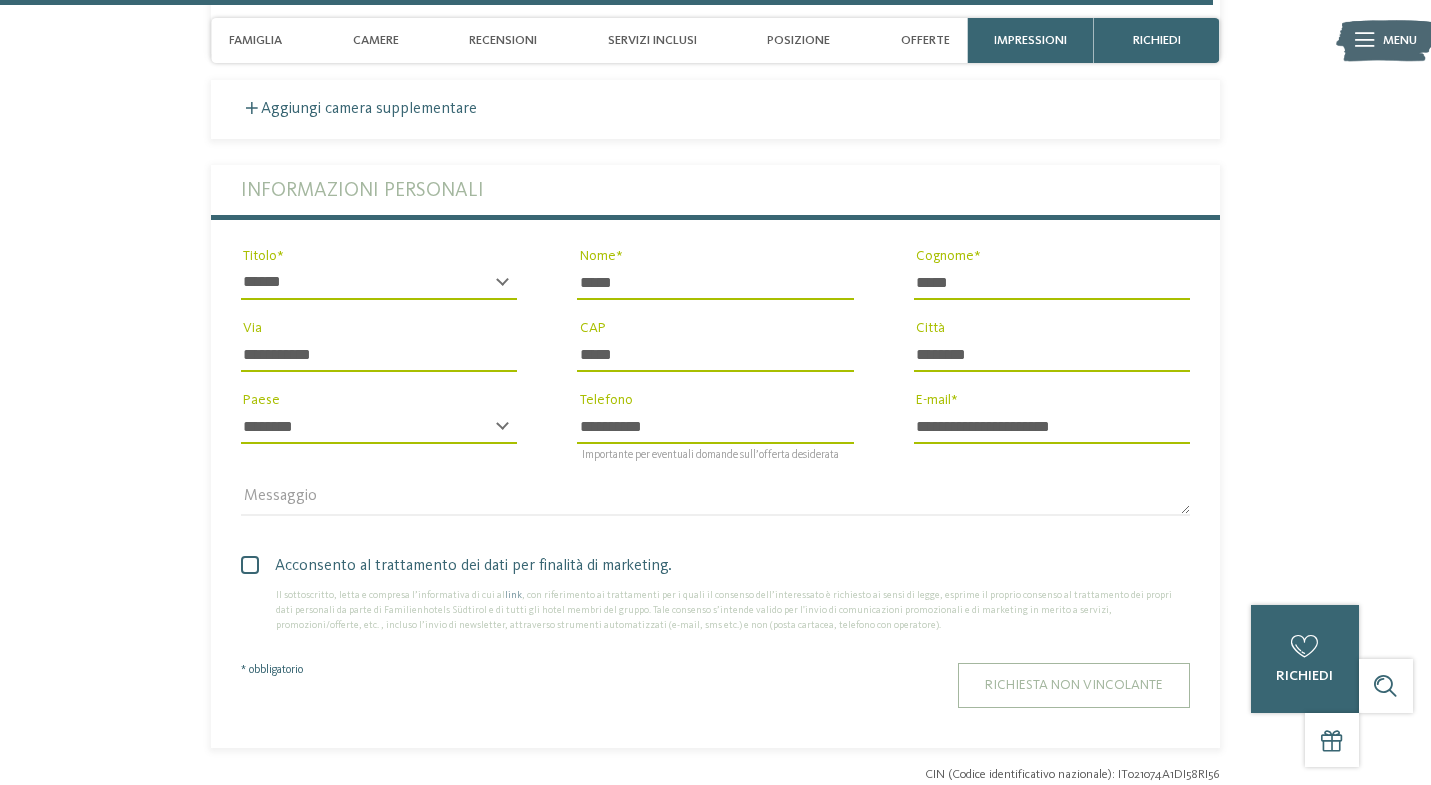 click on "Richiesta non vincolante" at bounding box center (1074, 685) 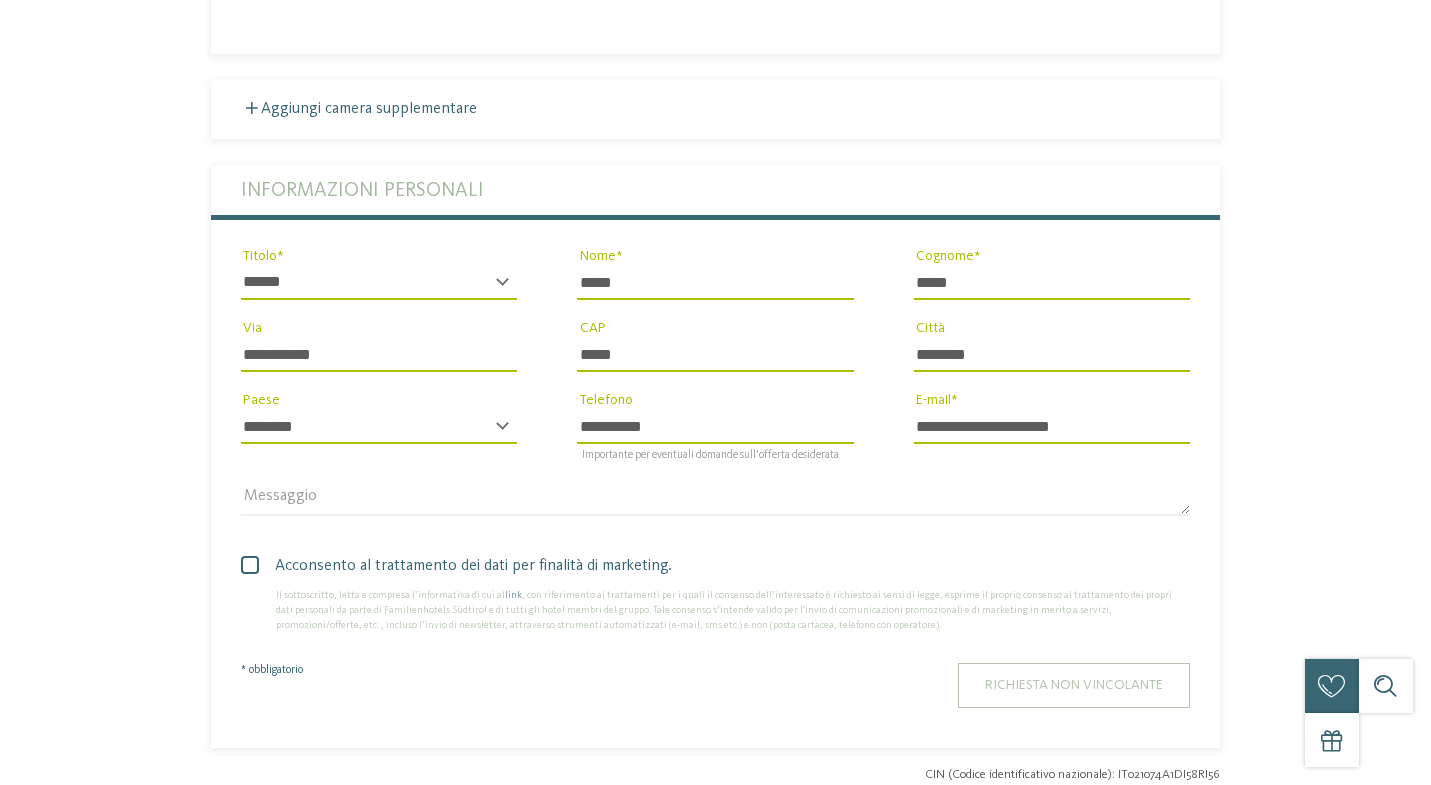 scroll, scrollTop: 0, scrollLeft: 0, axis: both 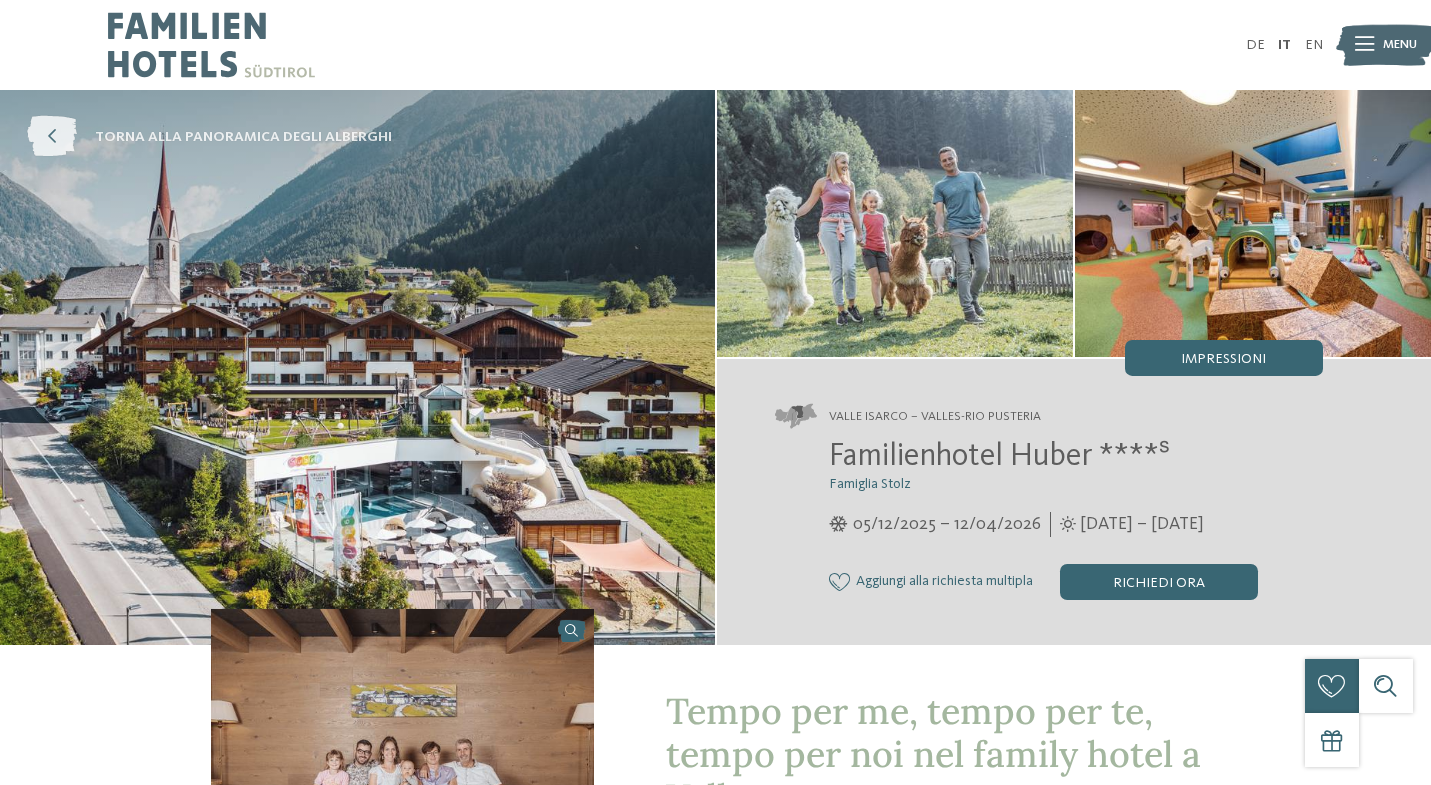 click at bounding box center [52, 137] 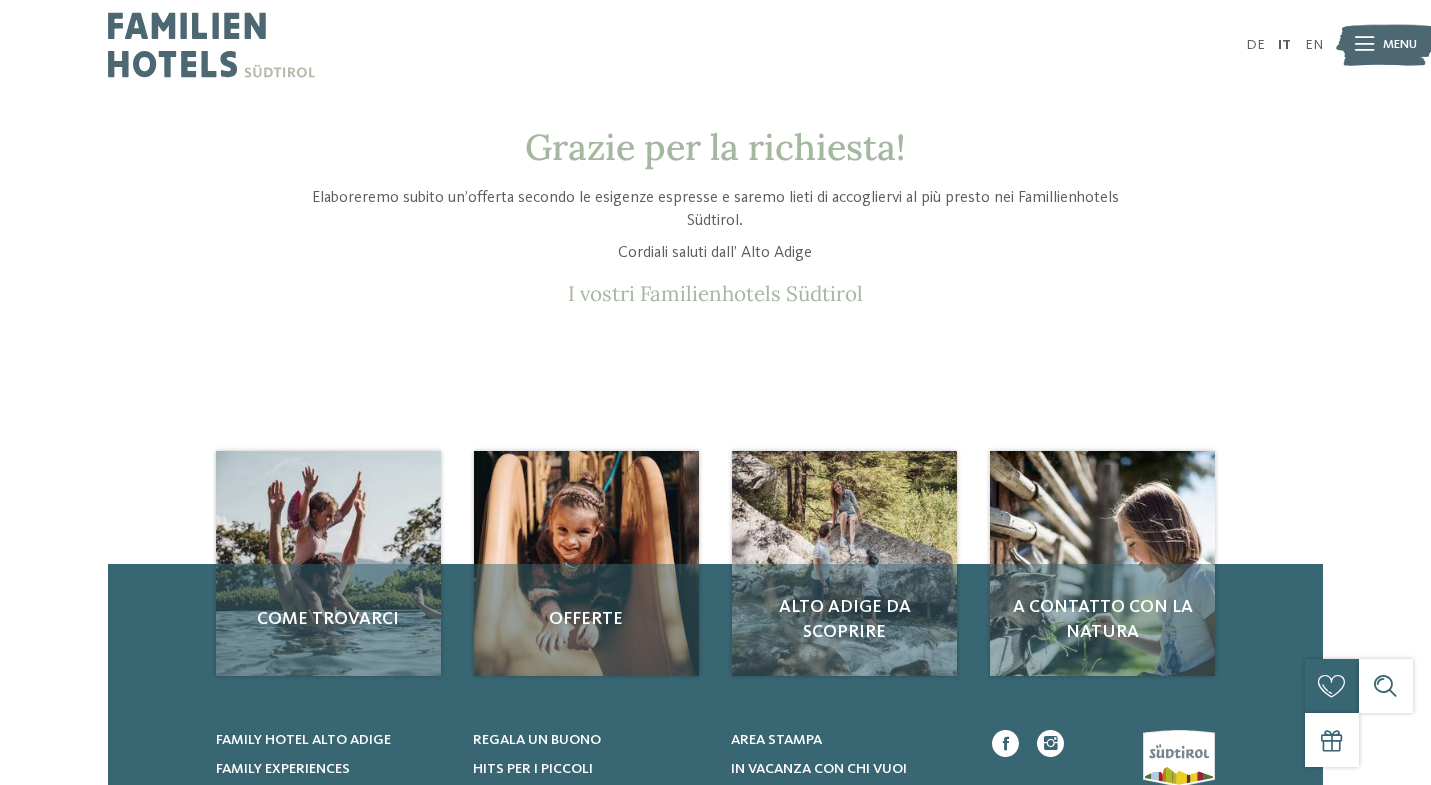 scroll, scrollTop: 0, scrollLeft: 0, axis: both 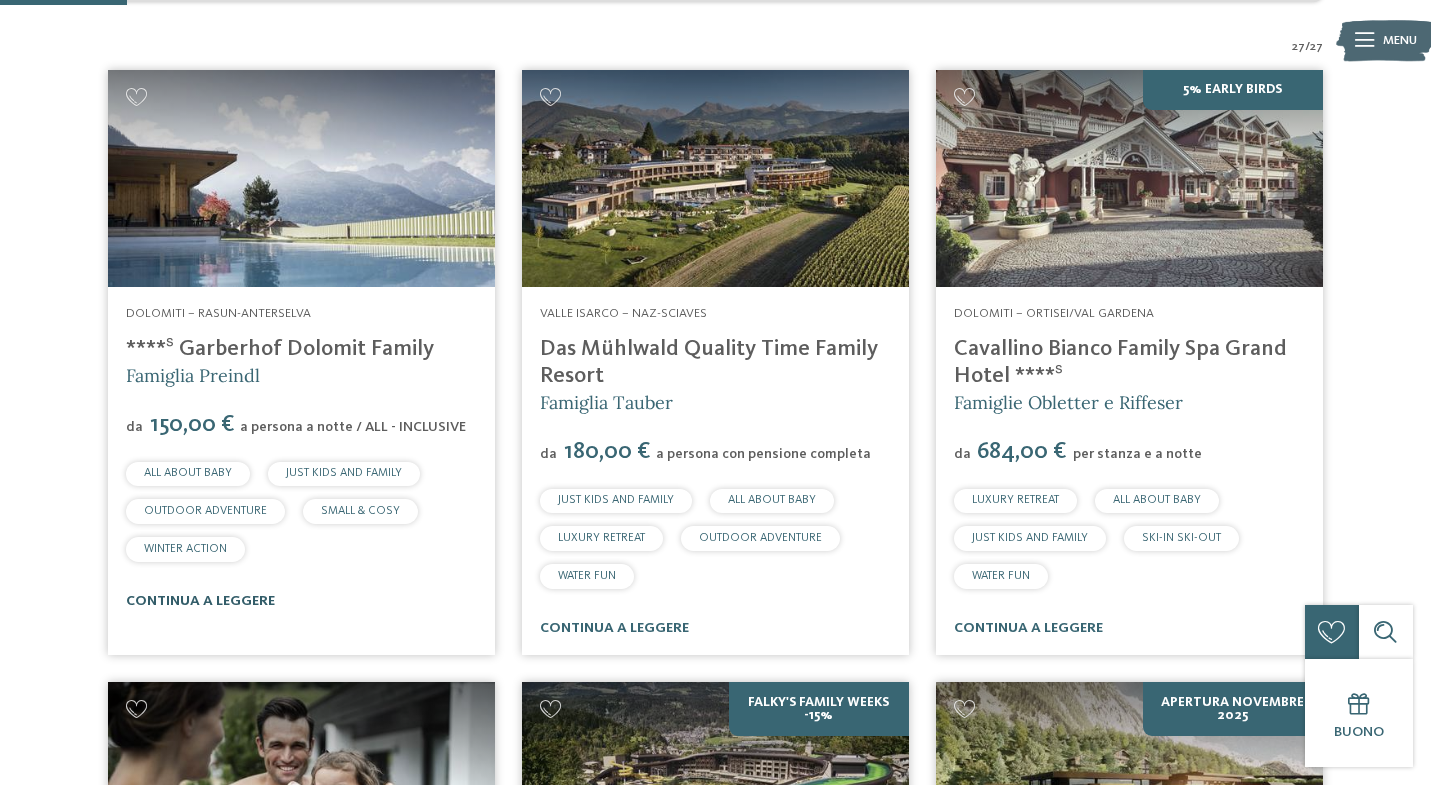 click on "continua a leggere" at bounding box center [200, 601] 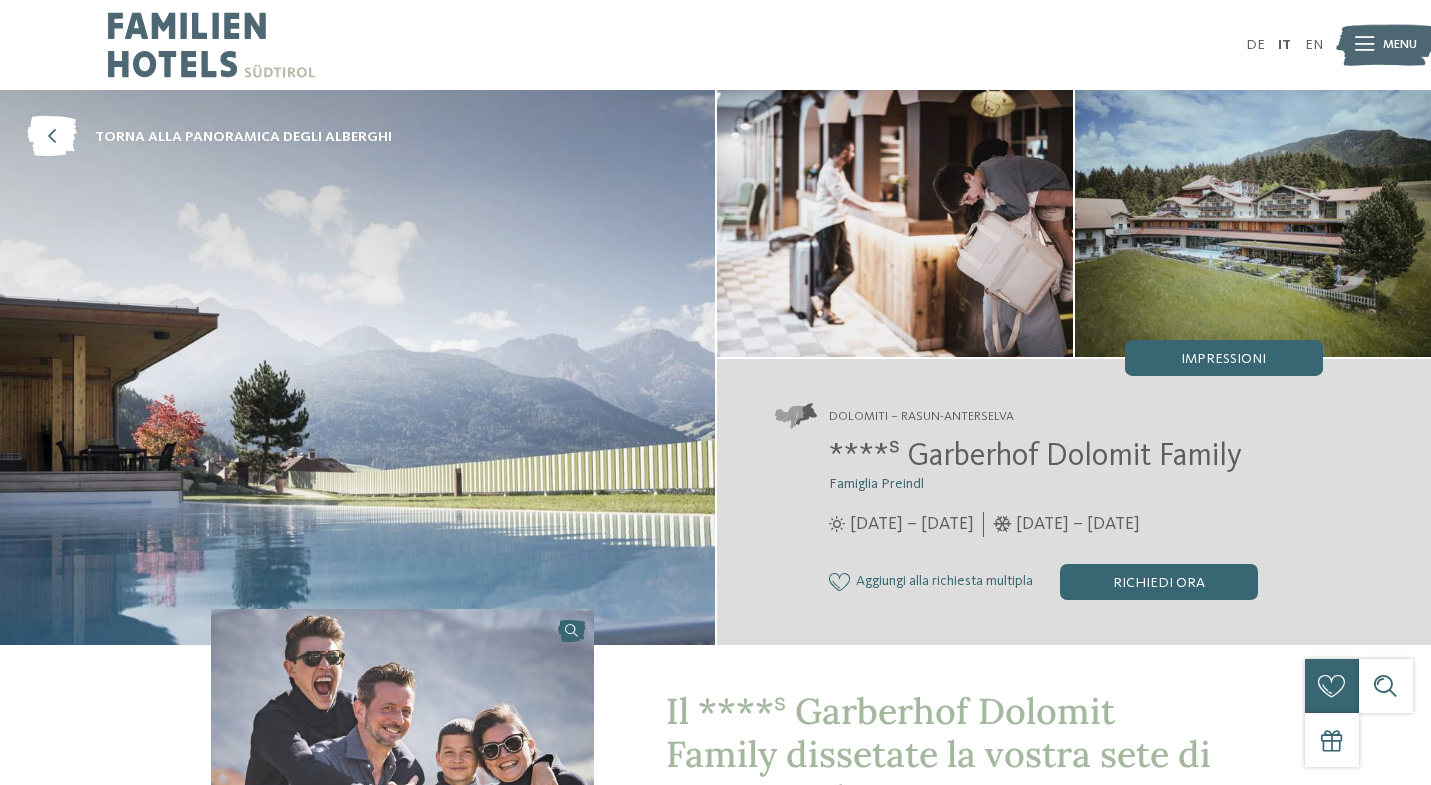 scroll, scrollTop: 0, scrollLeft: 0, axis: both 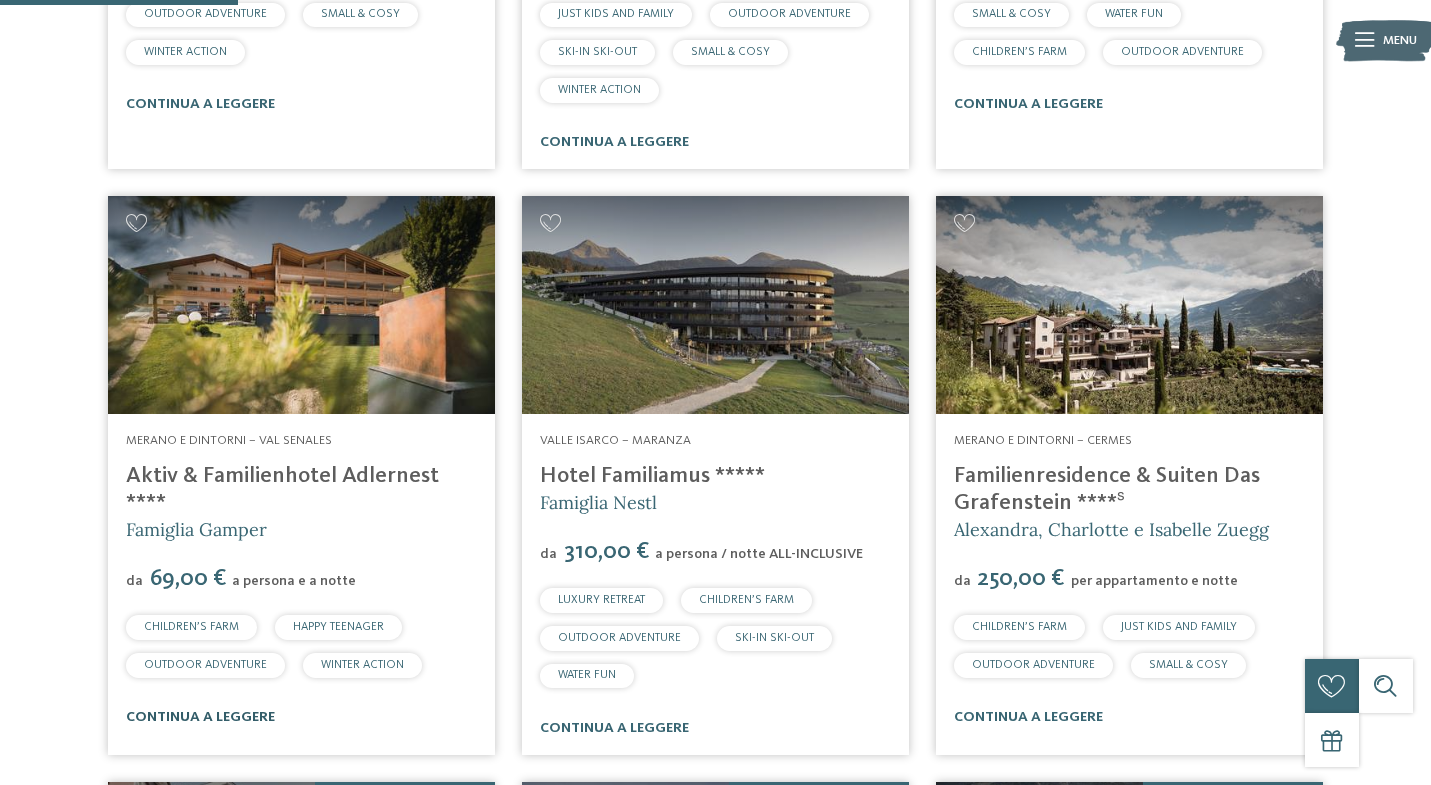 click on "continua a leggere" at bounding box center [200, 717] 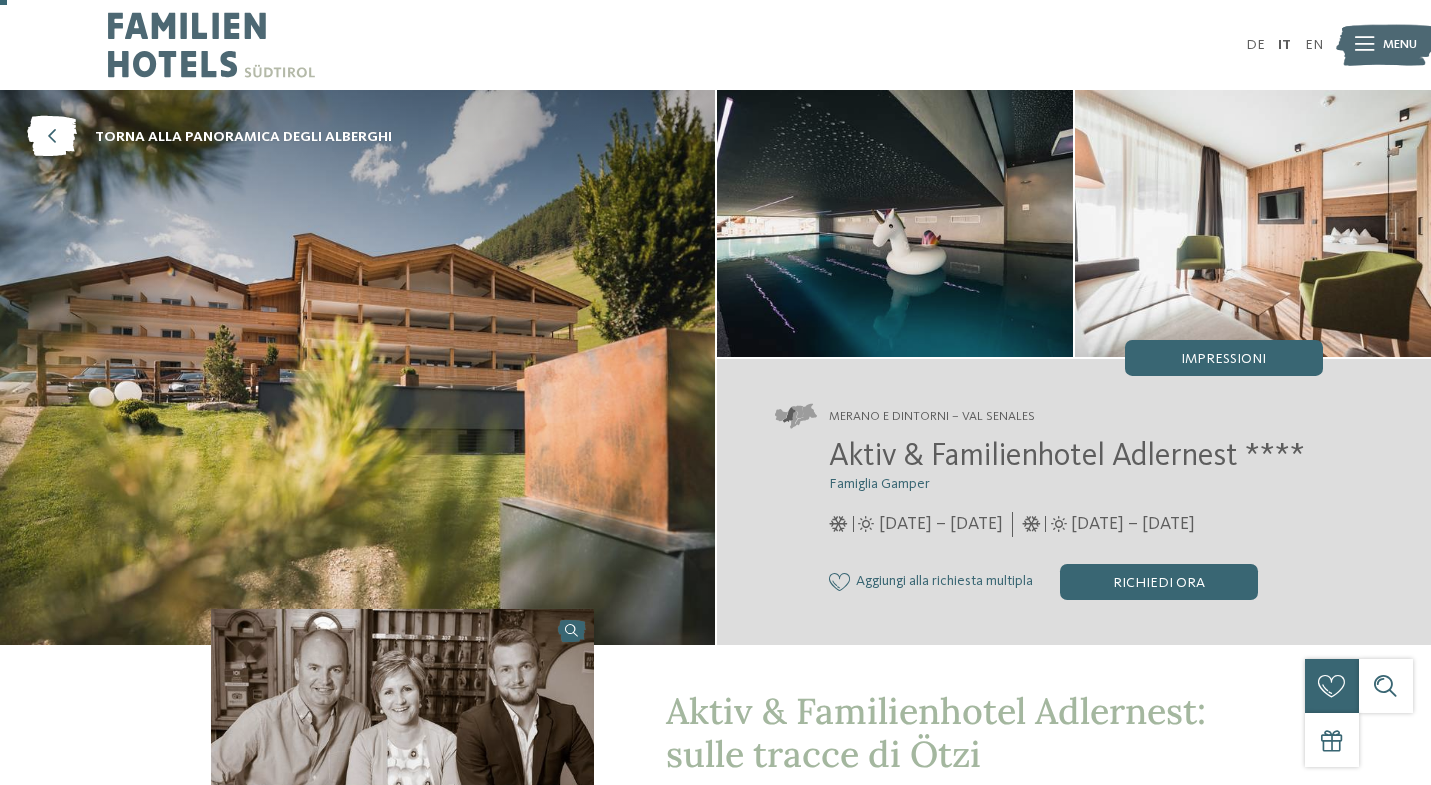 scroll, scrollTop: 75, scrollLeft: 0, axis: vertical 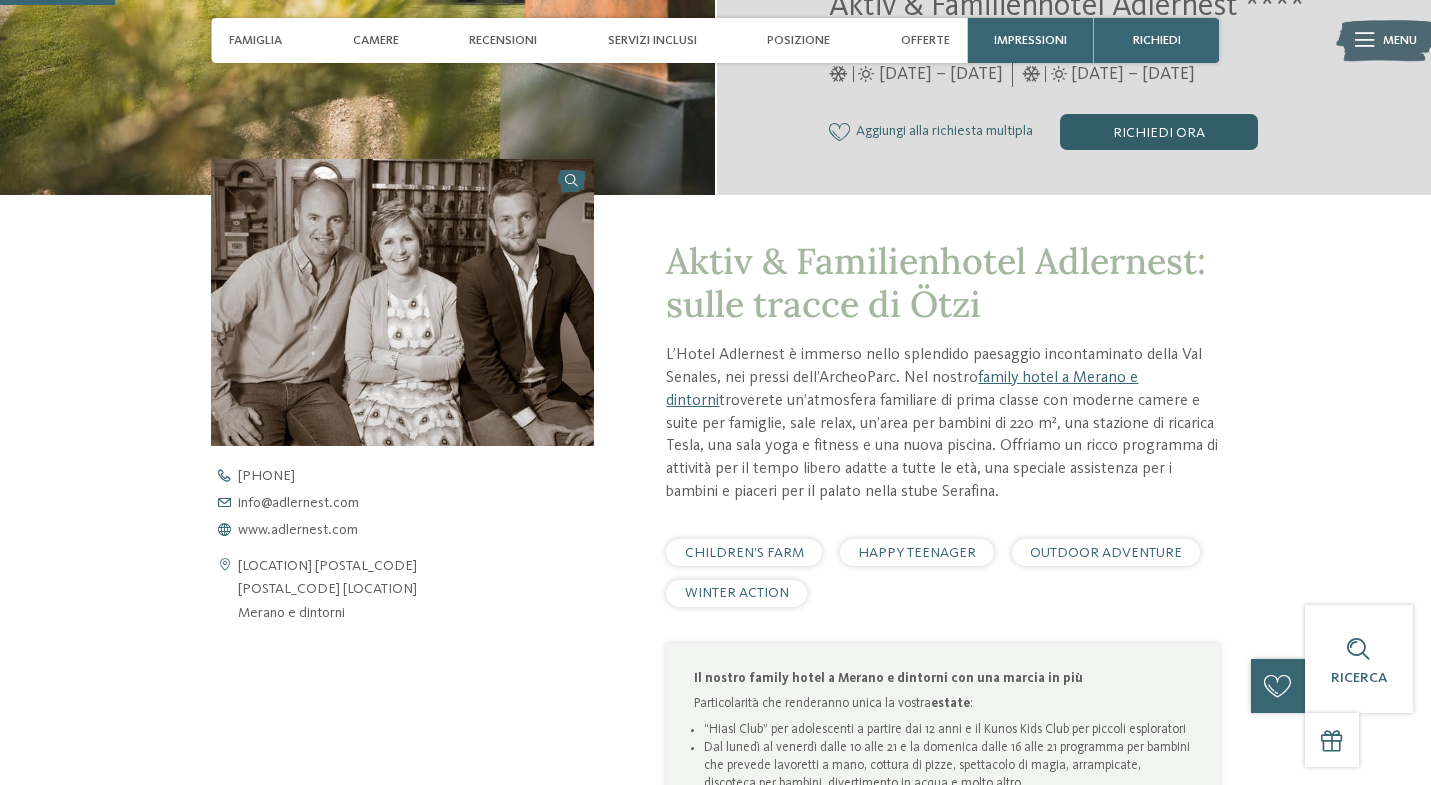 click on "Richiedi ora" at bounding box center [1159, 132] 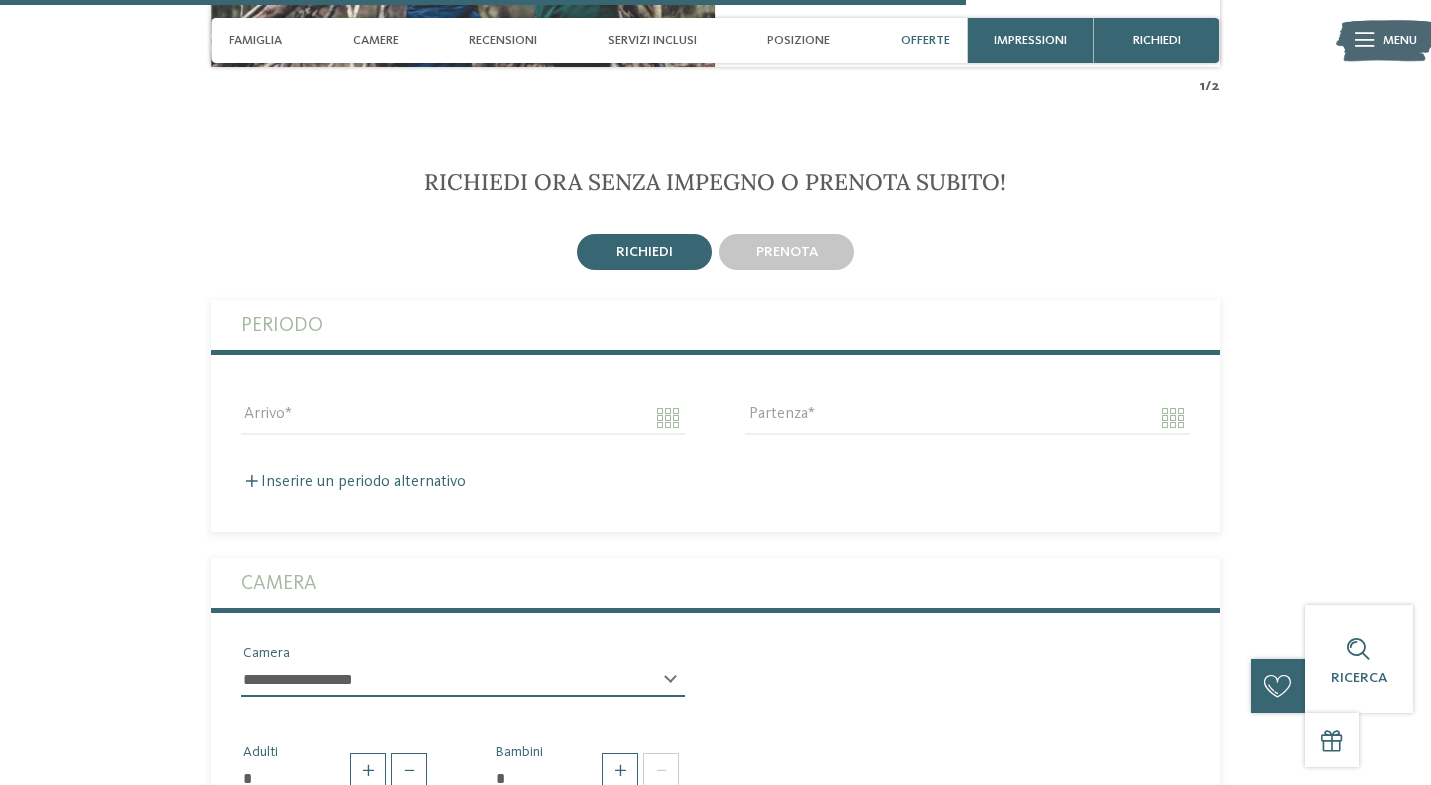 scroll, scrollTop: 3780, scrollLeft: 0, axis: vertical 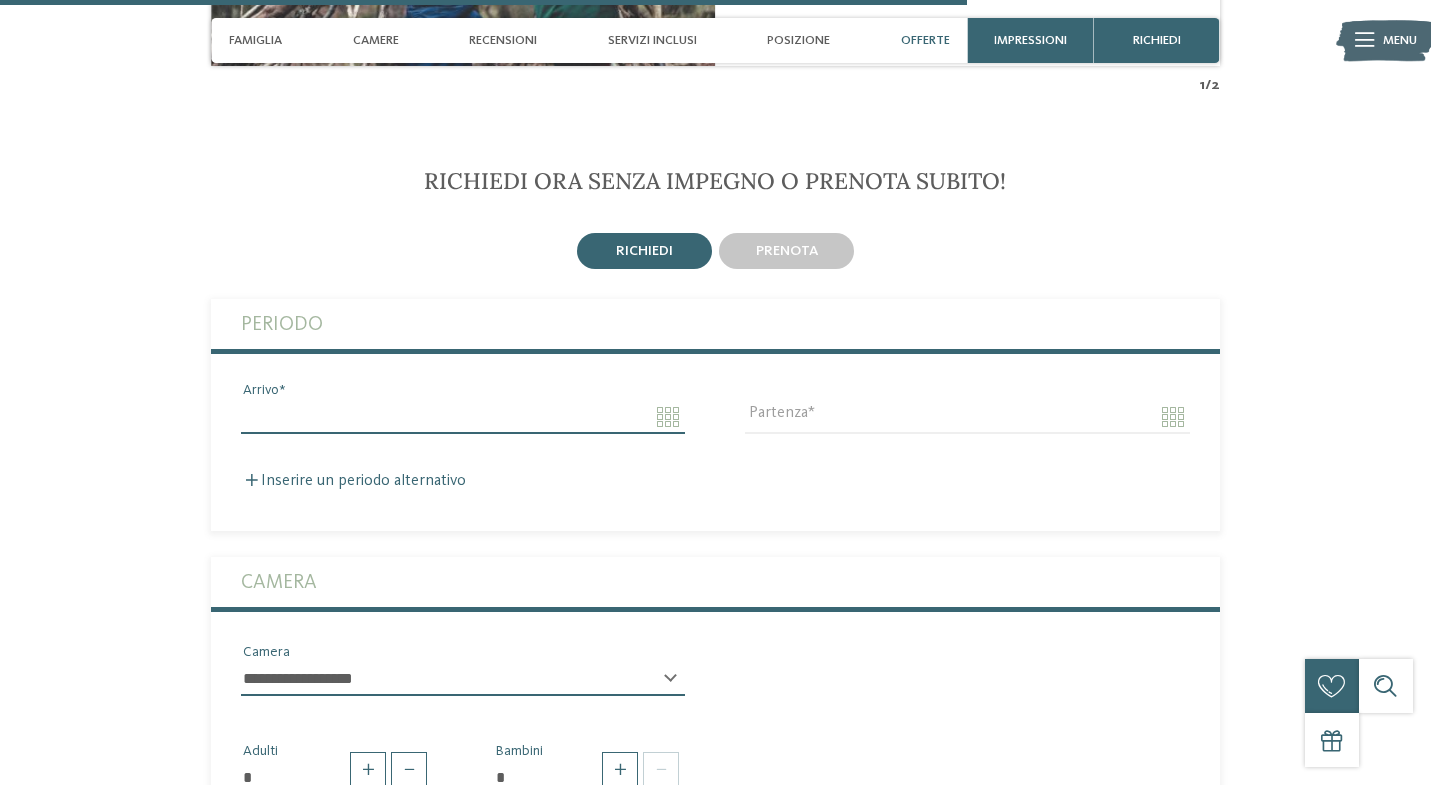 click on "Arrivo" at bounding box center [463, 417] 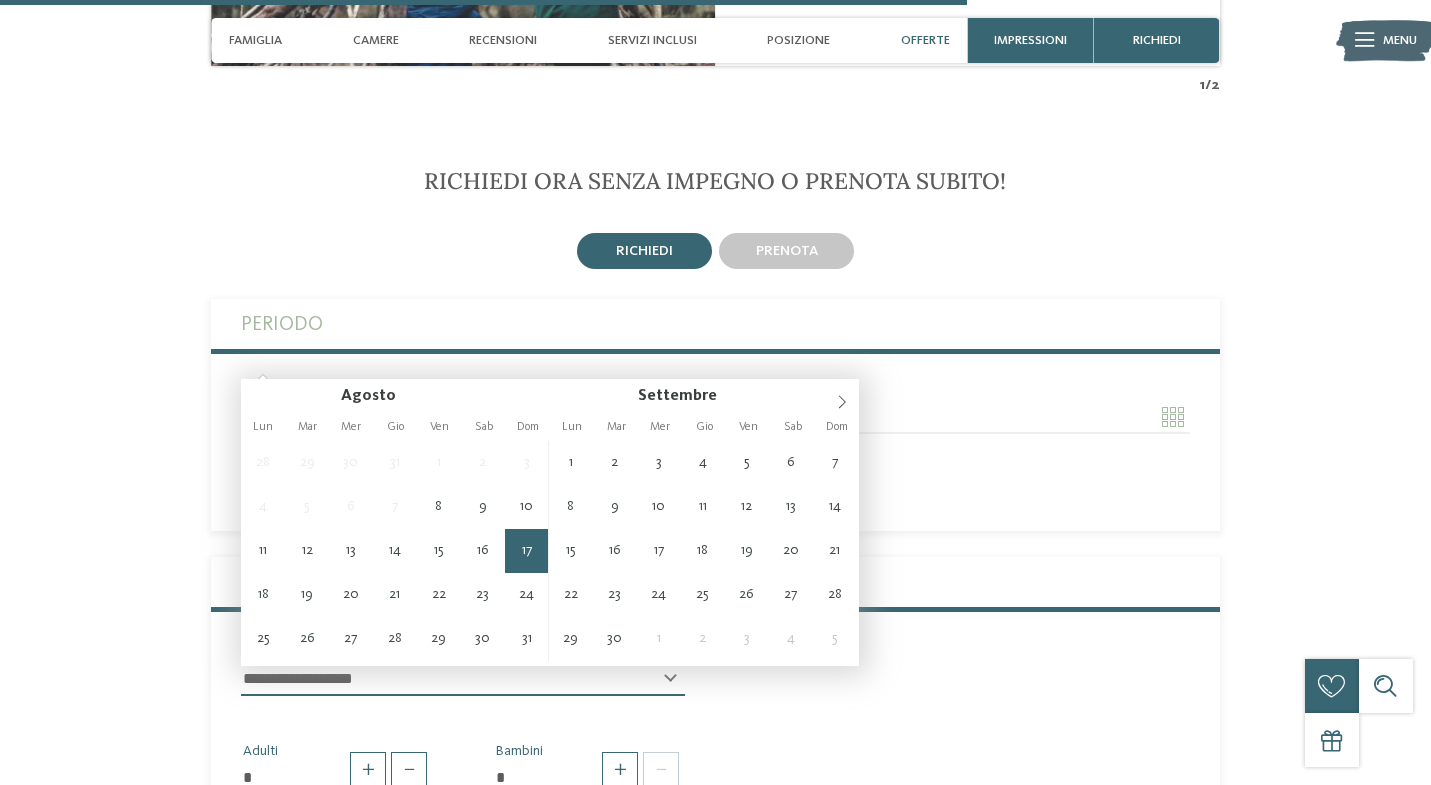 type on "**********" 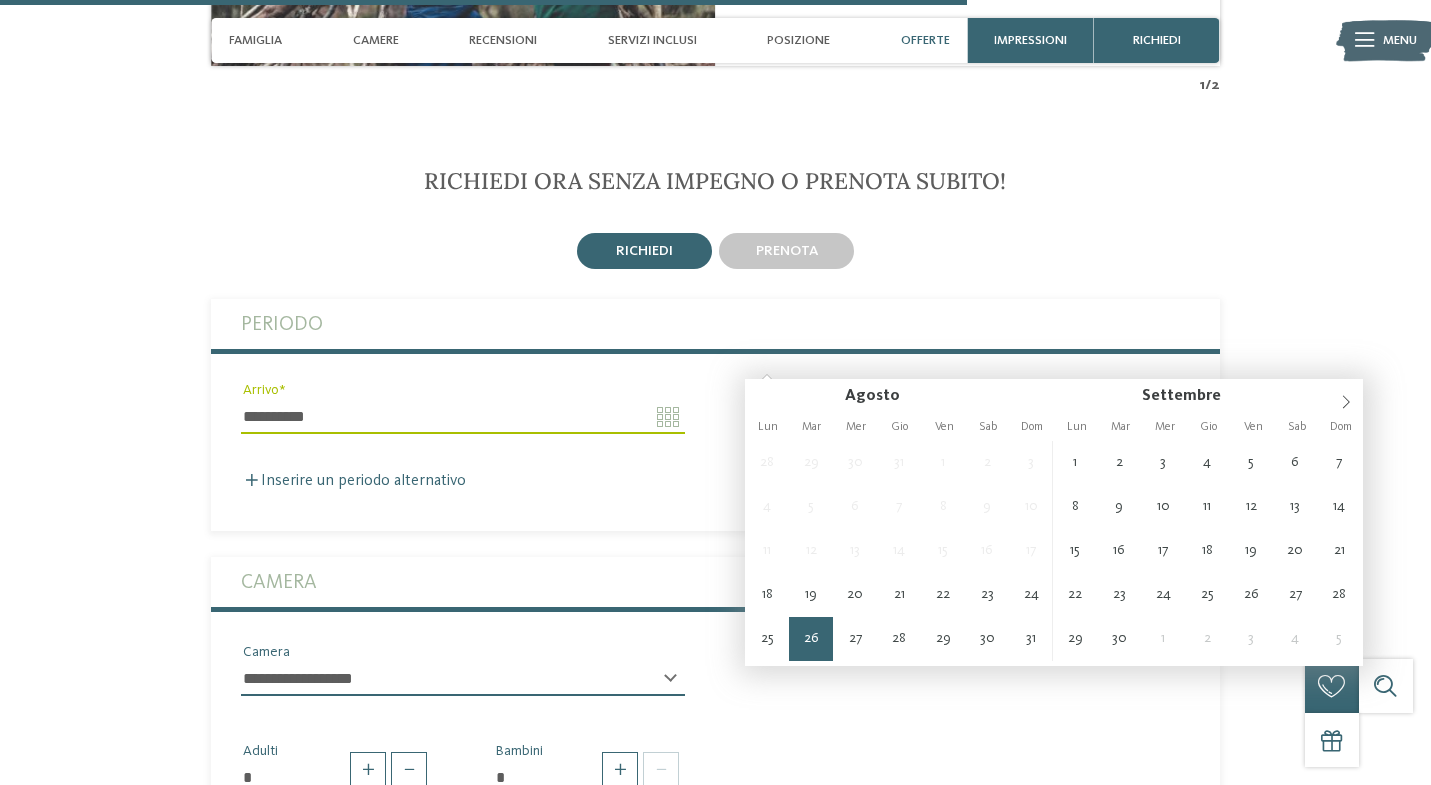 type on "**********" 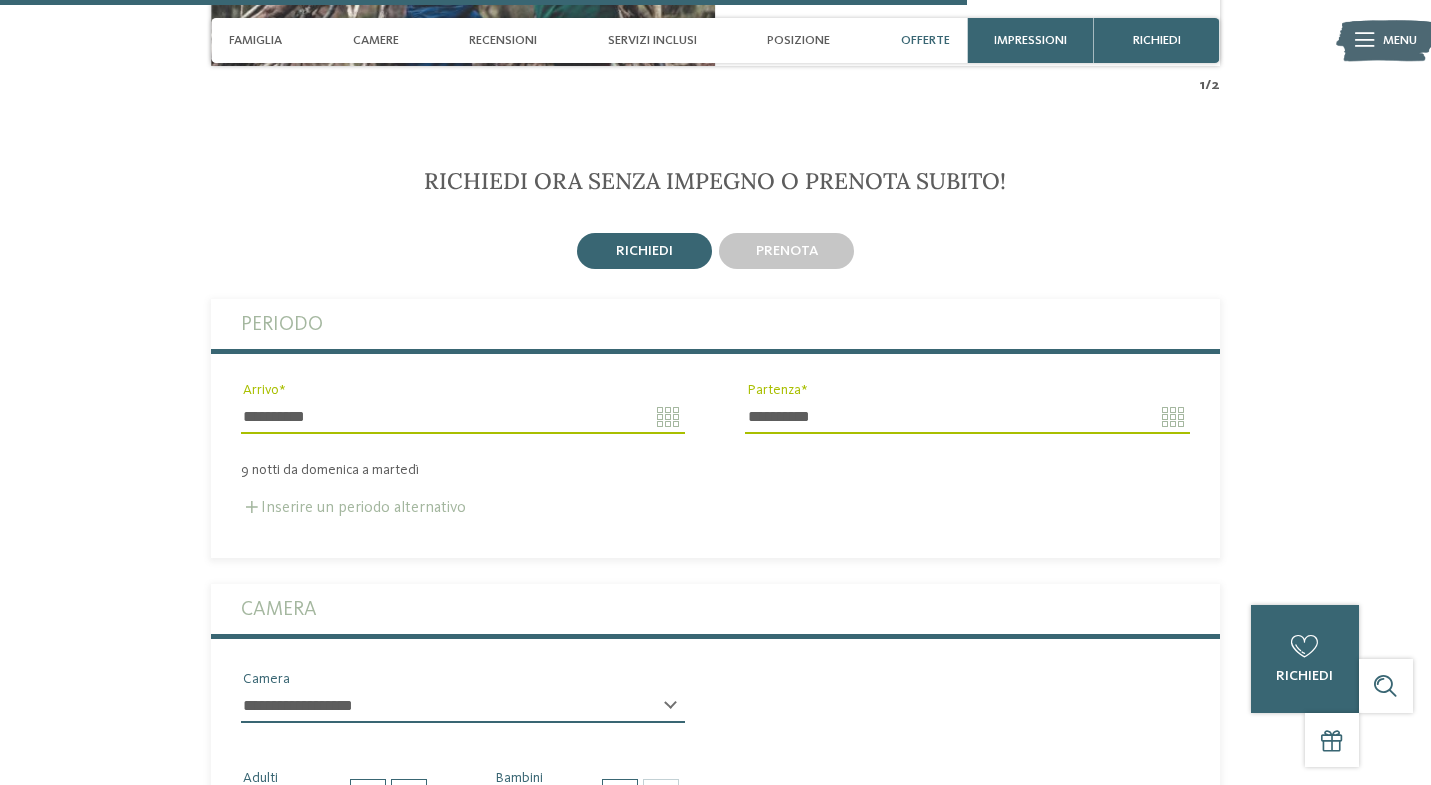 click at bounding box center [252, 507] 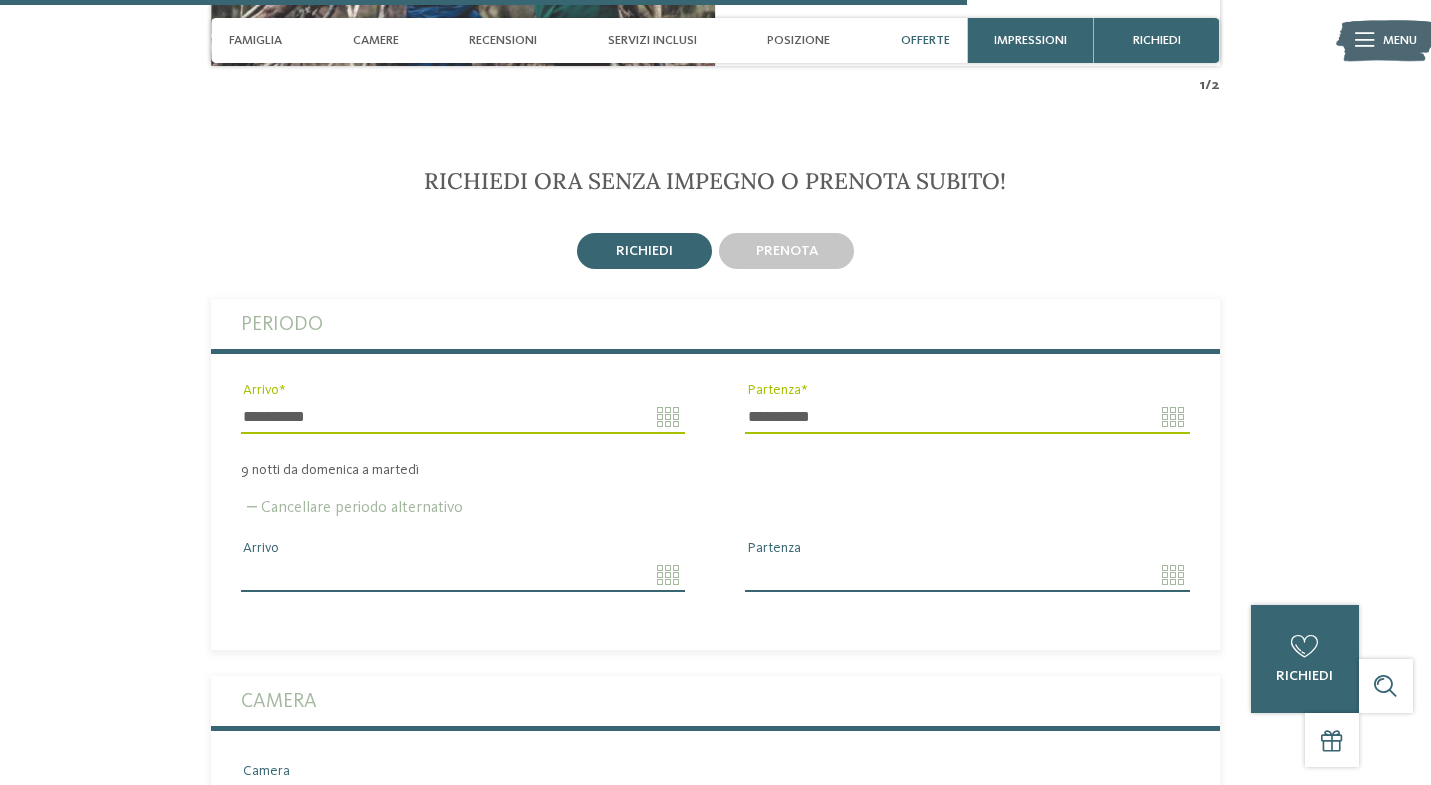 click on "Arrivo" at bounding box center (463, 575) 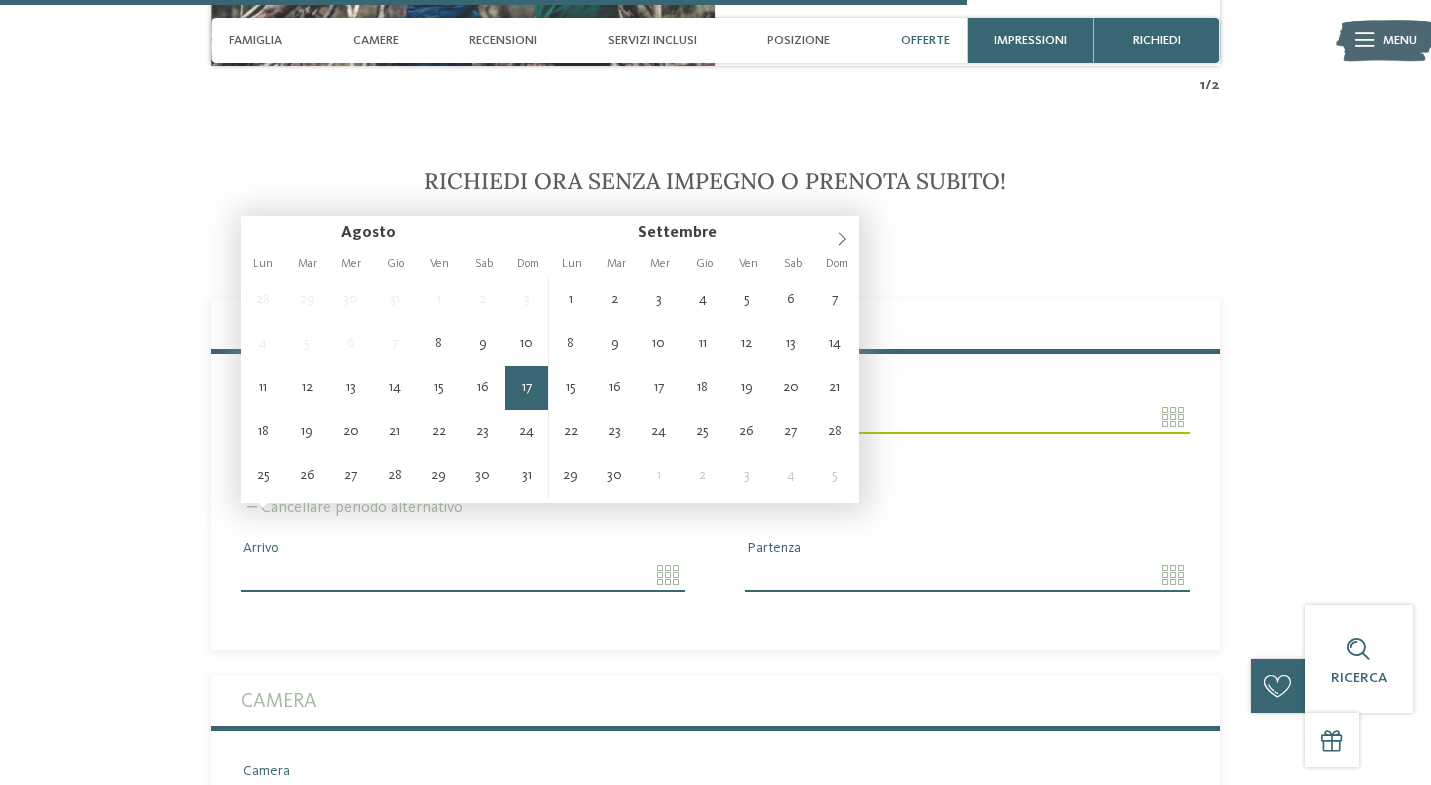 type on "**********" 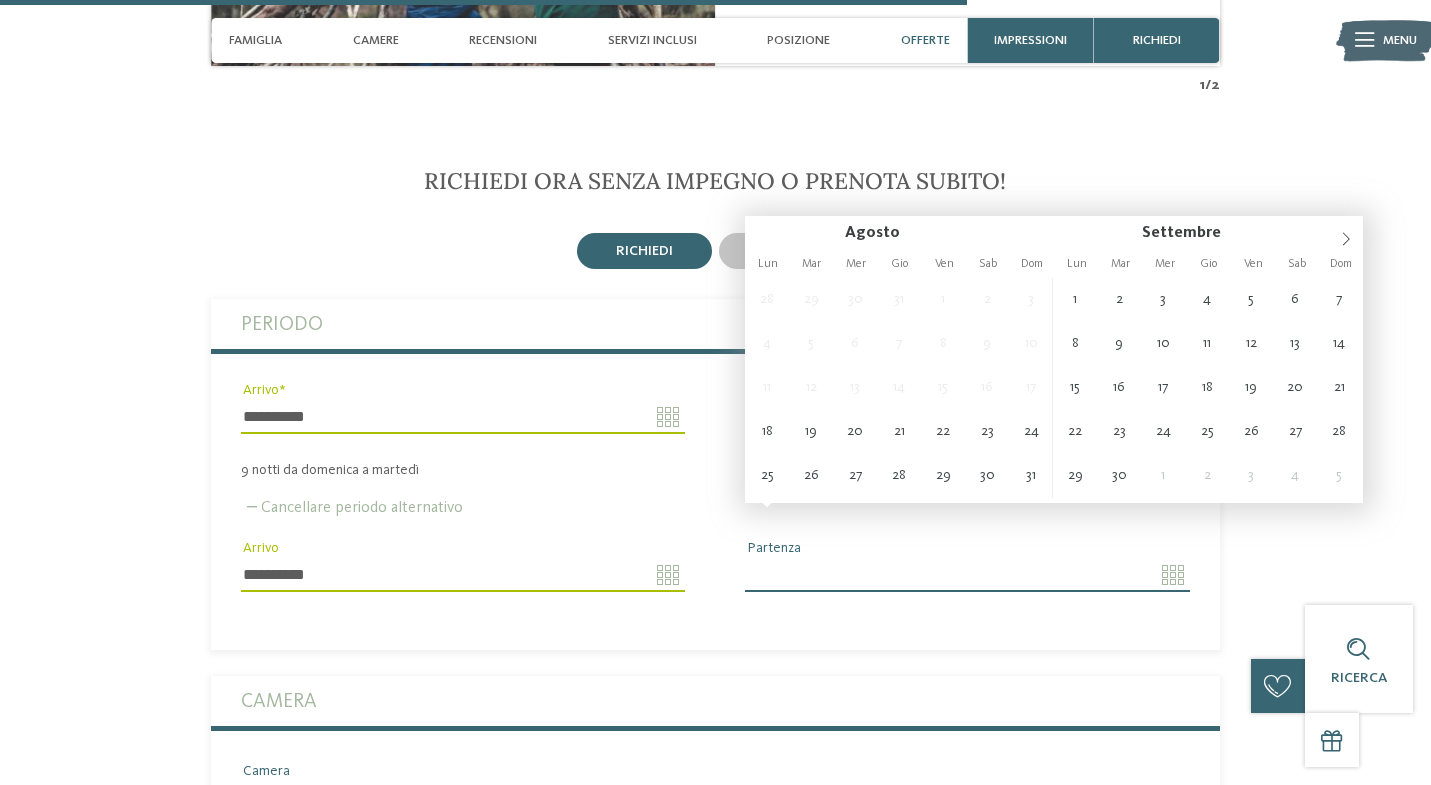 click on "Partenza" at bounding box center (967, 575) 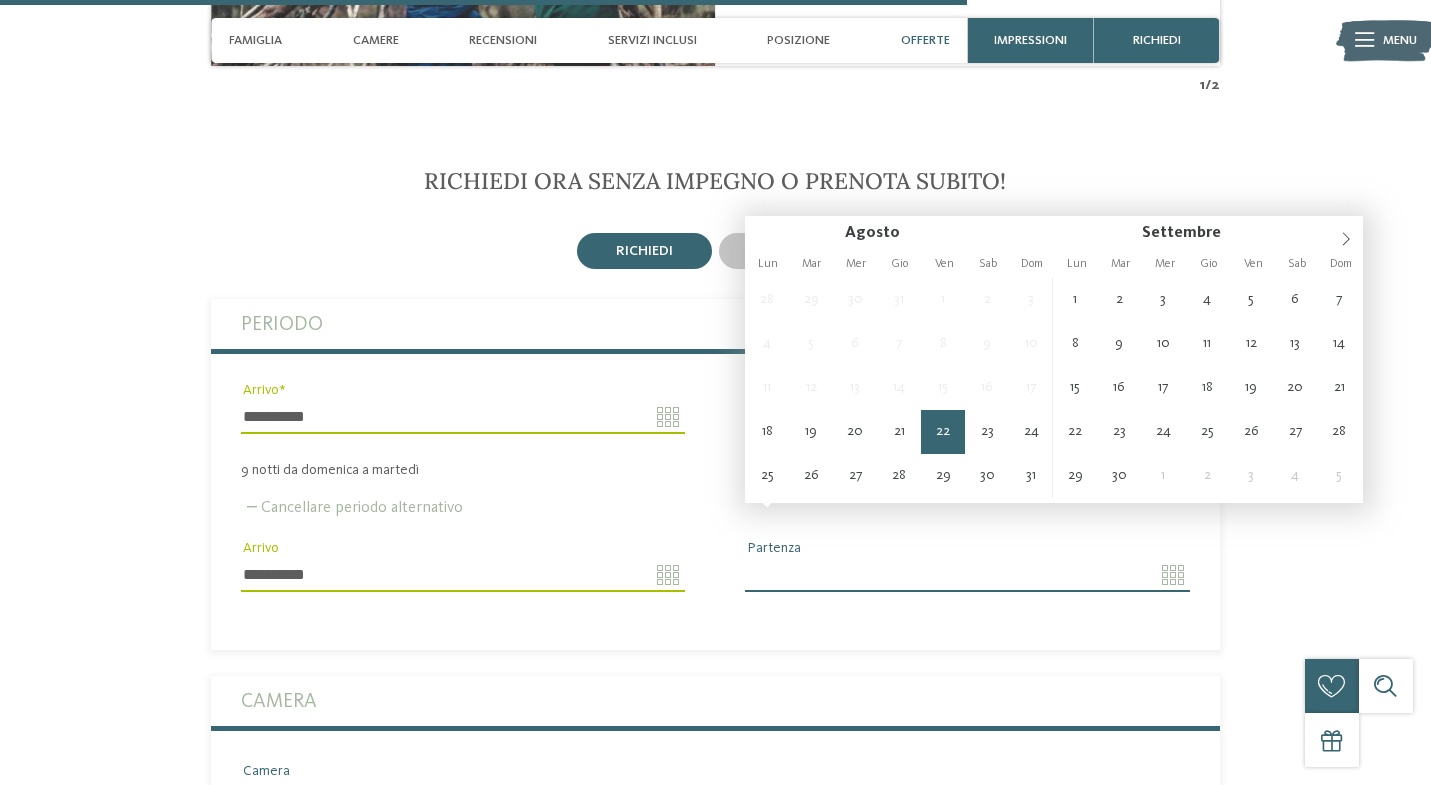 type on "**********" 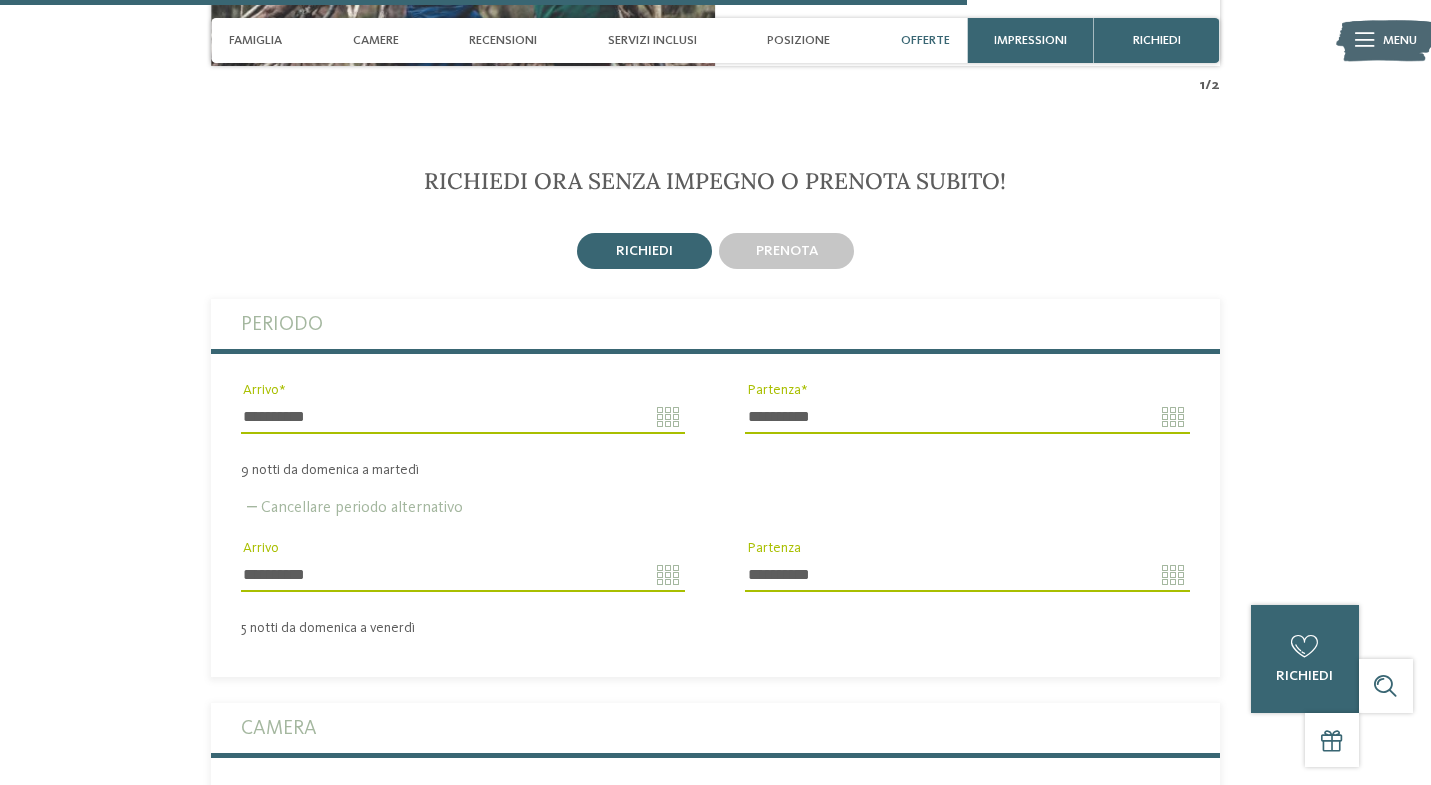 click on "5   notti   da   domenica   a   venerdì" at bounding box center [715, 628] 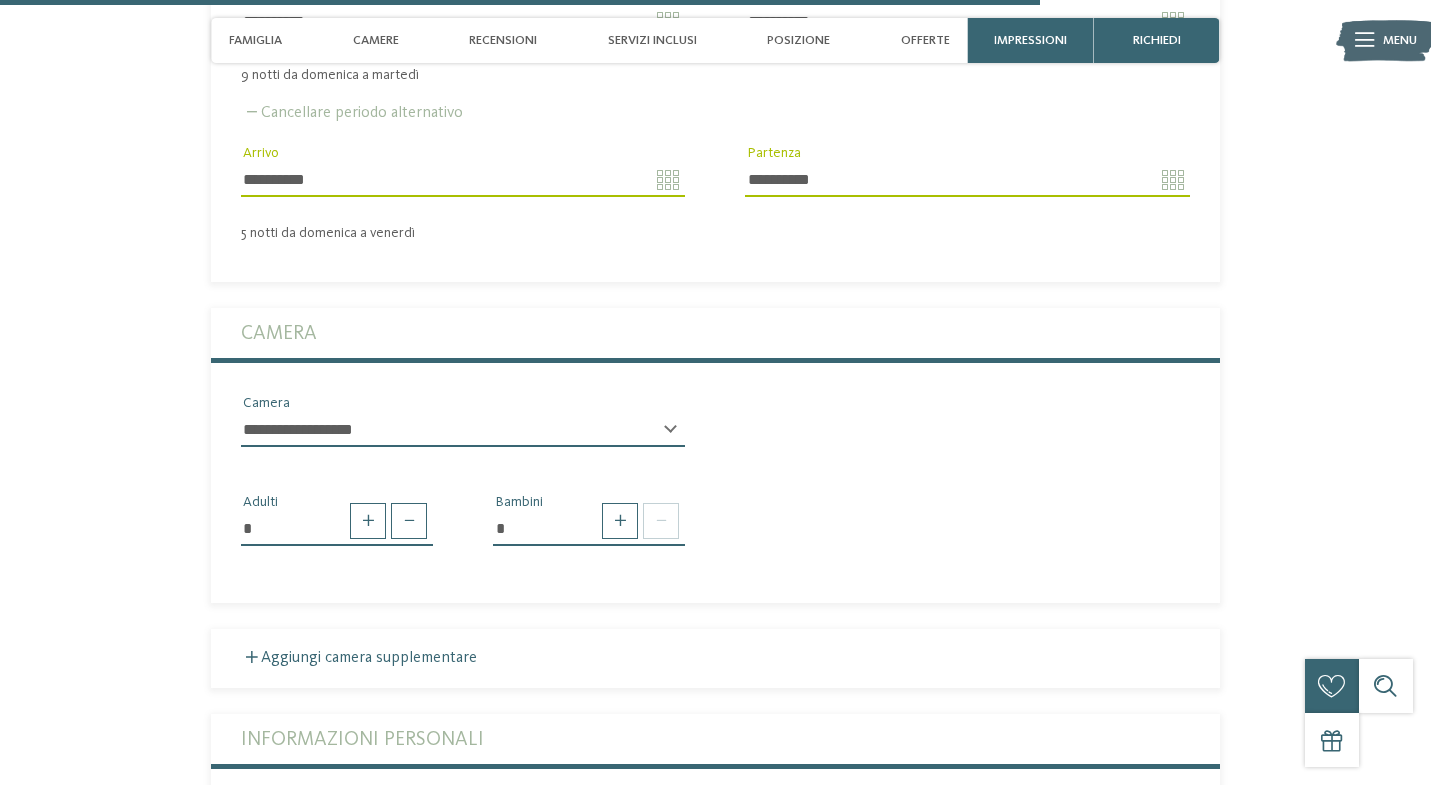 scroll, scrollTop: 4180, scrollLeft: 0, axis: vertical 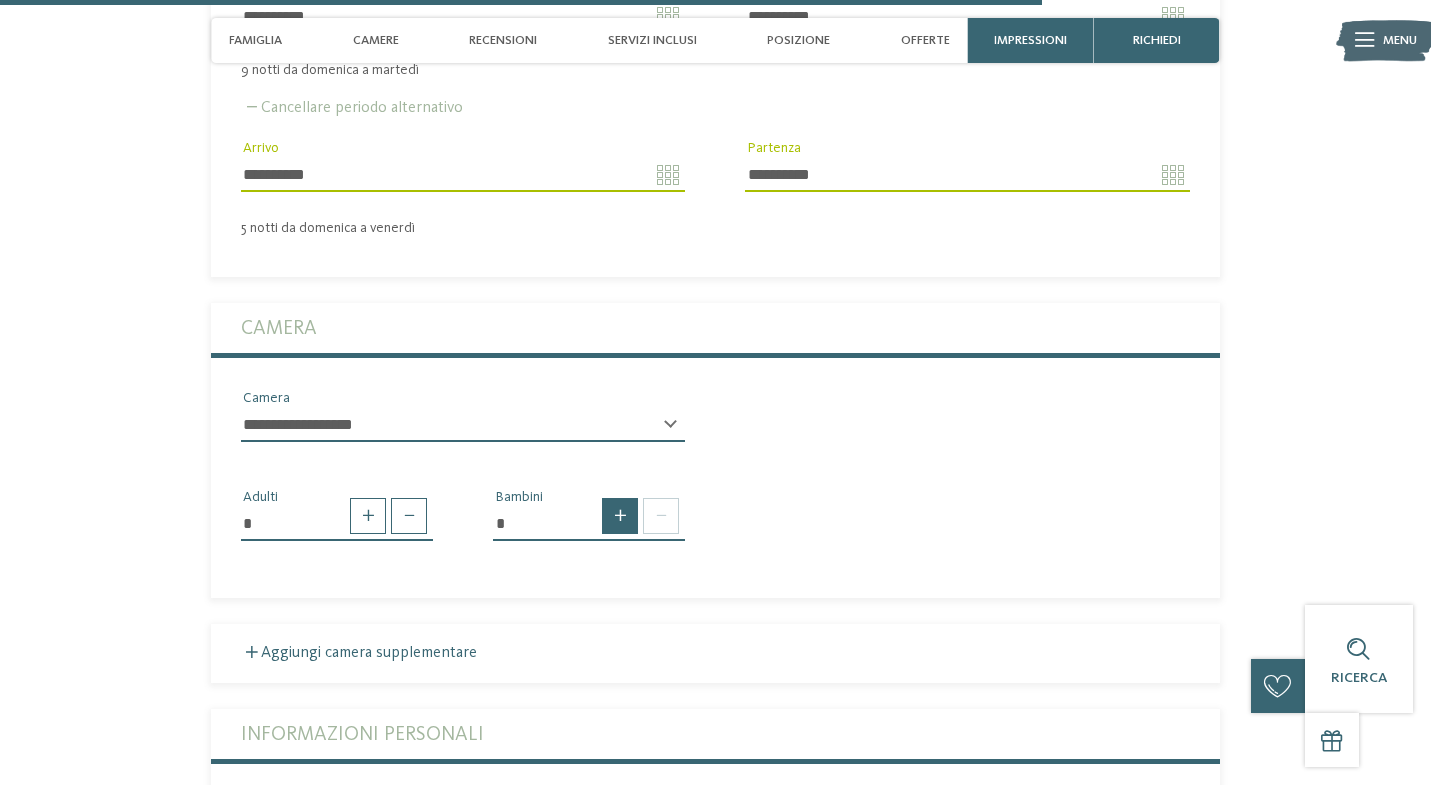 click at bounding box center [620, 516] 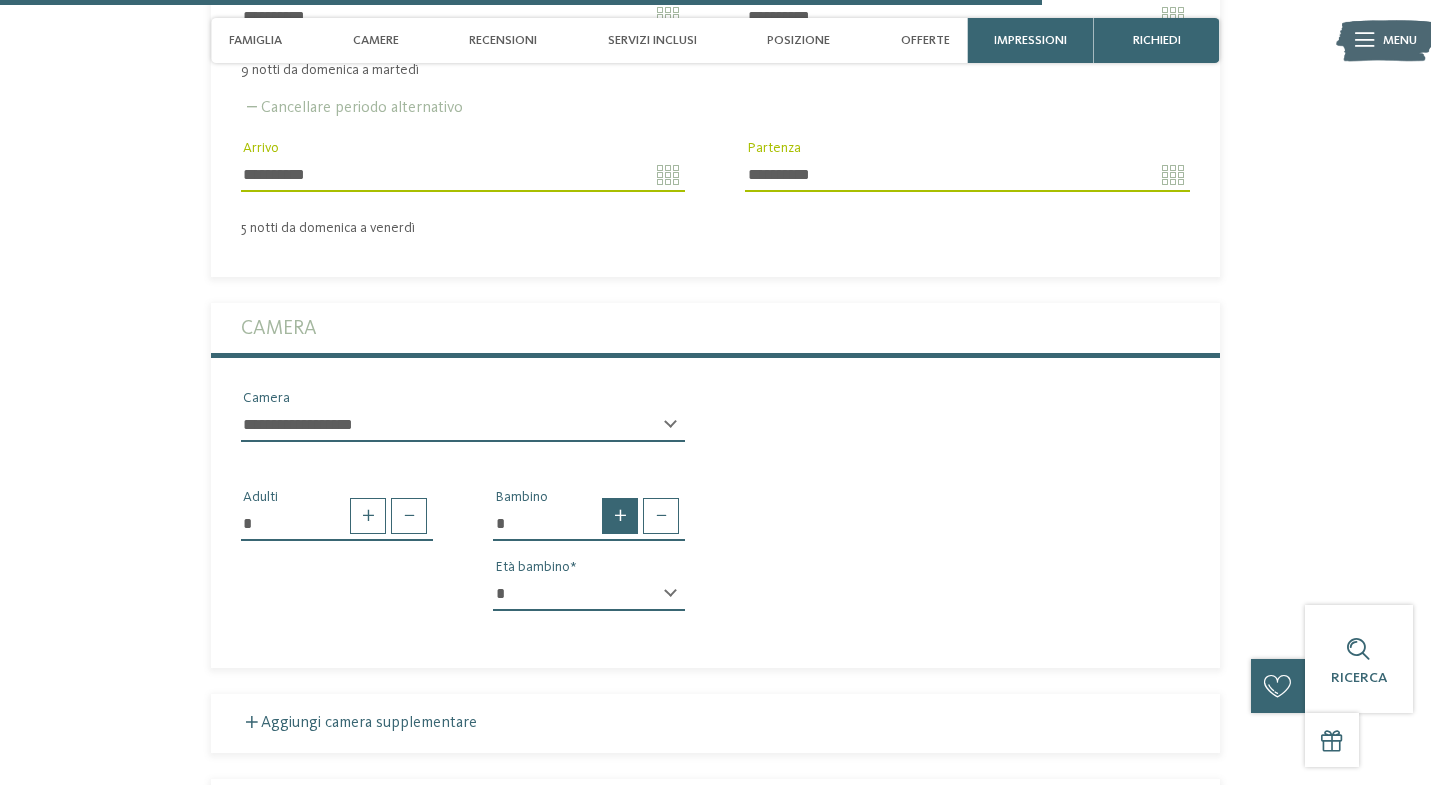 click at bounding box center [620, 516] 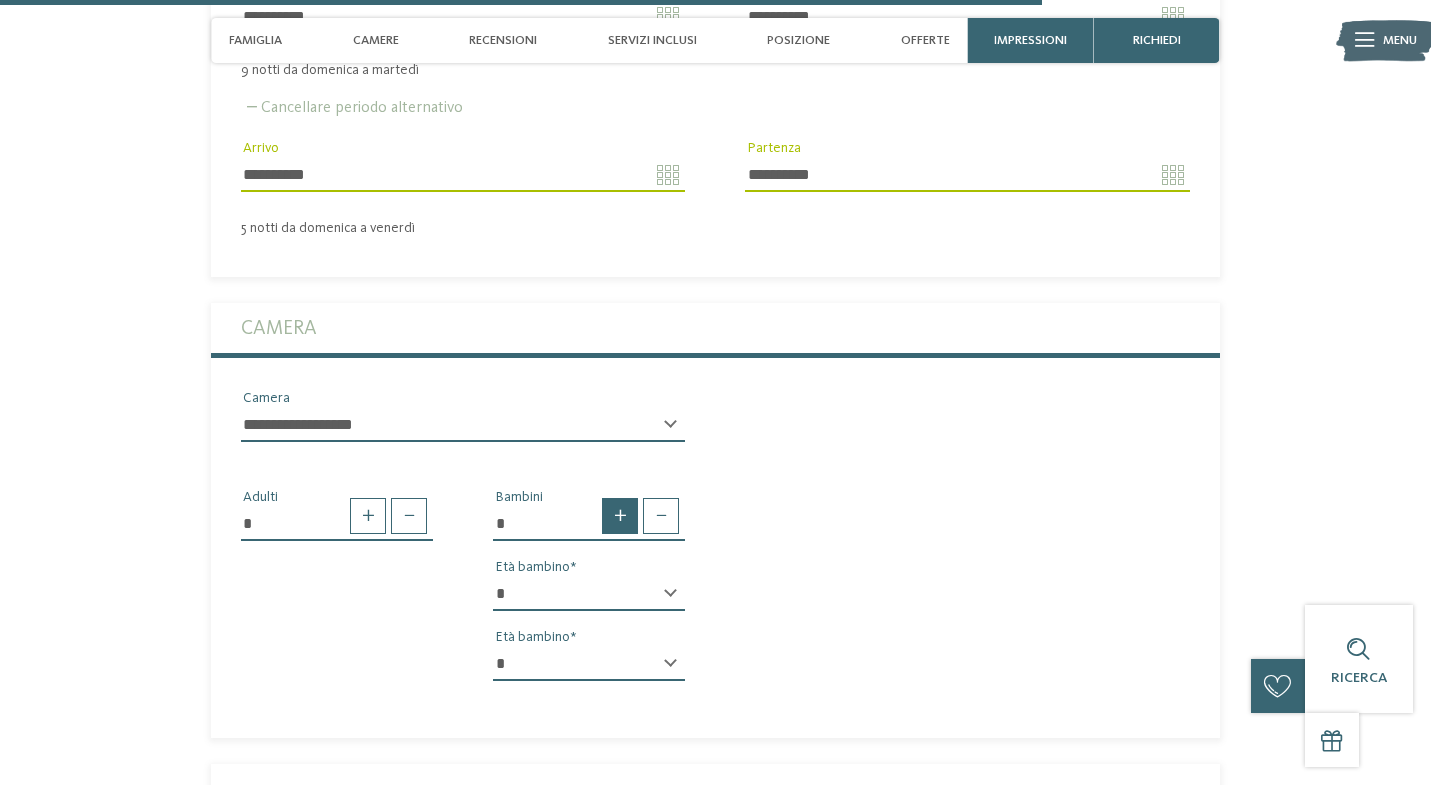 click at bounding box center [620, 516] 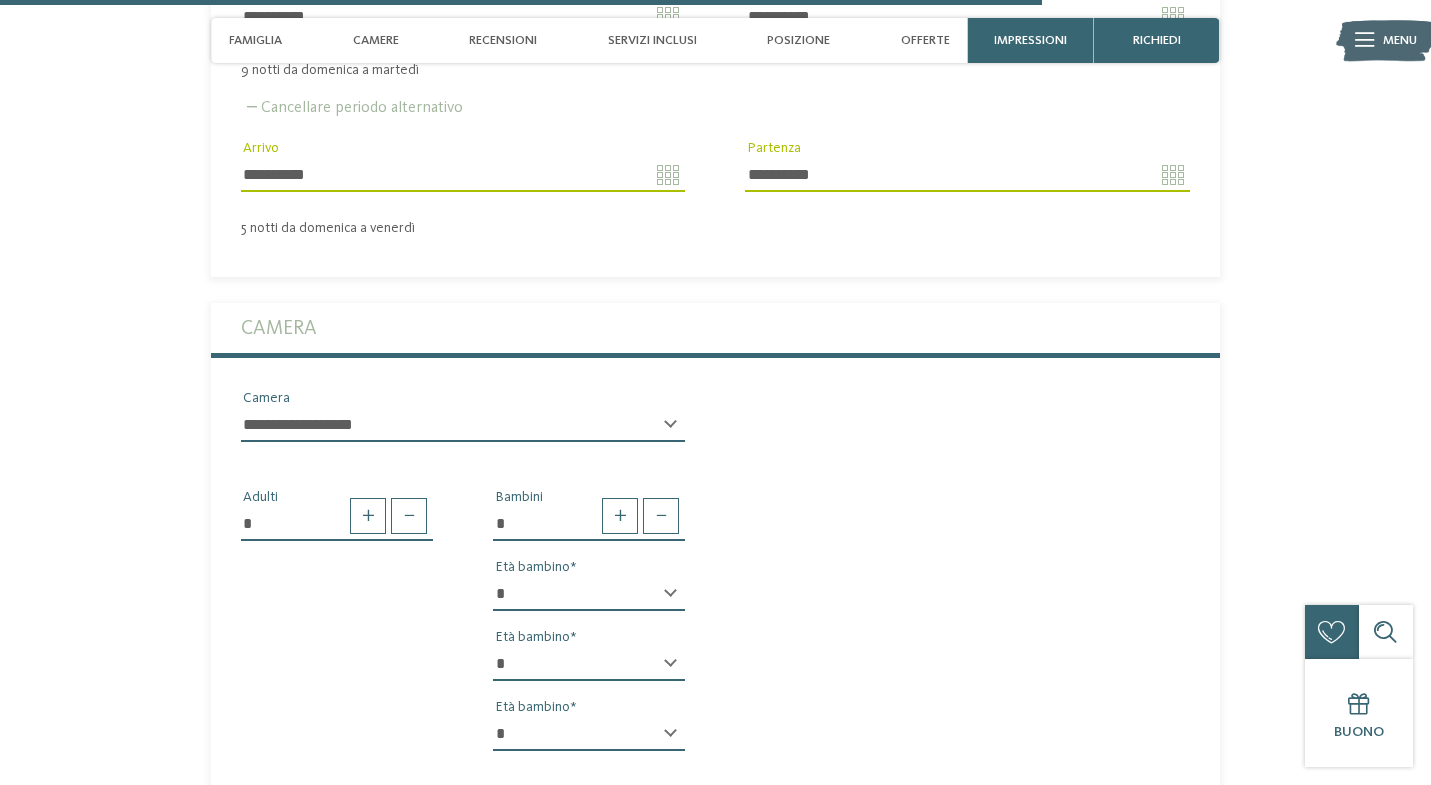 select on "**" 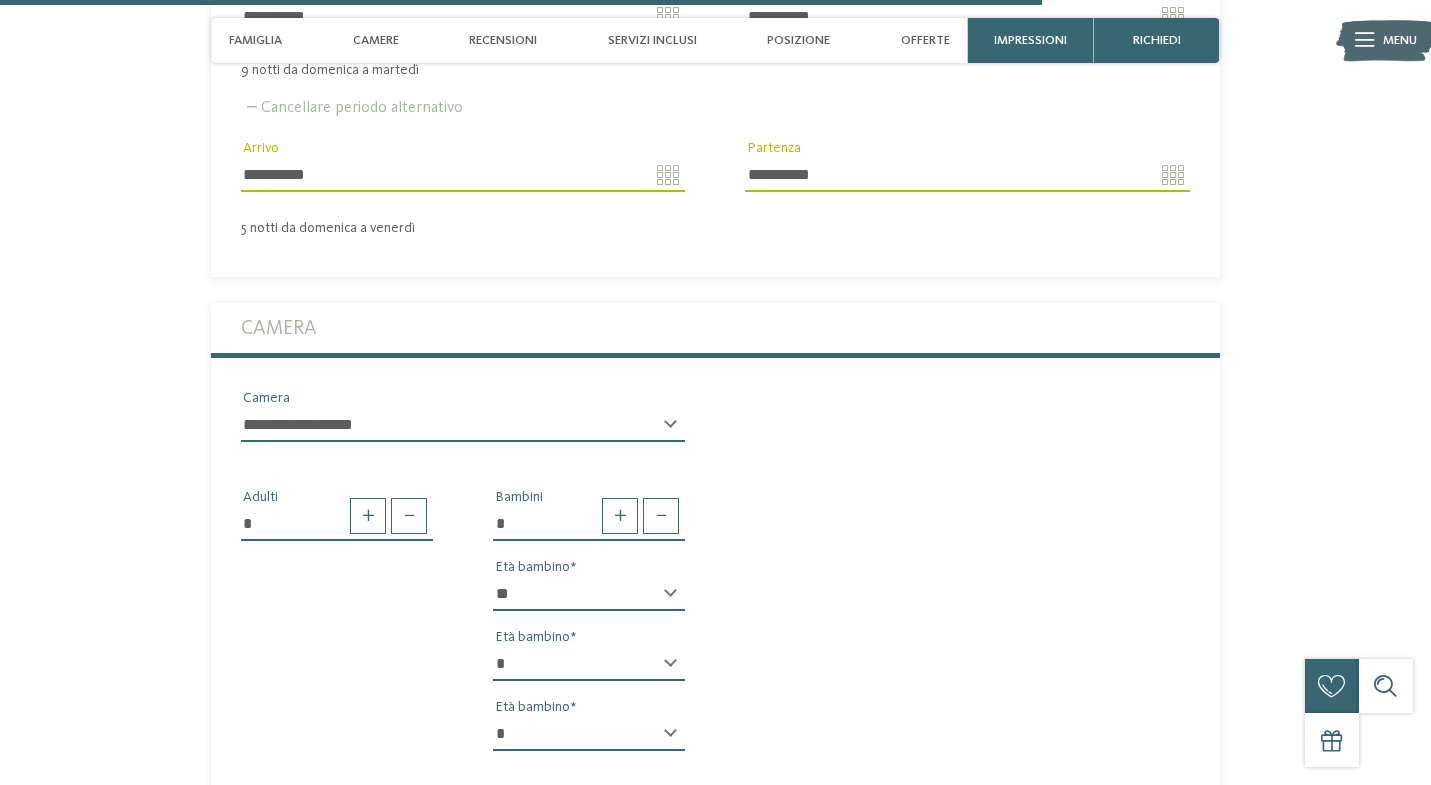 click on "* * * * * * * * * * * ** ** ** ** ** ** ** **     Età bambino" at bounding box center [589, 672] 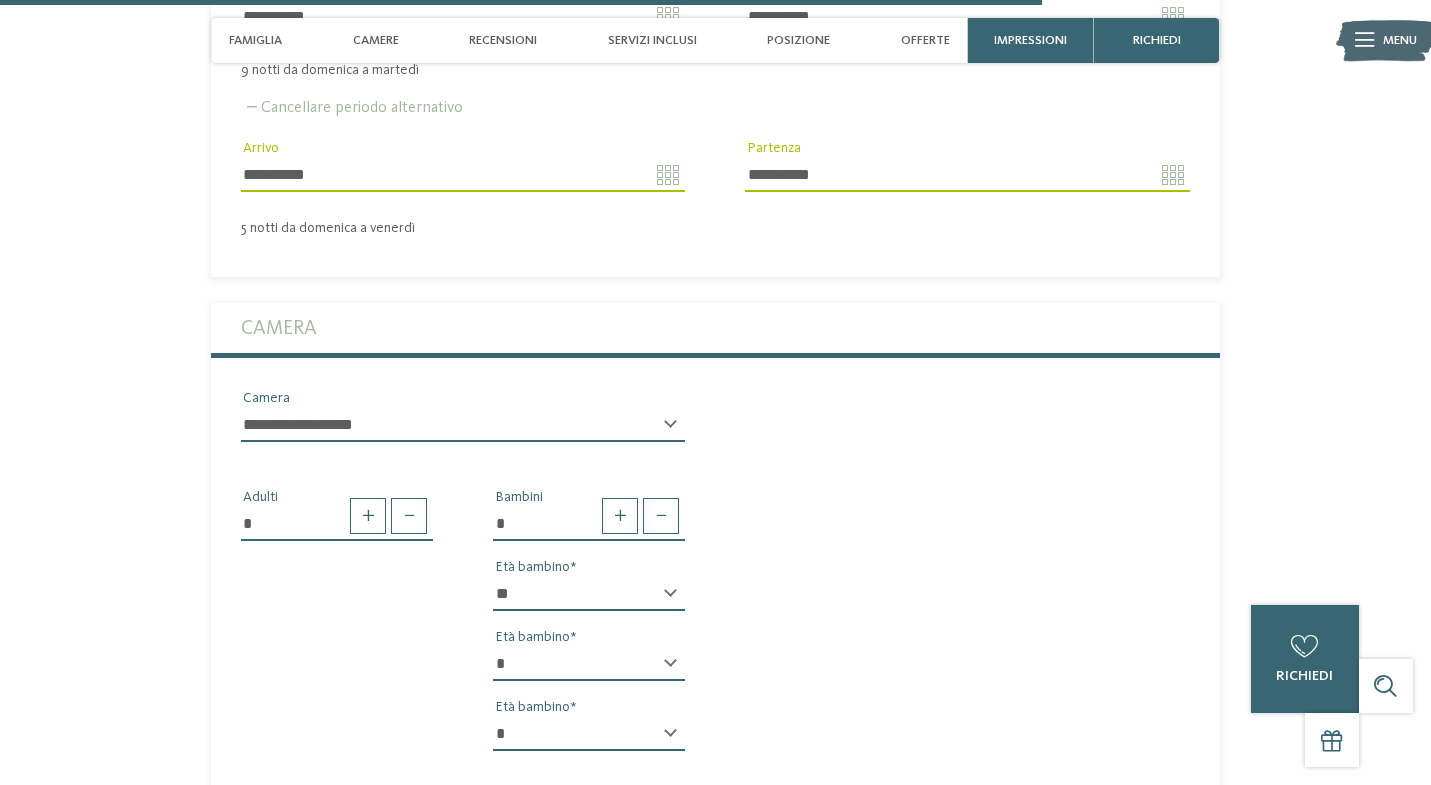 select on "**" 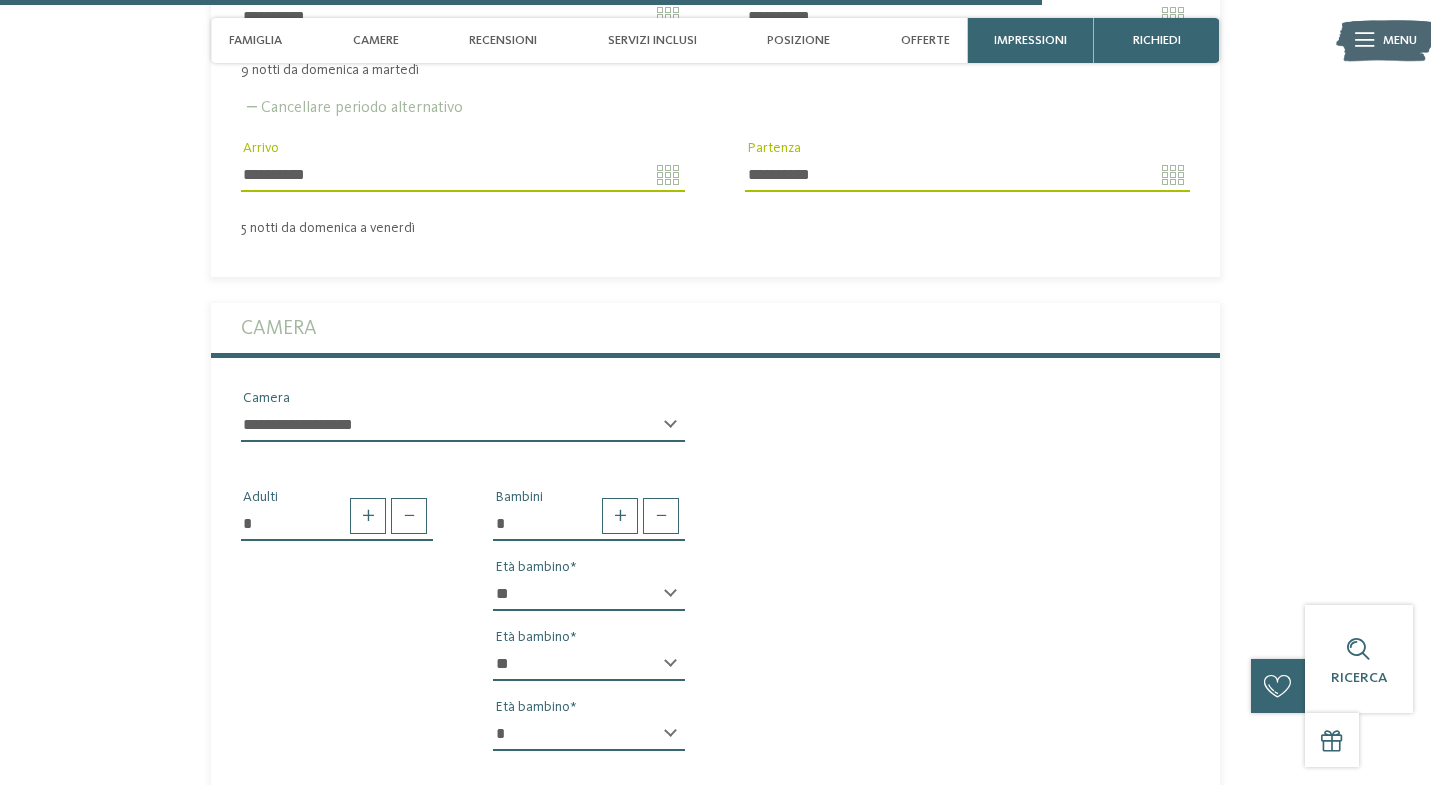 select on "*" 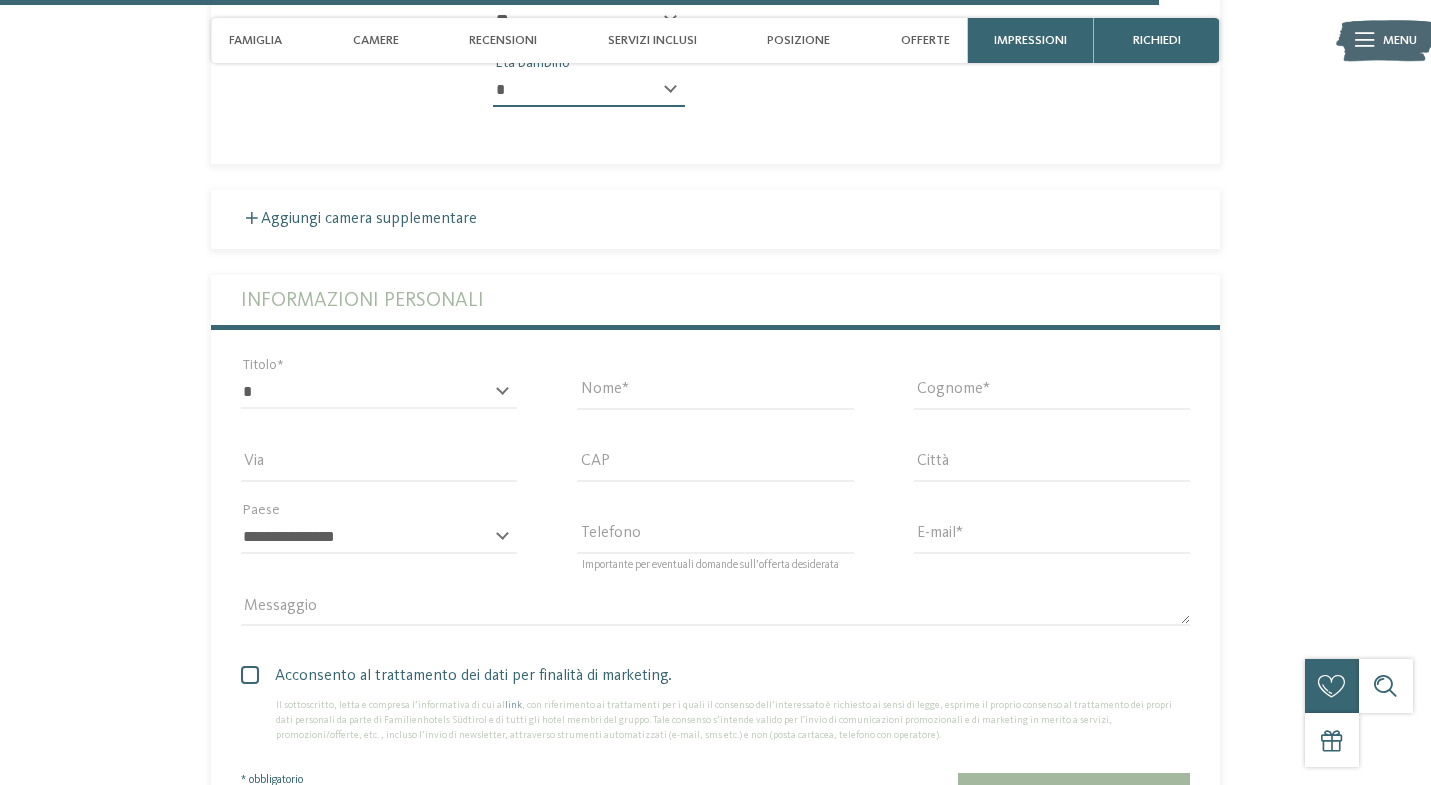 scroll, scrollTop: 4825, scrollLeft: 0, axis: vertical 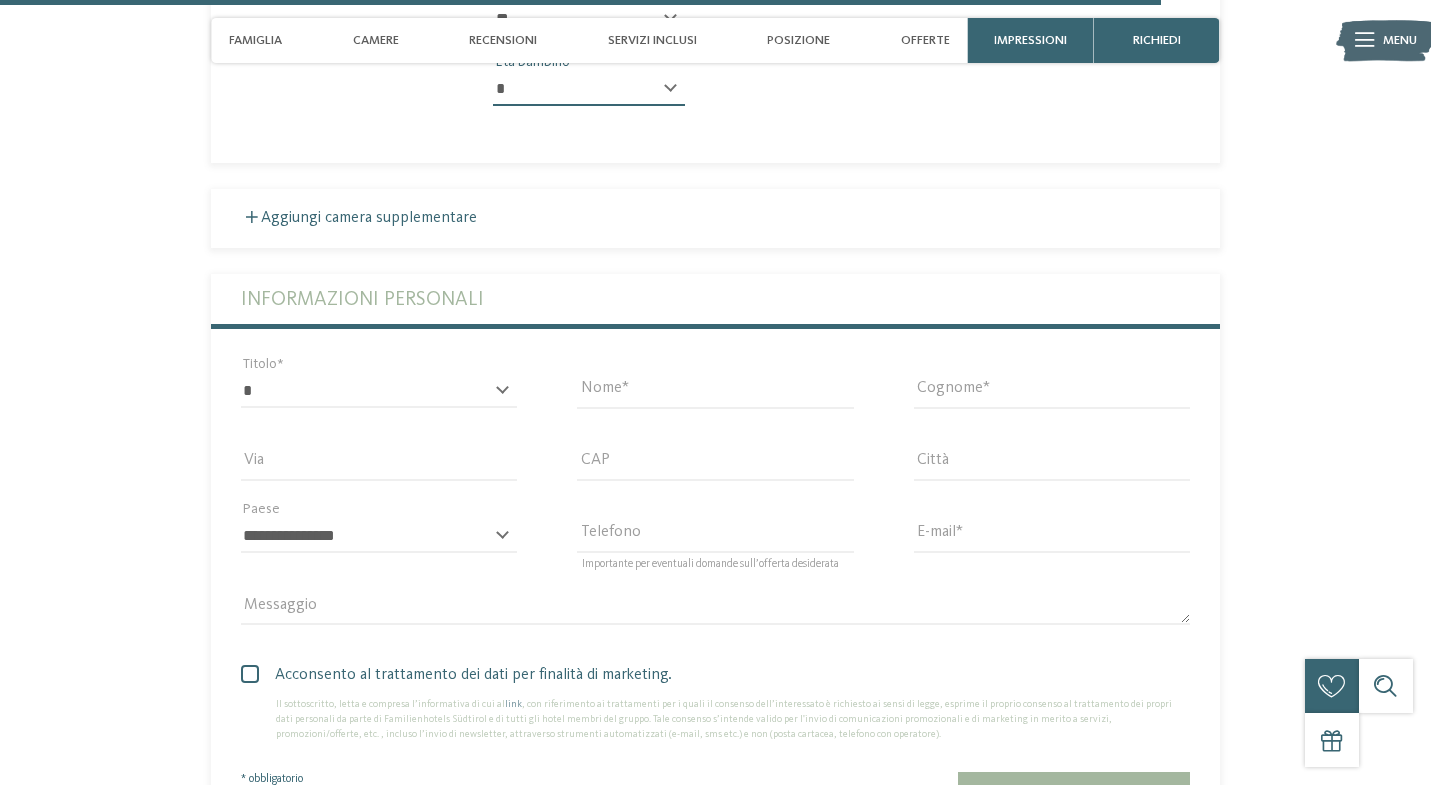 click on "* ****** ******* ******** ******
Titolo" at bounding box center [379, 400] 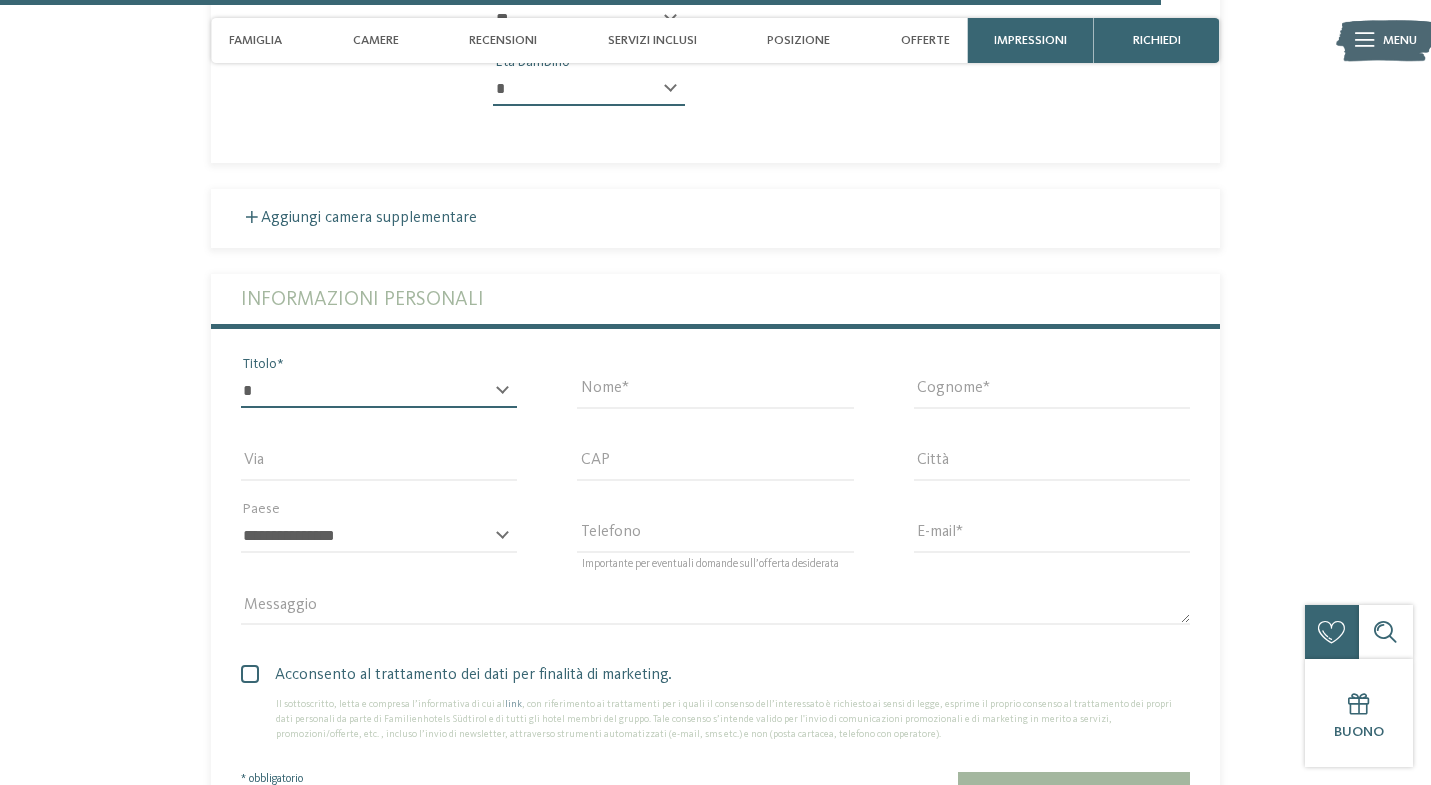 select on "*" 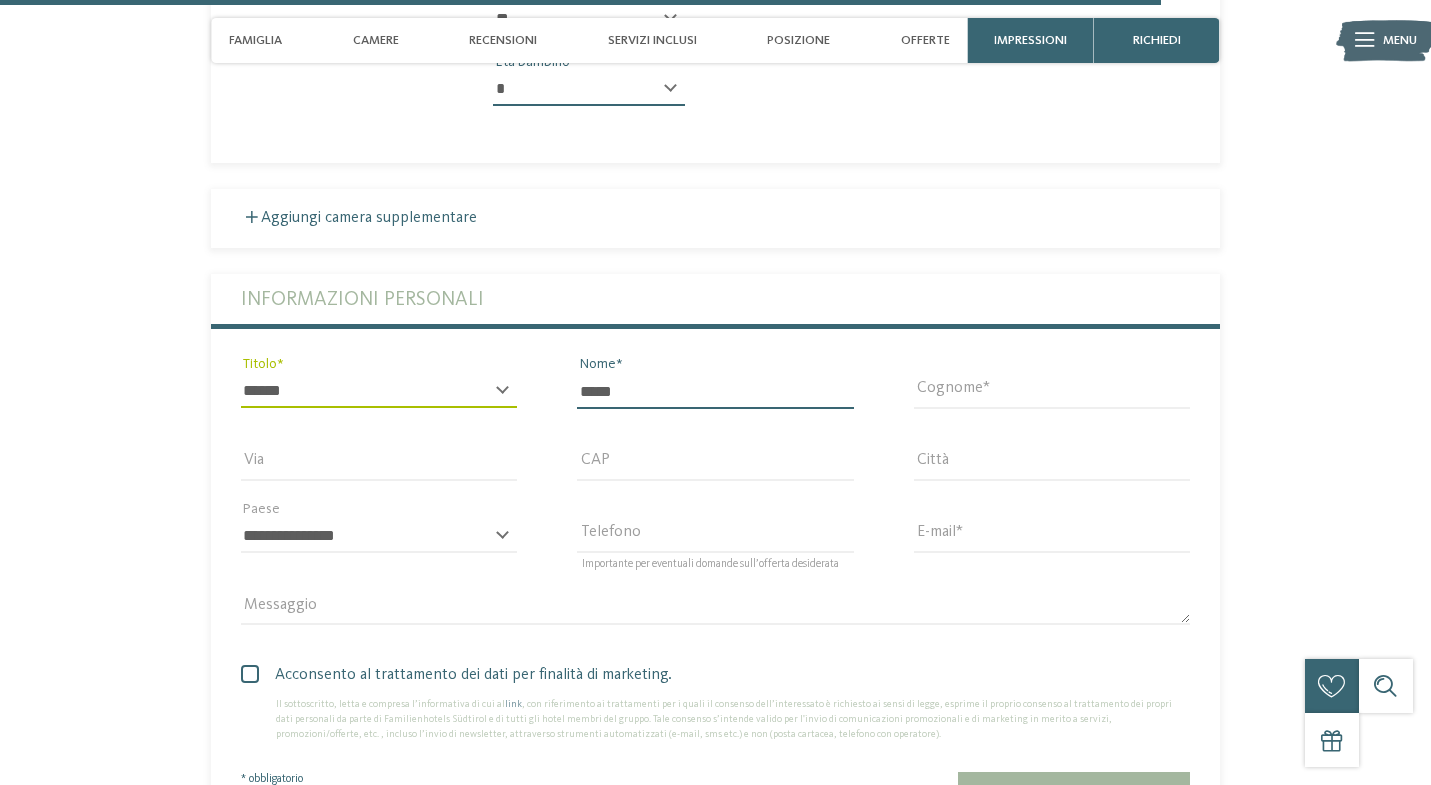 type on "*****" 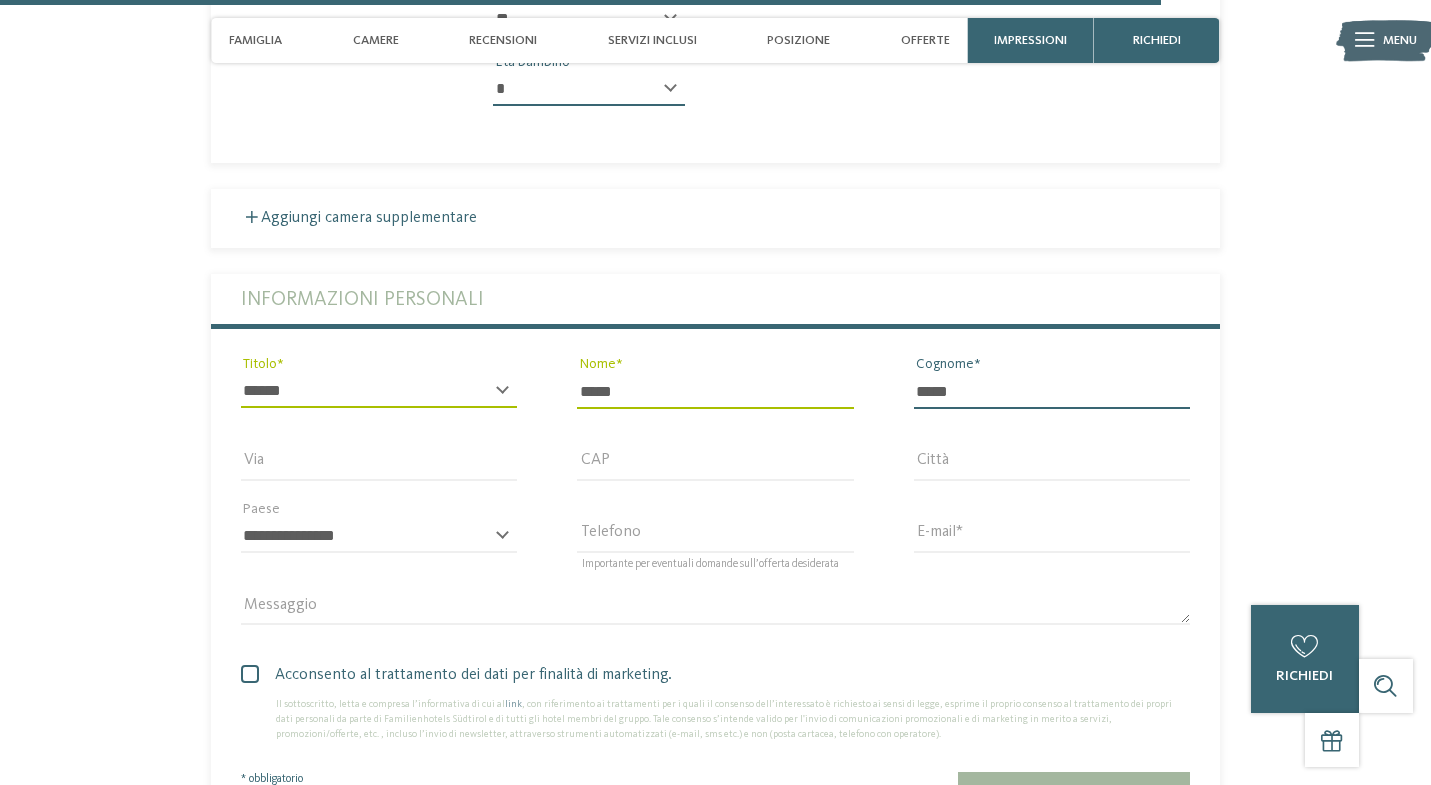 type on "*****" 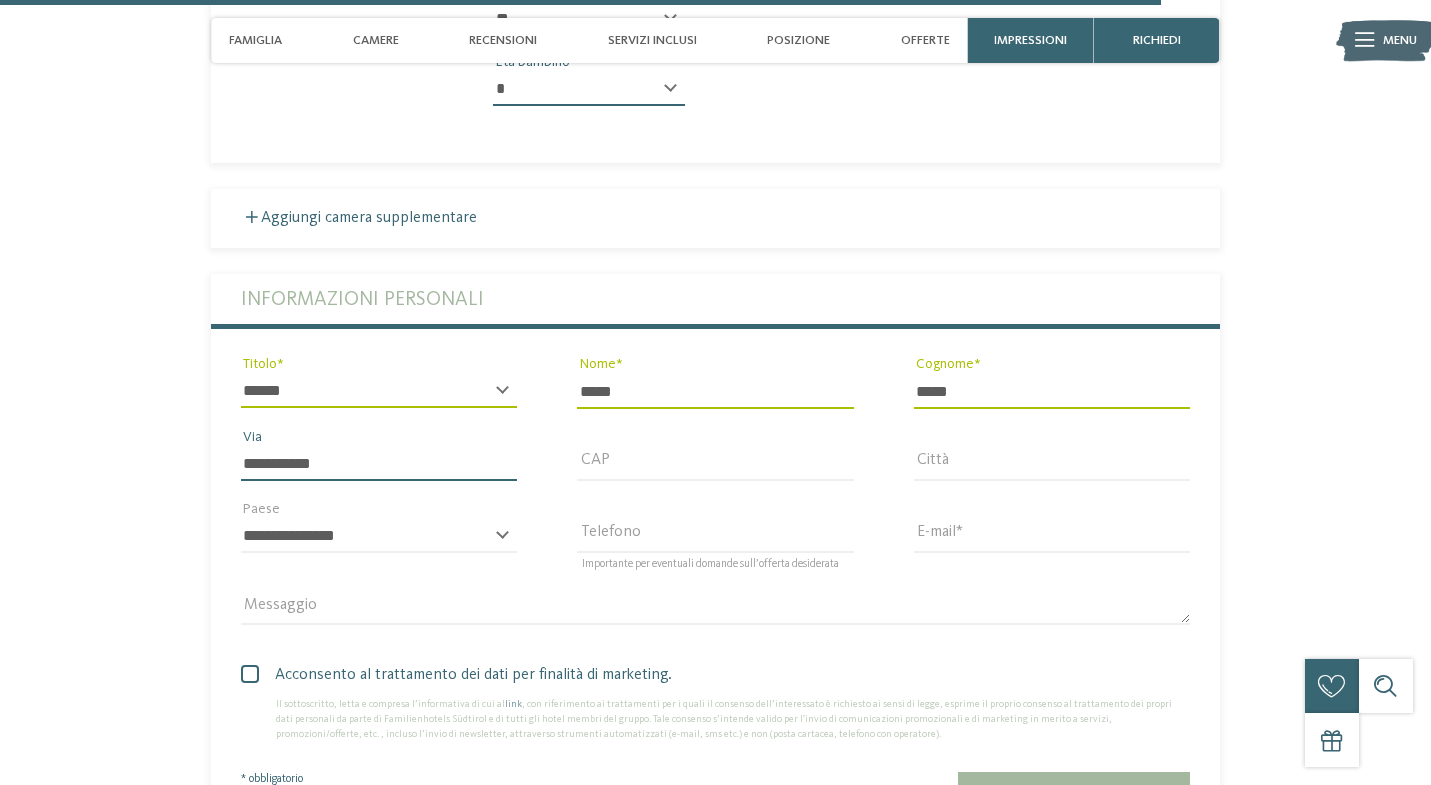 type on "**********" 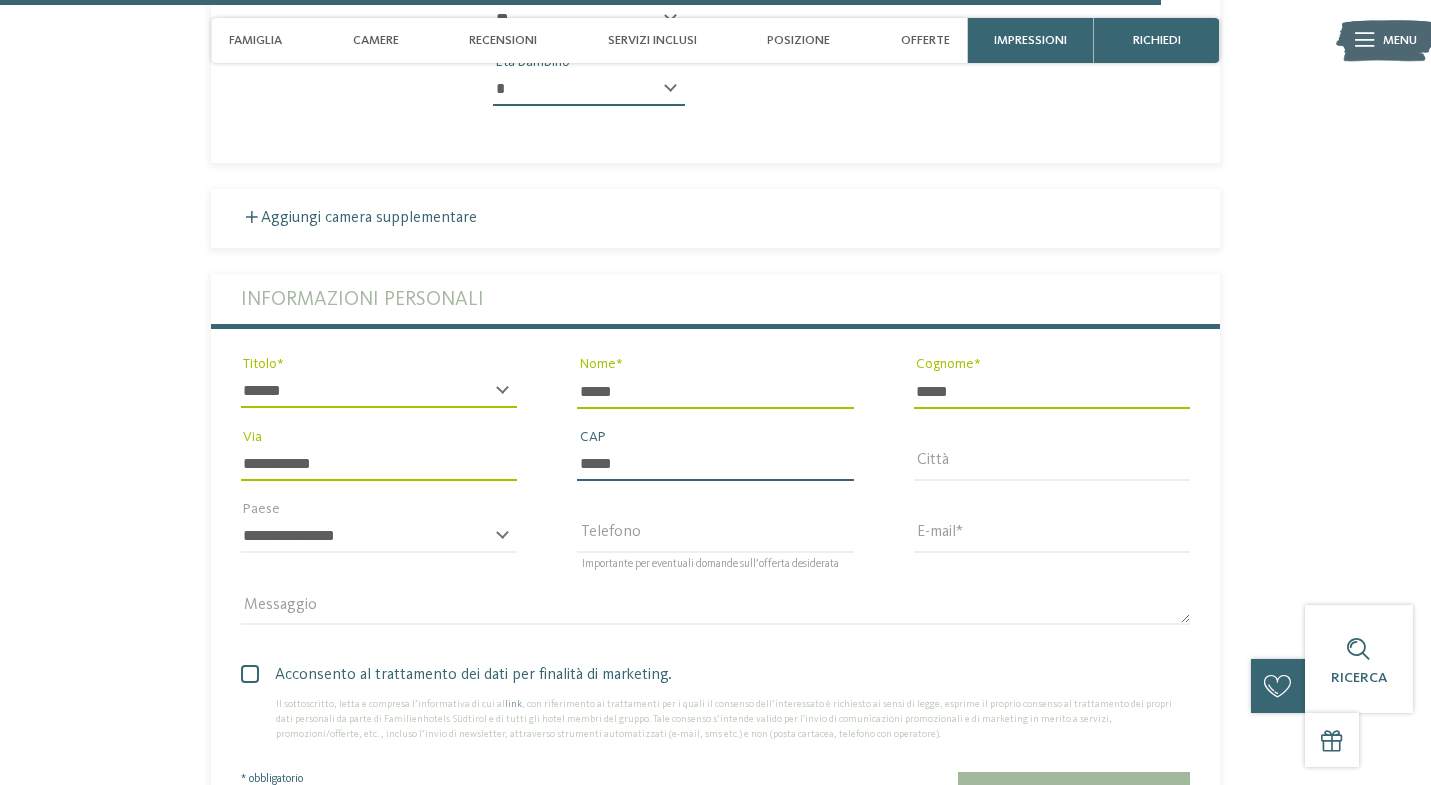 type on "*****" 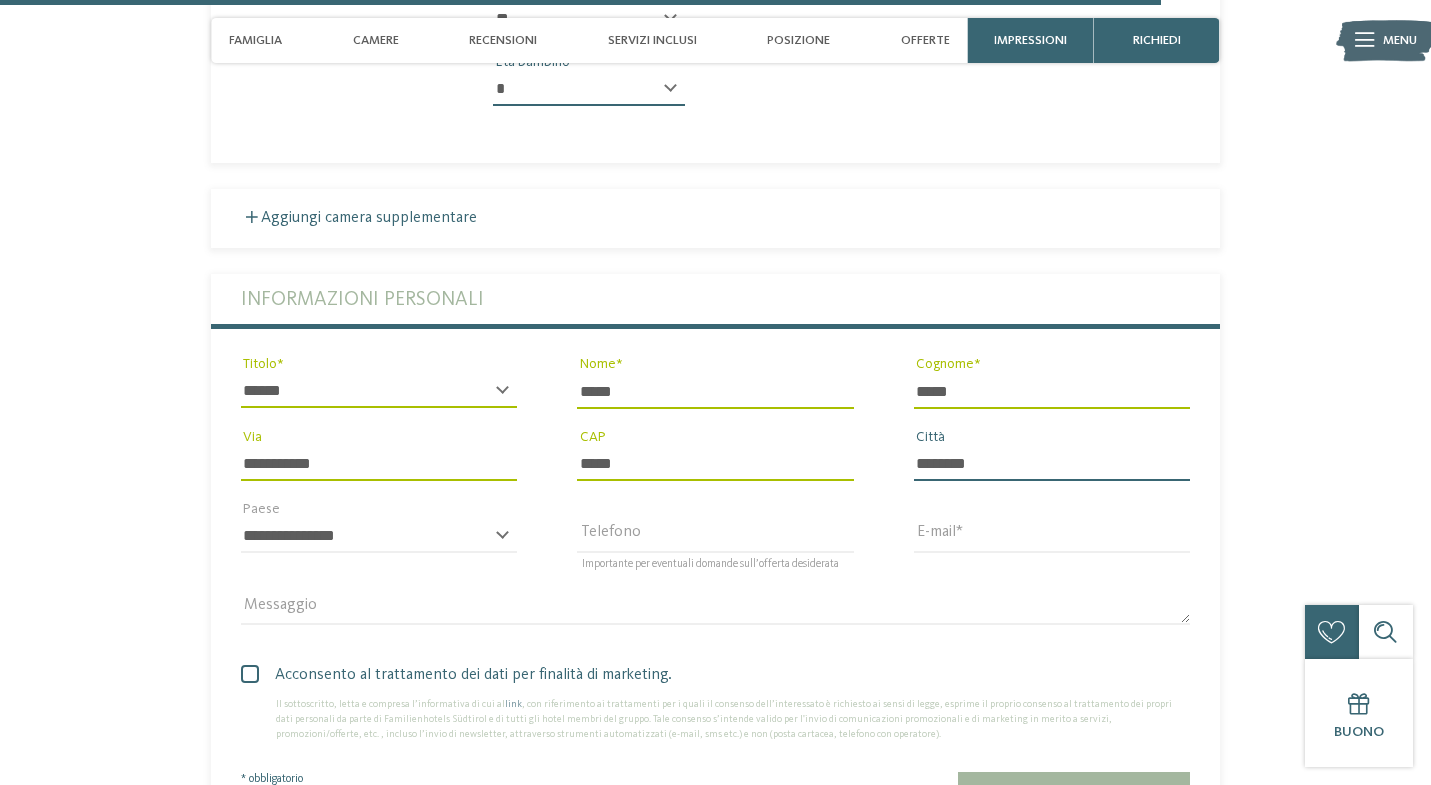 type on "********" 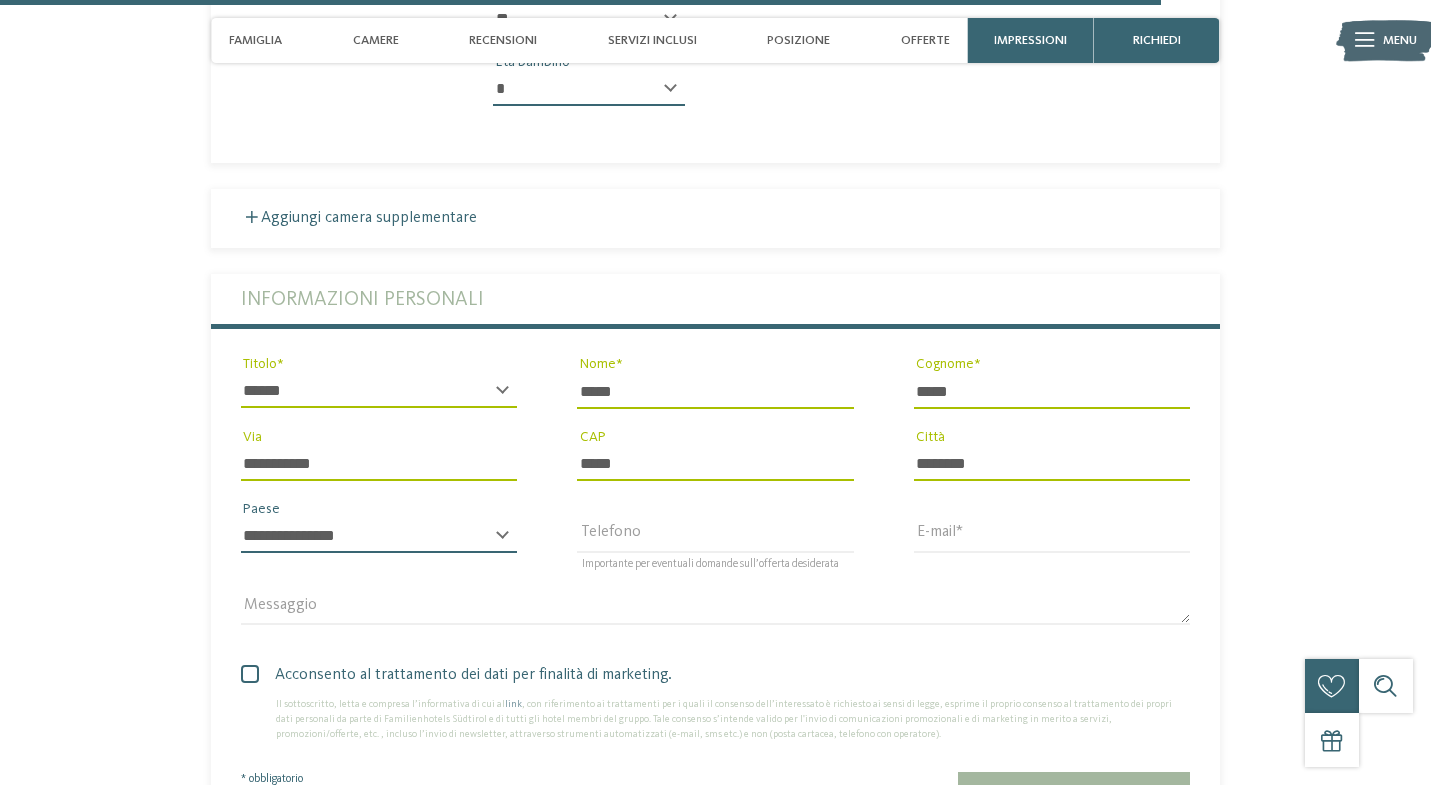 select on "**" 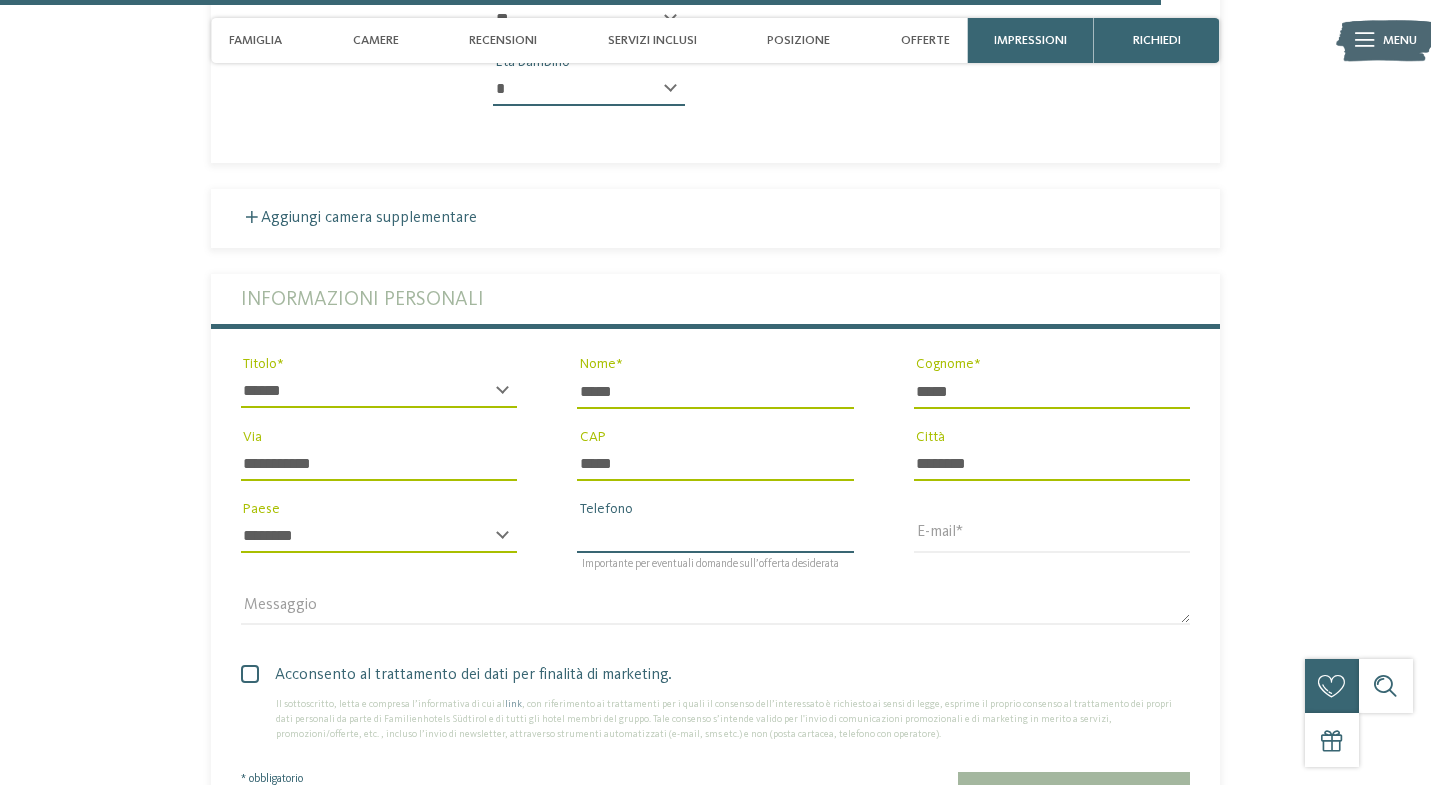 click on "Telefono" at bounding box center (715, 536) 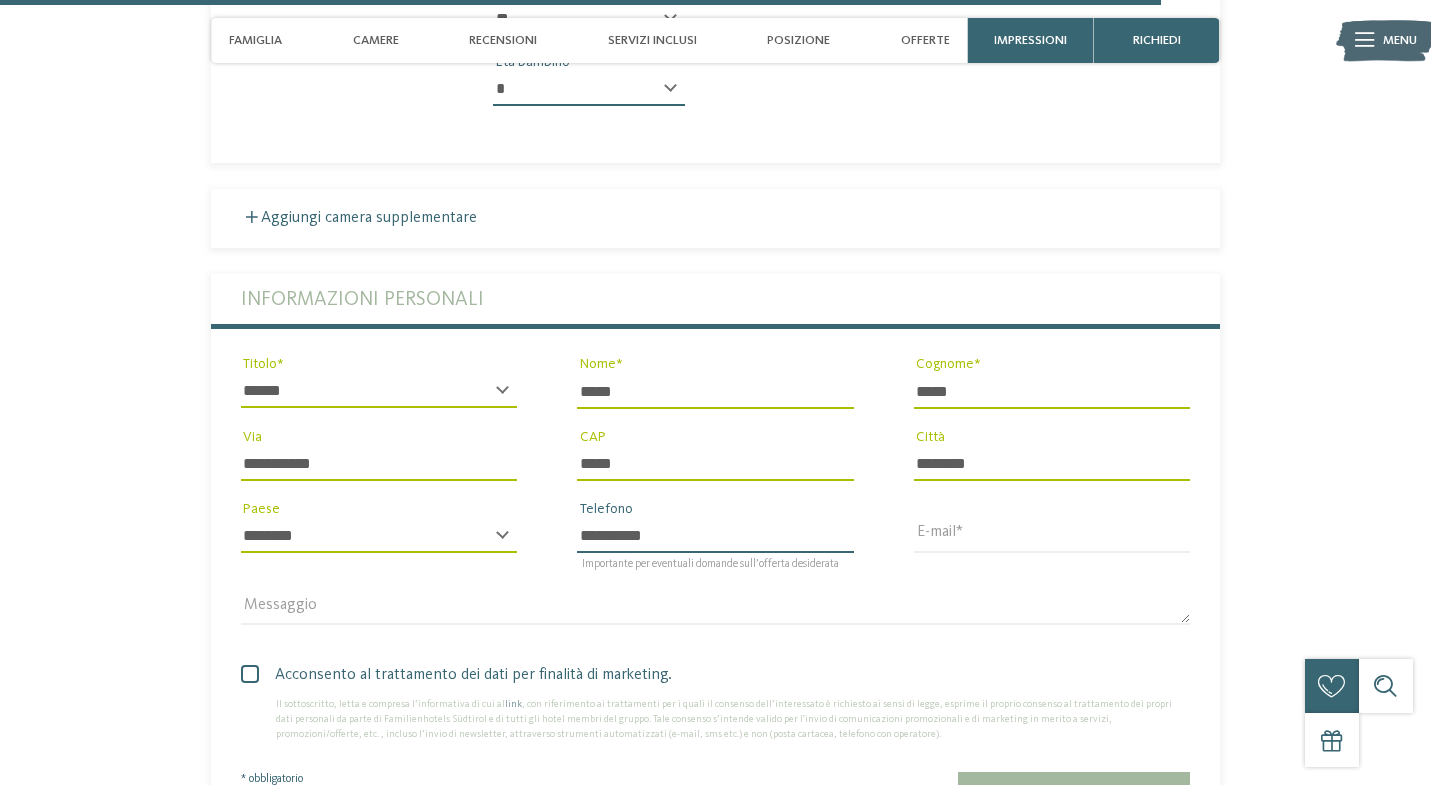 type on "**********" 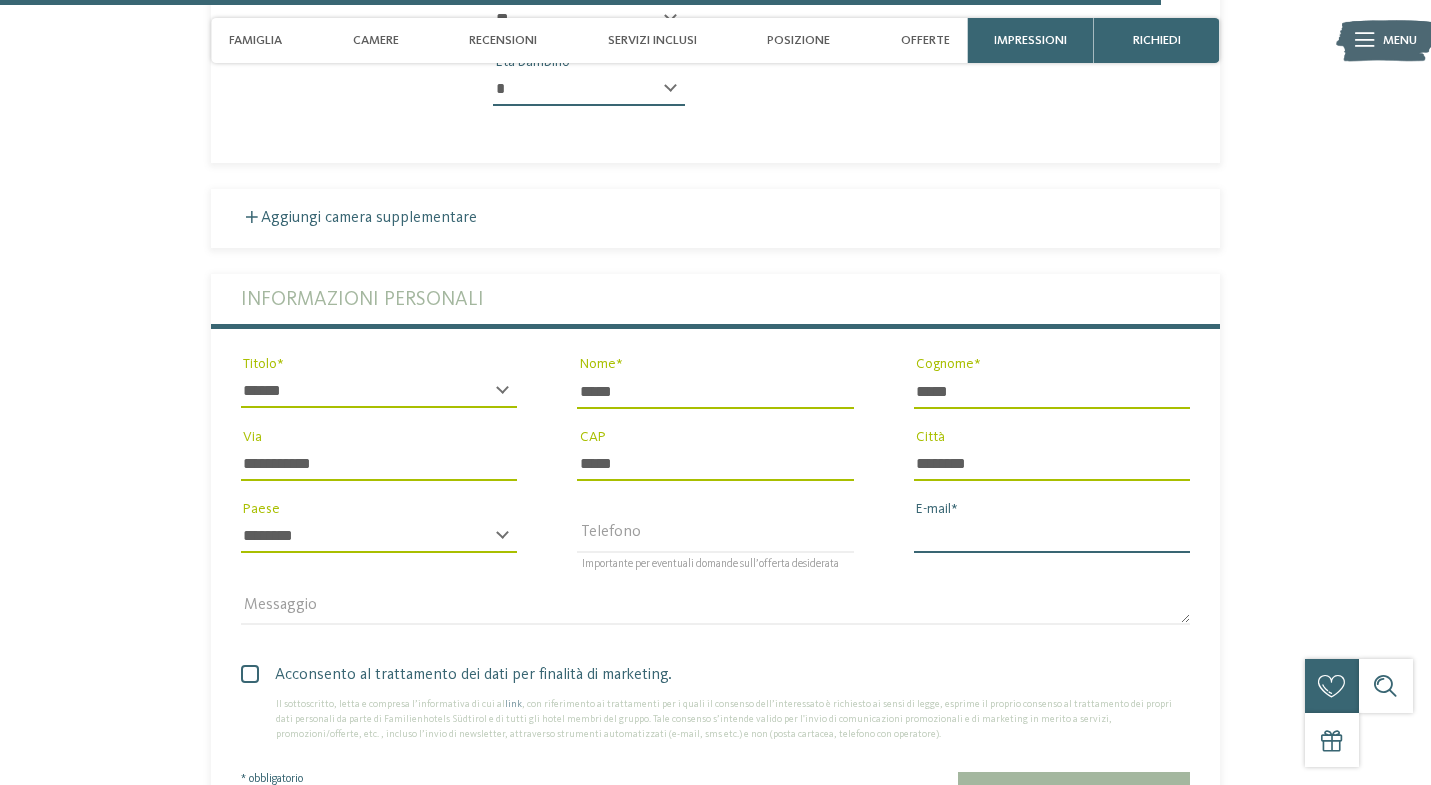click on "E-mail" at bounding box center [1052, 536] 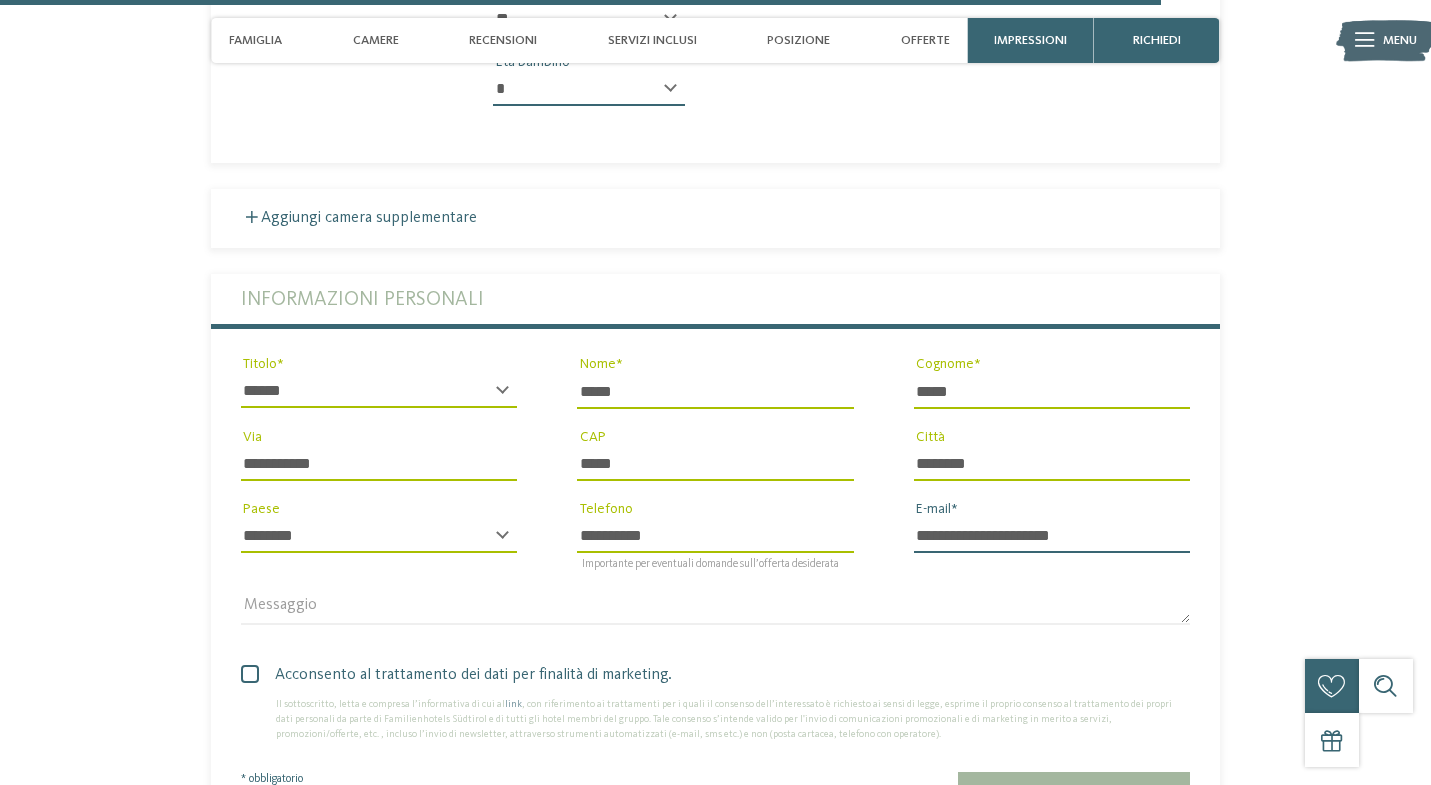 type on "**********" 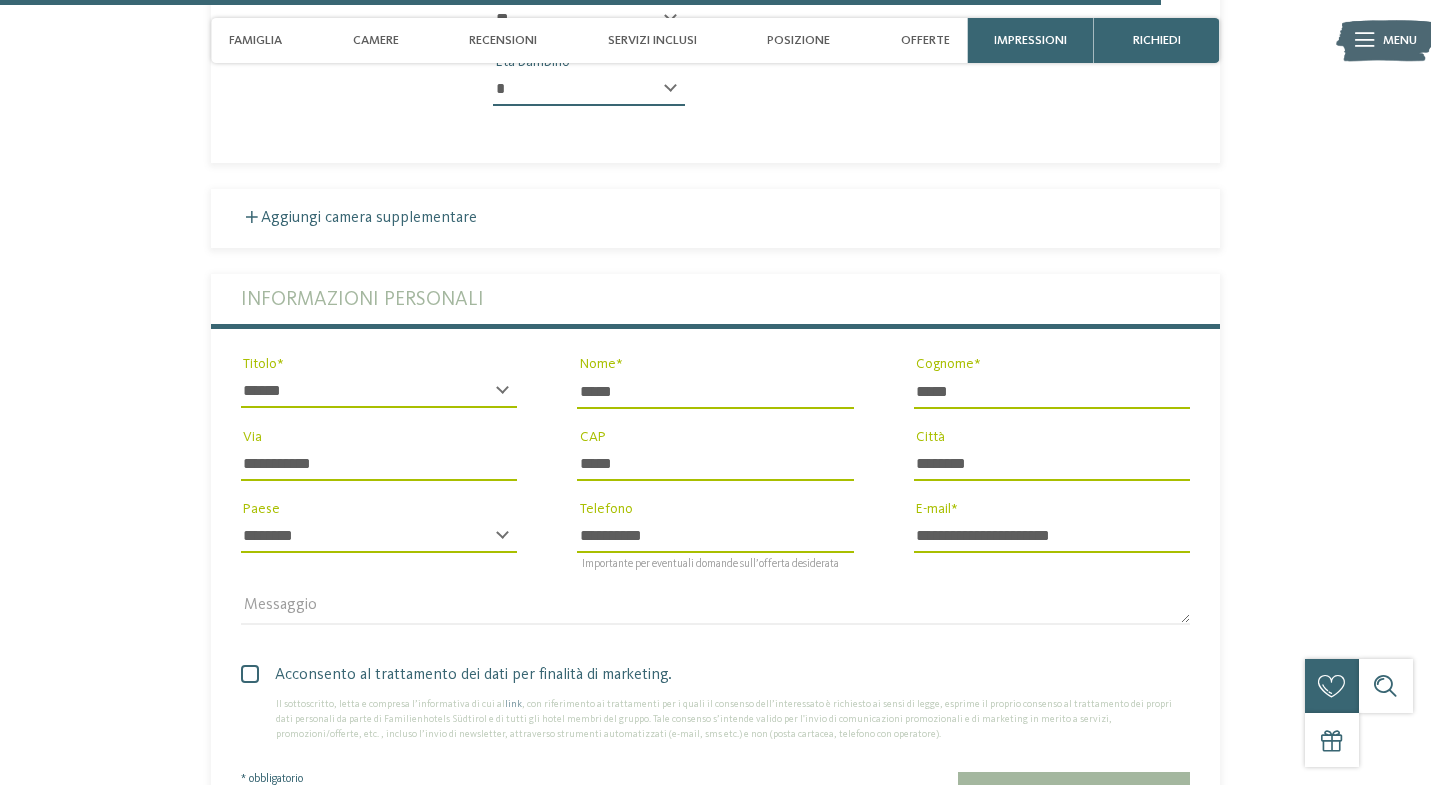click at bounding box center (250, 674) 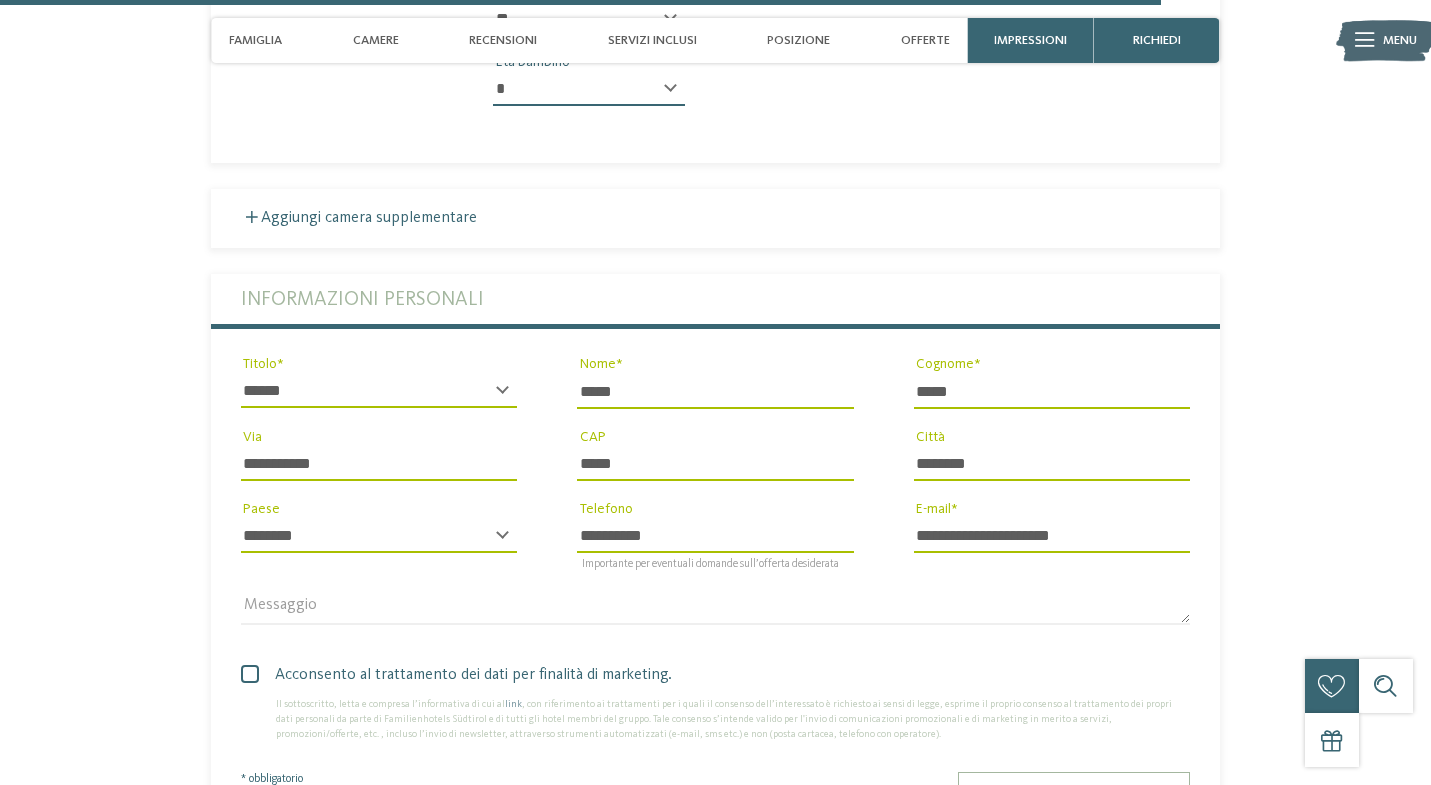 click on "Richiesta non vincolante" at bounding box center (1074, 794) 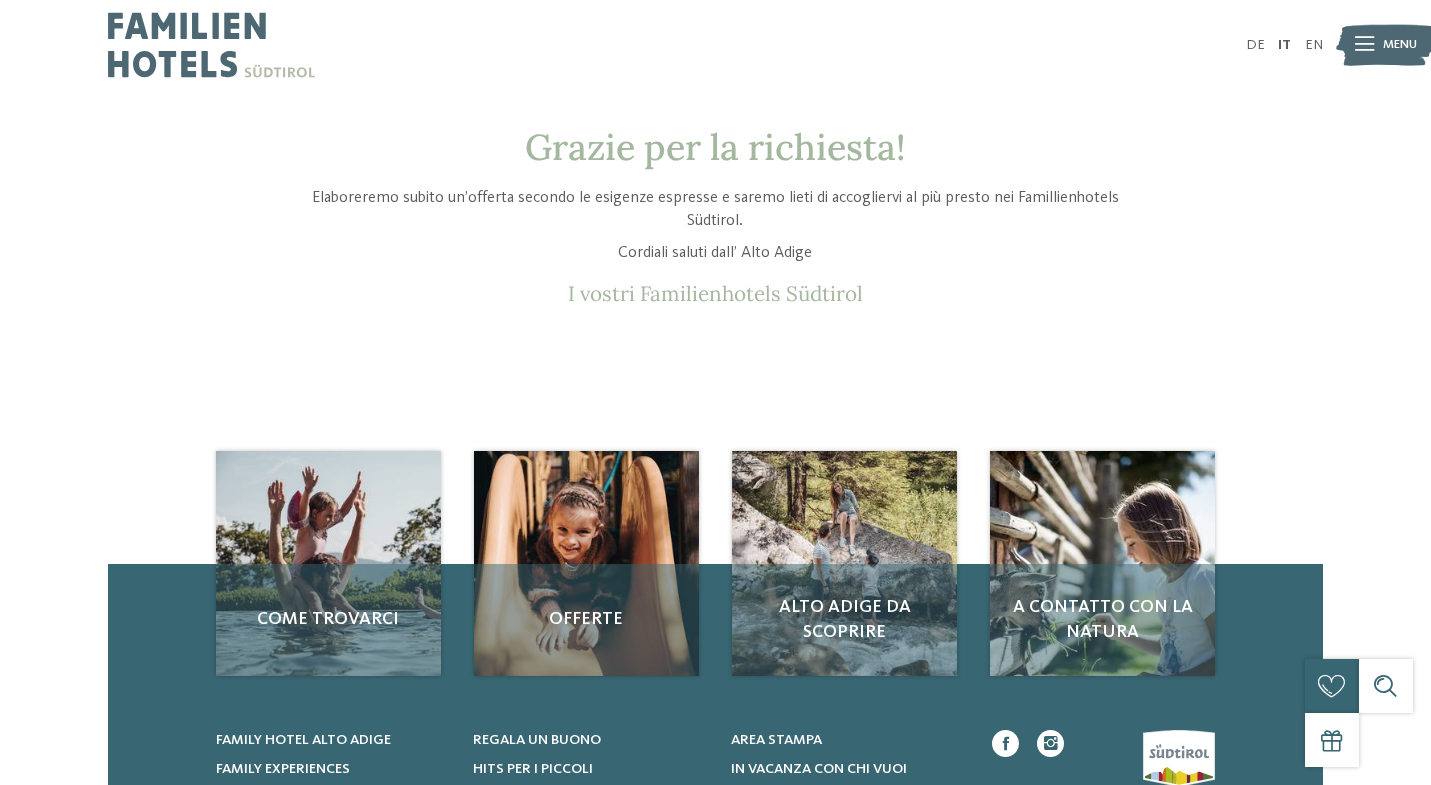 scroll, scrollTop: 0, scrollLeft: 0, axis: both 